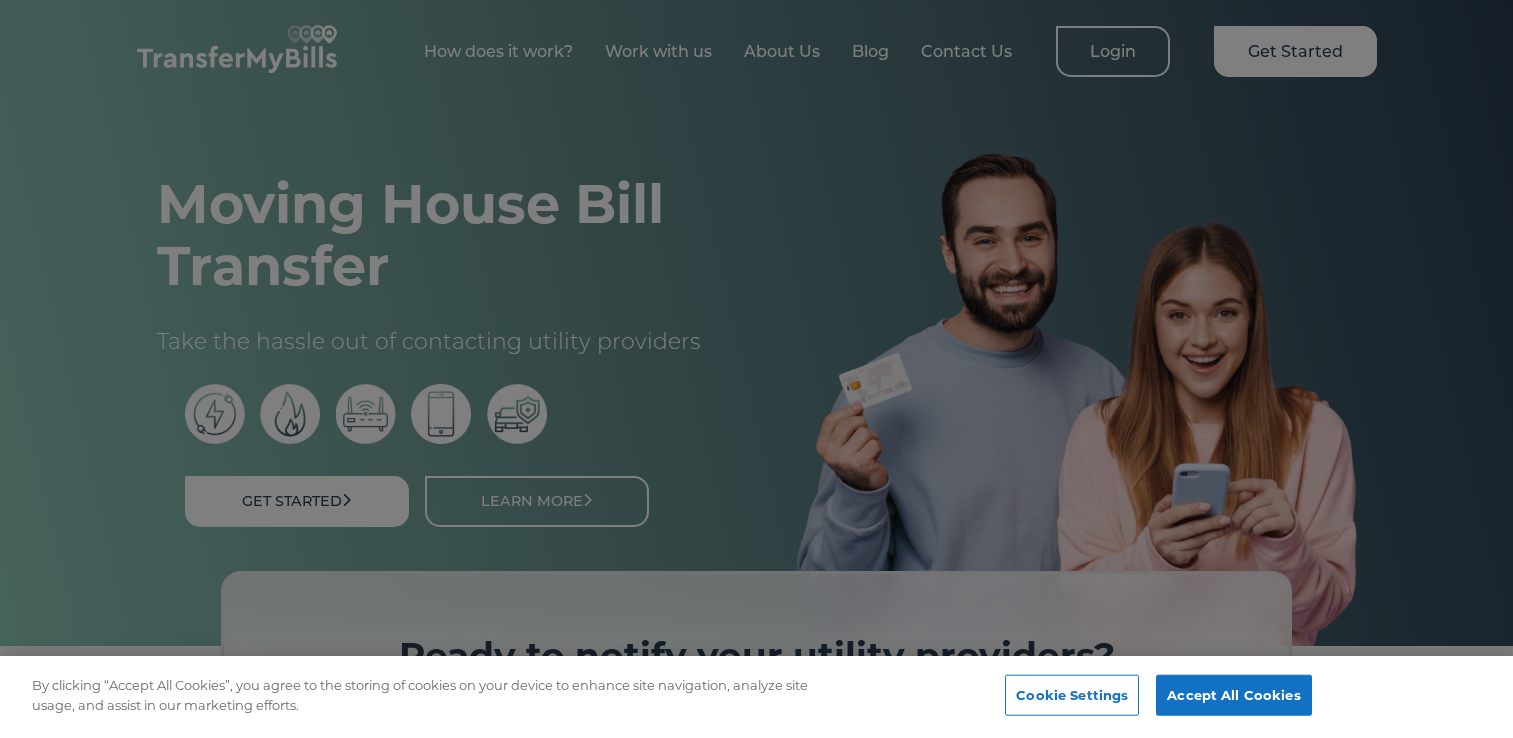 scroll, scrollTop: 0, scrollLeft: 0, axis: both 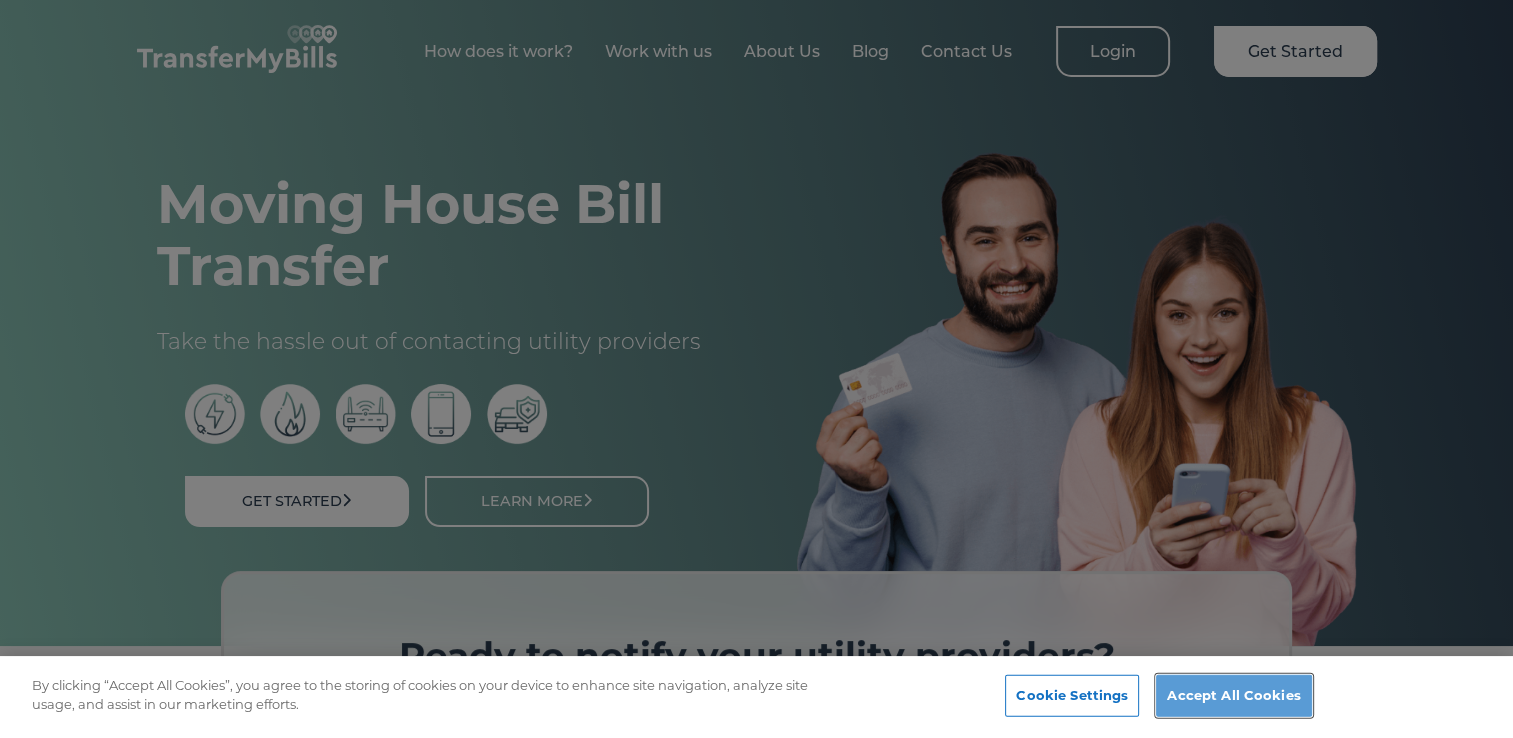 click on "Accept All Cookies" at bounding box center [1233, 696] 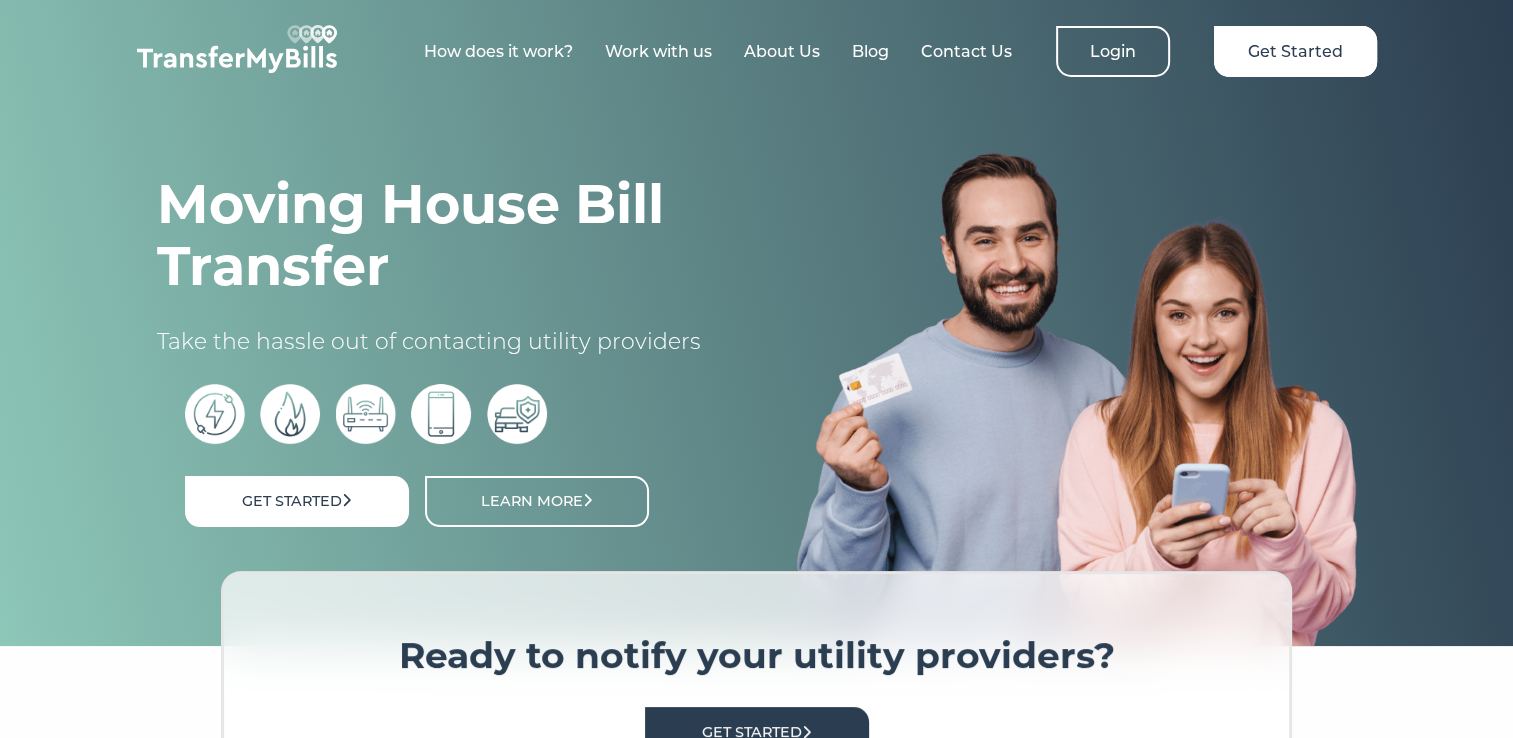 scroll, scrollTop: 0, scrollLeft: 0, axis: both 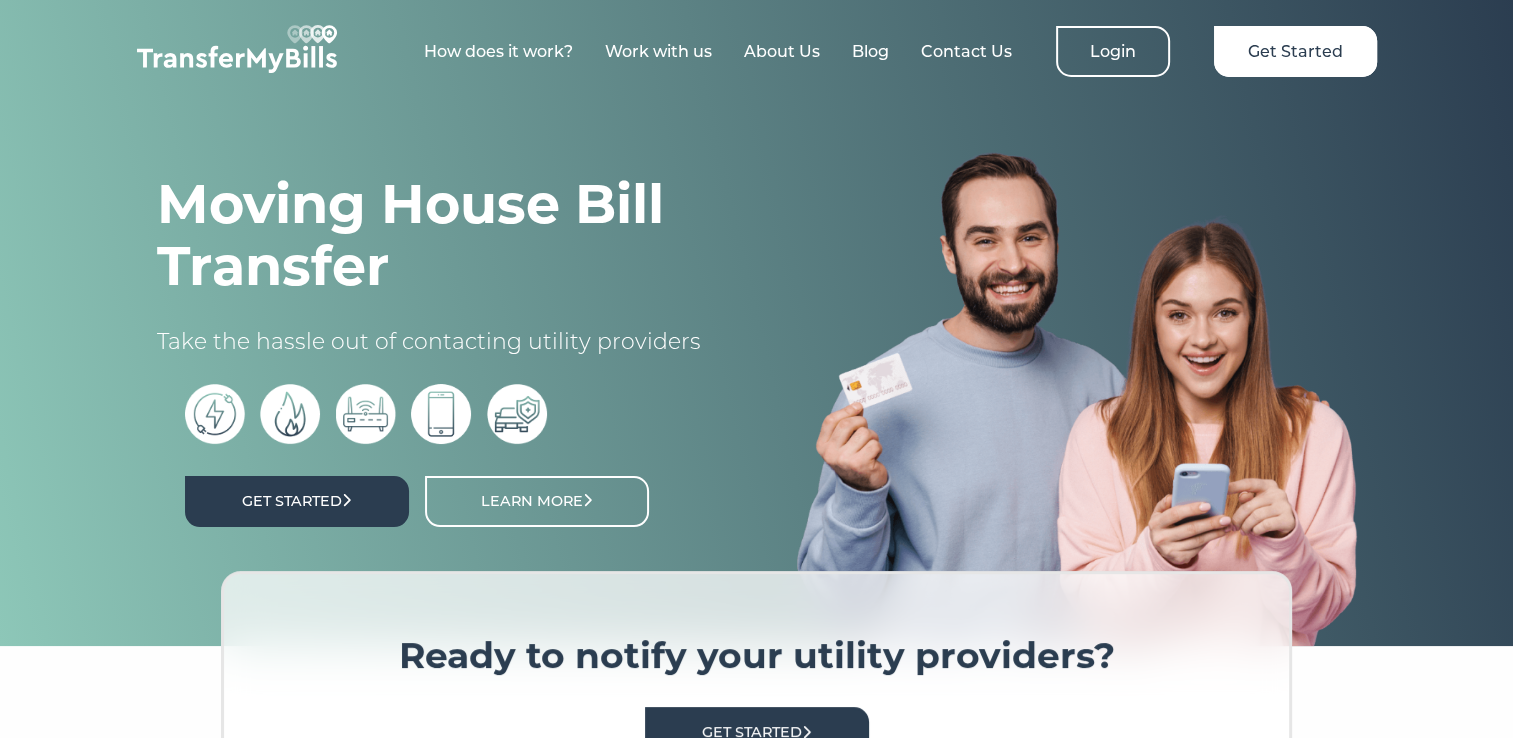 click on "Get Started" at bounding box center (297, 501) 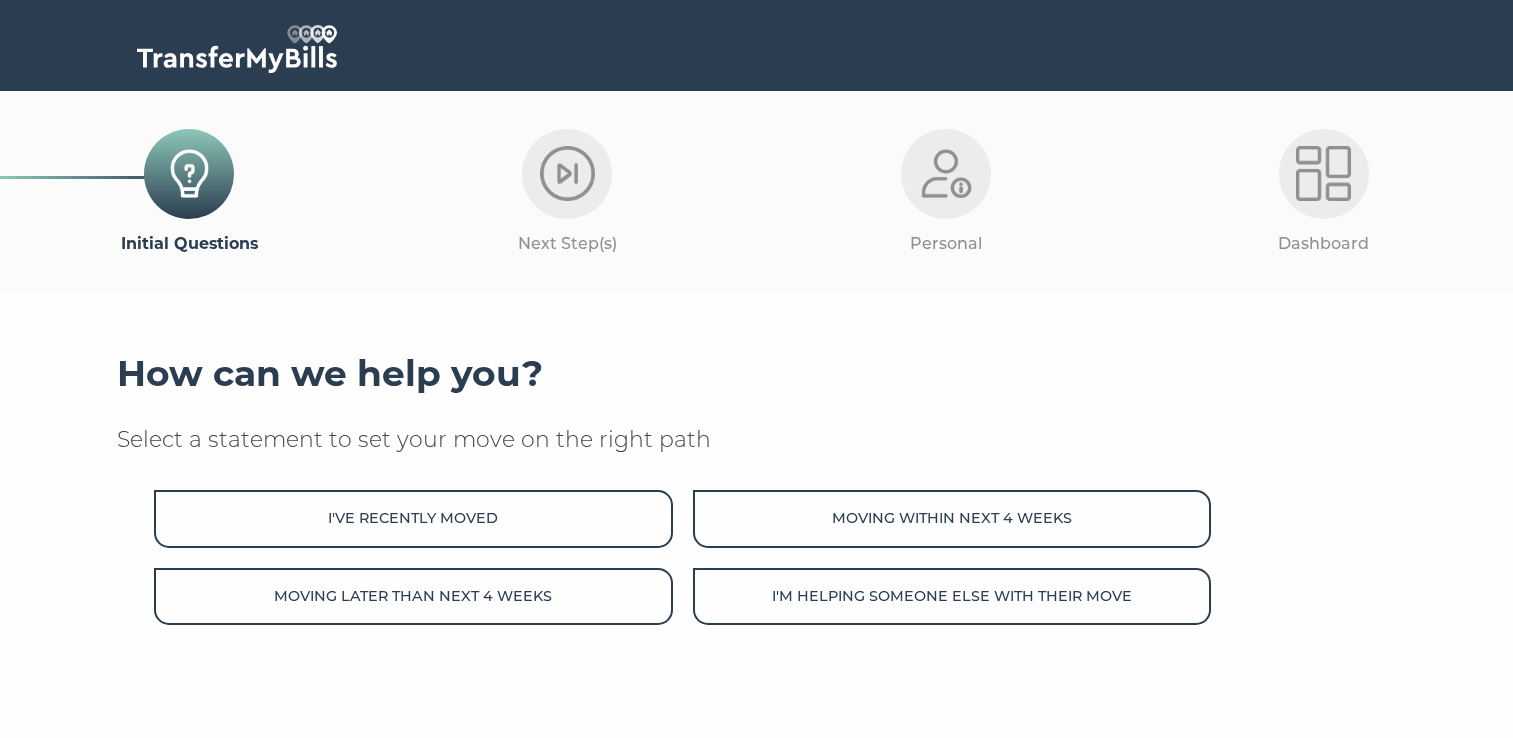 scroll, scrollTop: 0, scrollLeft: 0, axis: both 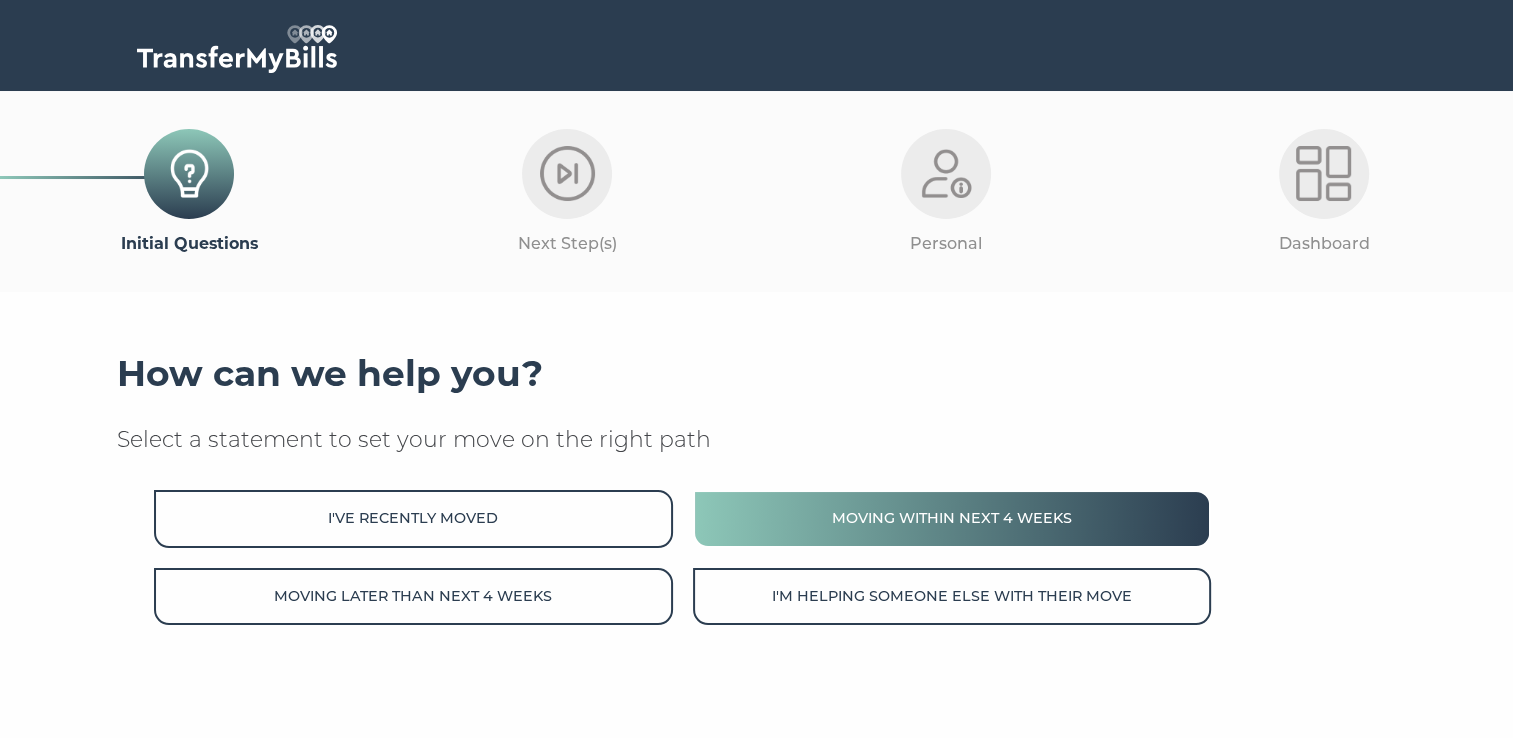 click on "Moving within next 4 weeks" at bounding box center [952, 518] 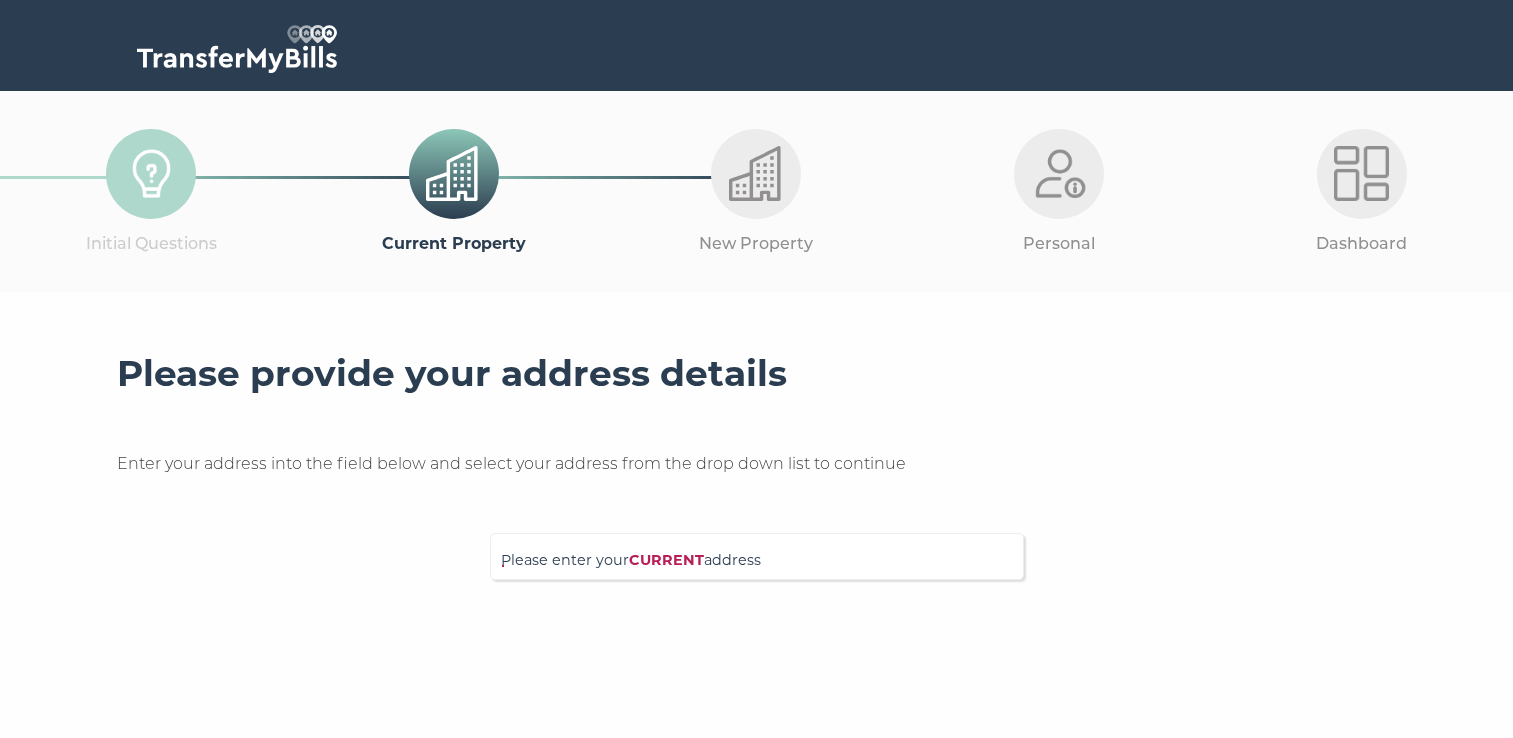 scroll, scrollTop: 0, scrollLeft: 0, axis: both 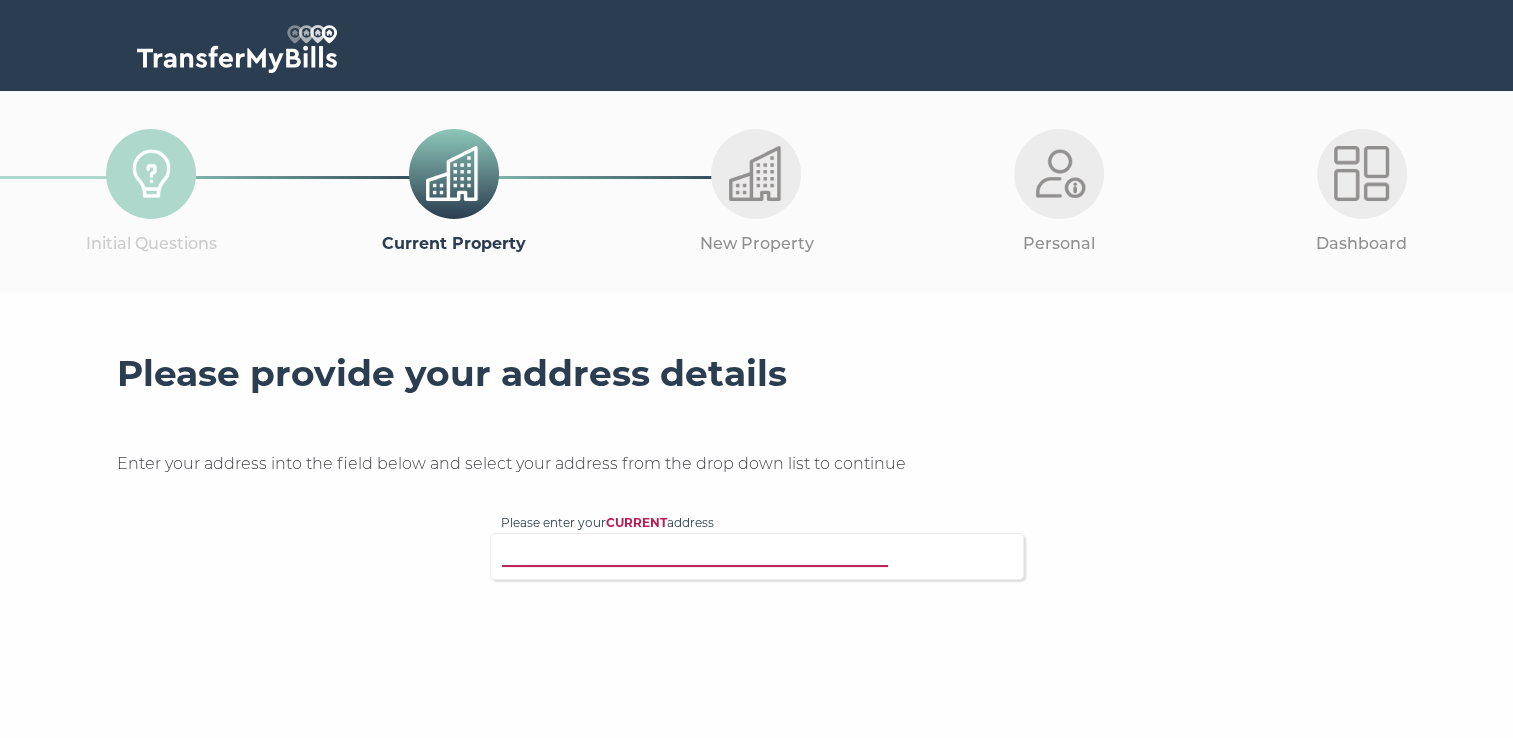 click on "Please enter your  CURRENT  address" at bounding box center [716, 554] 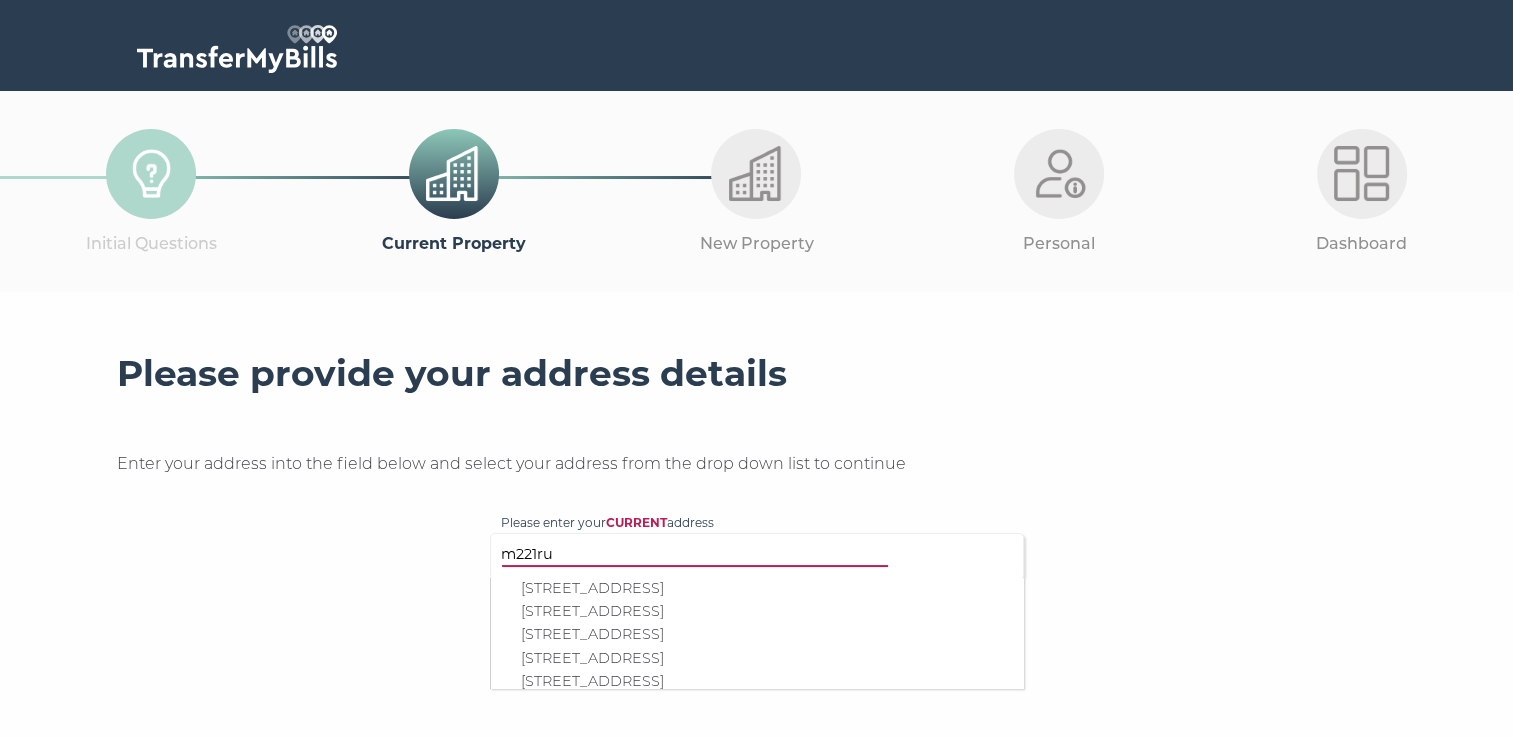 scroll, scrollTop: 186, scrollLeft: 0, axis: vertical 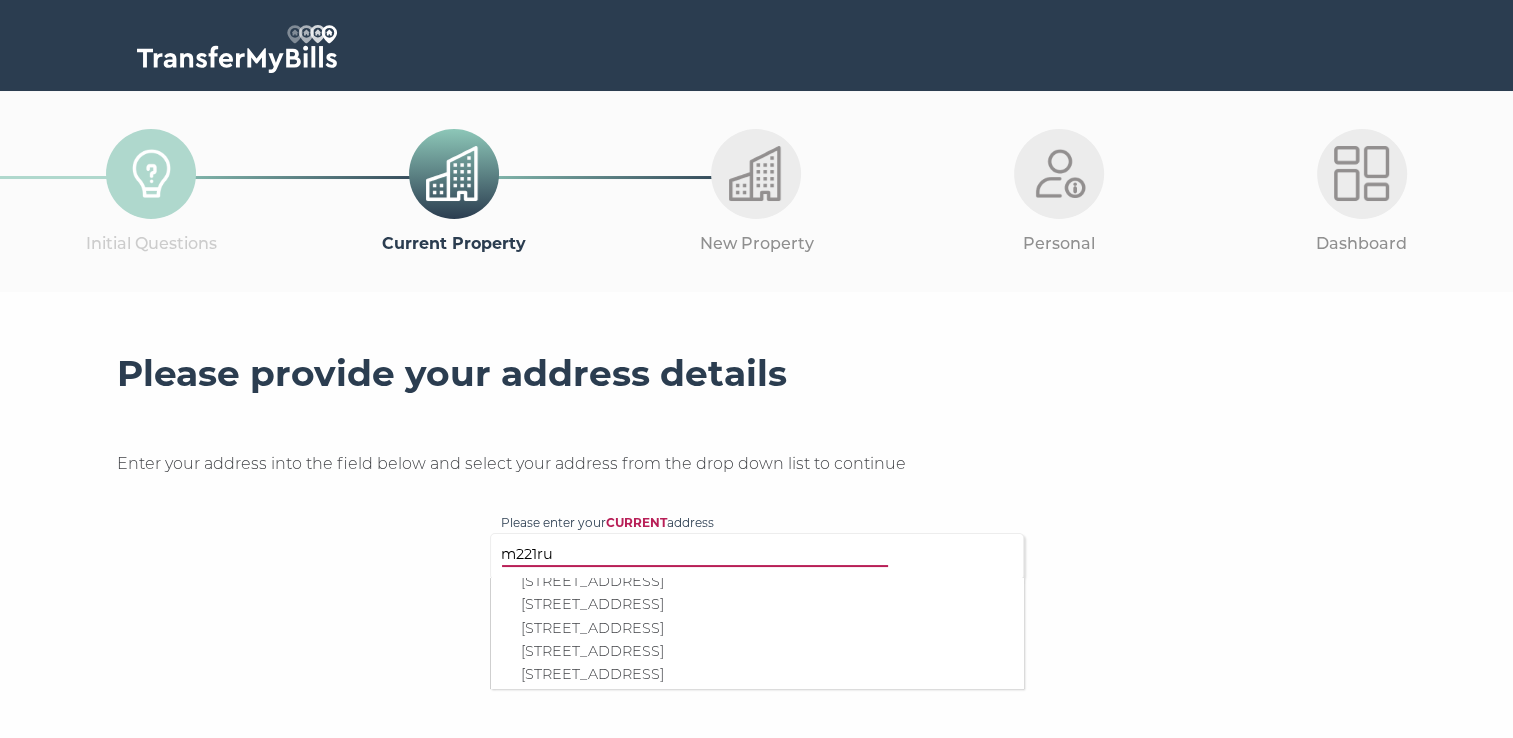 type on "m221ru" 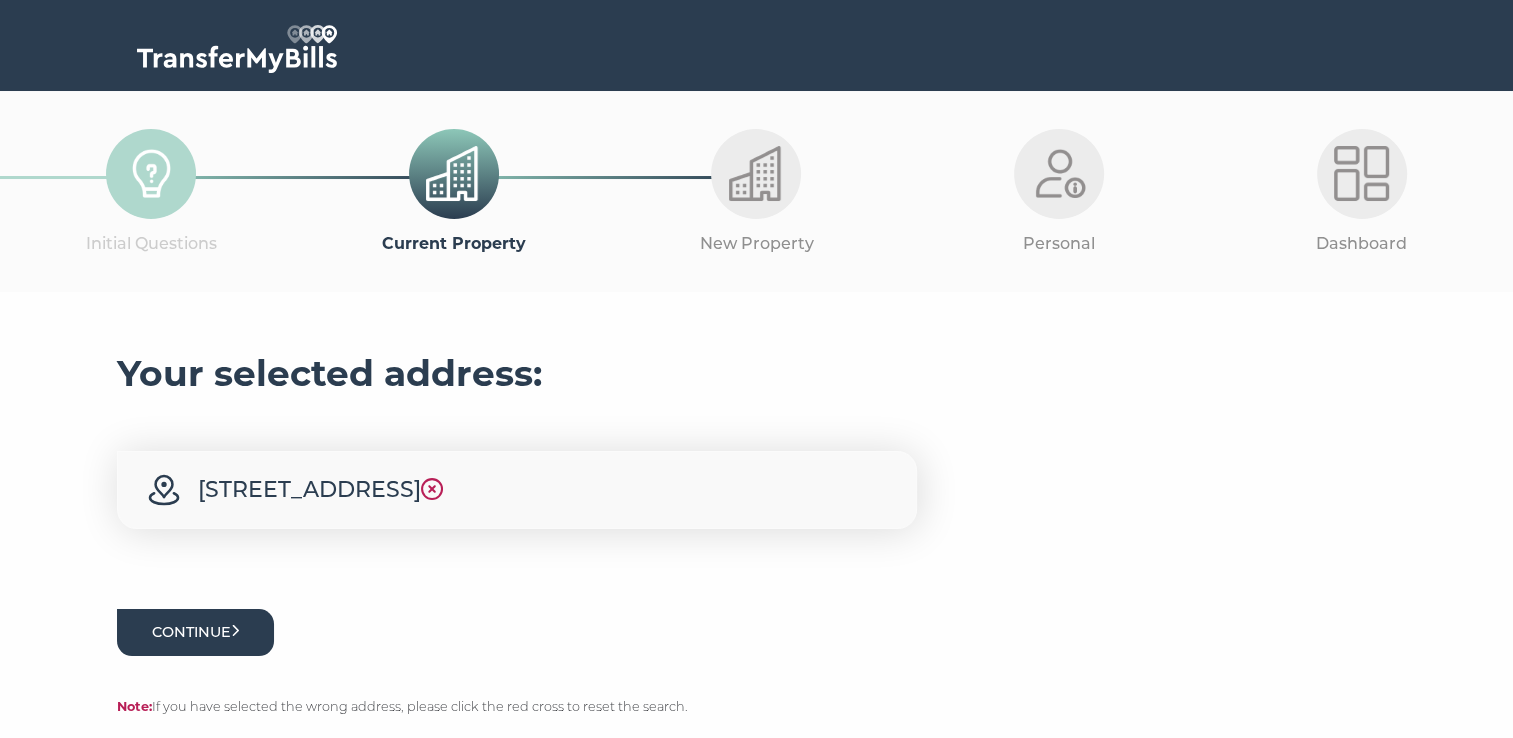 click on "Continue" at bounding box center [196, 632] 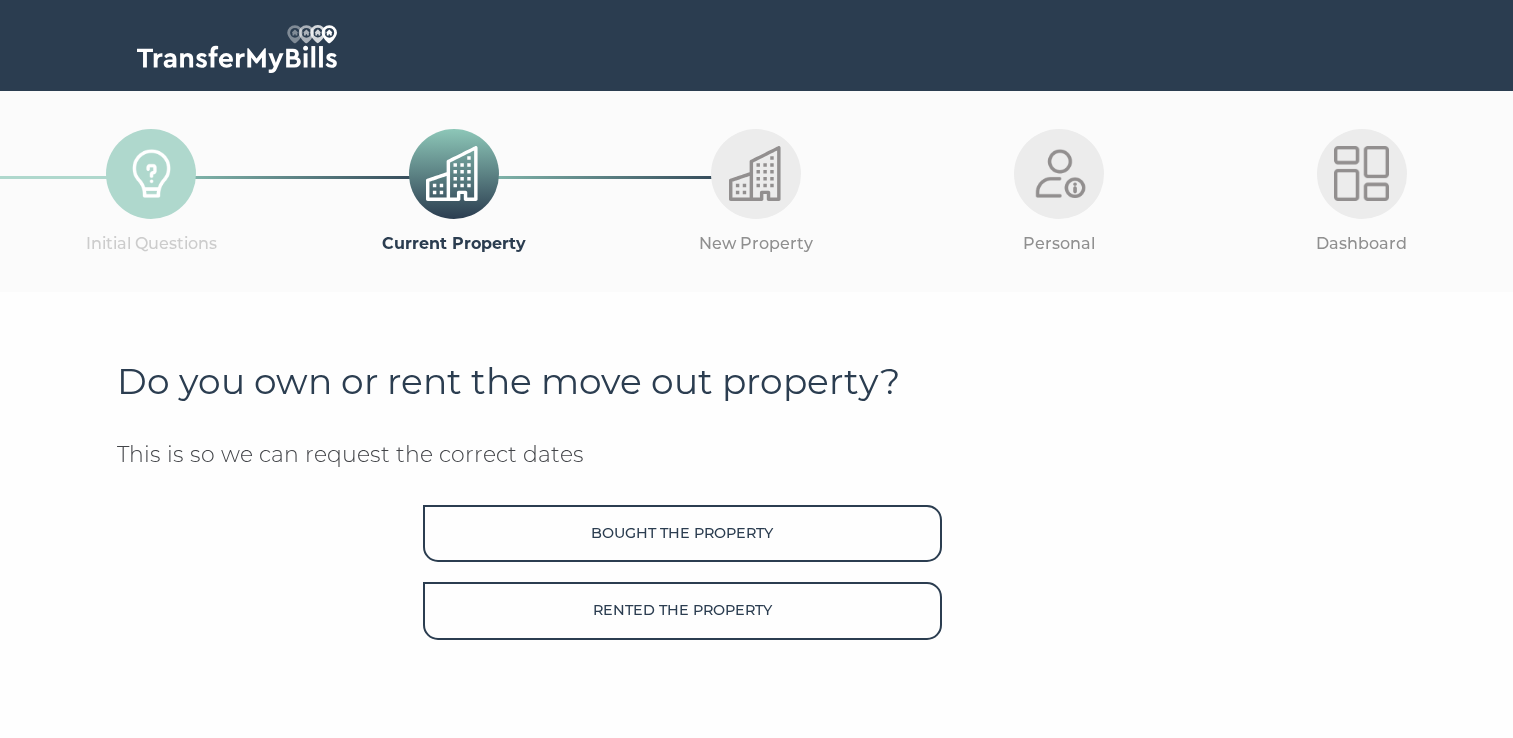 scroll, scrollTop: 0, scrollLeft: 0, axis: both 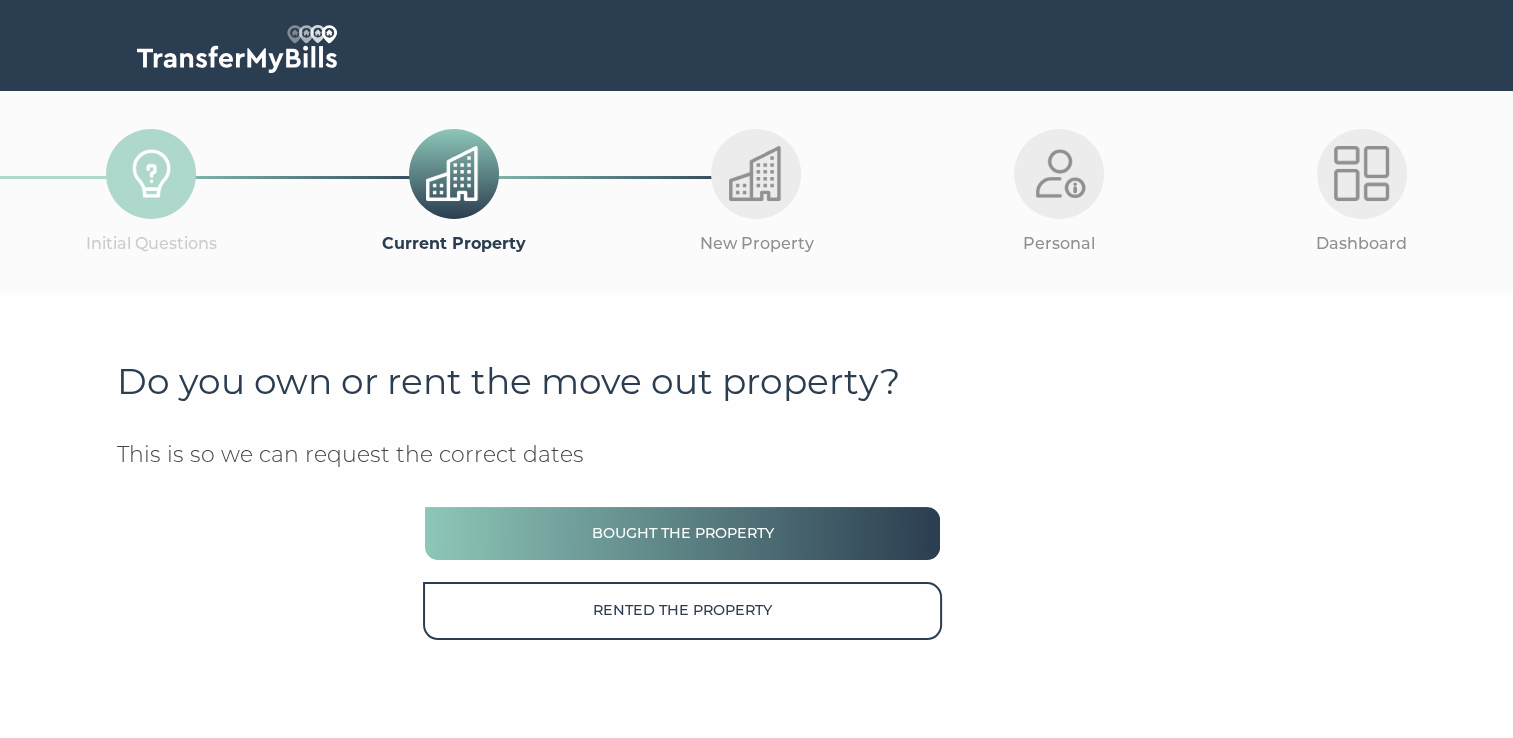 click on "Bought the property" at bounding box center [682, 533] 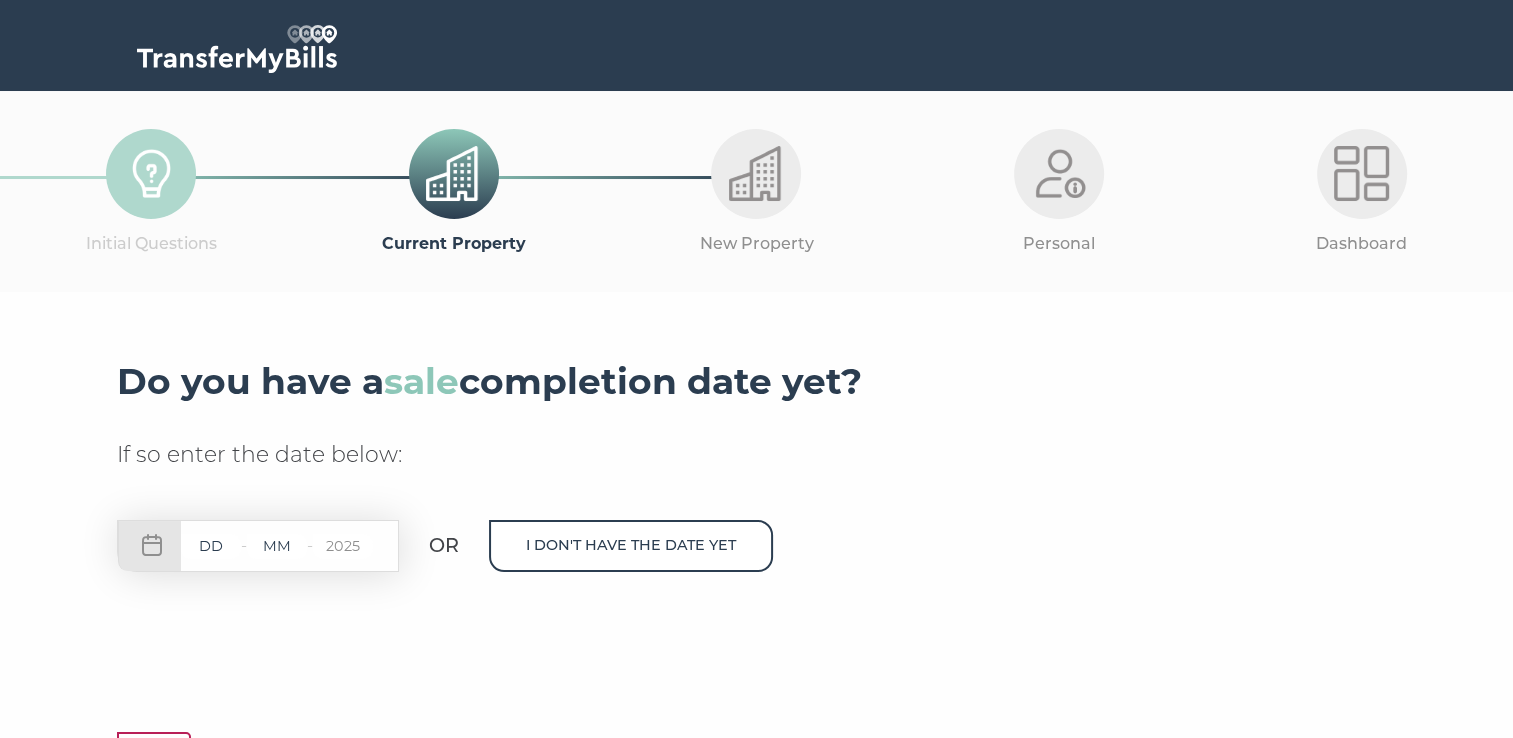 click at bounding box center (211, 546) 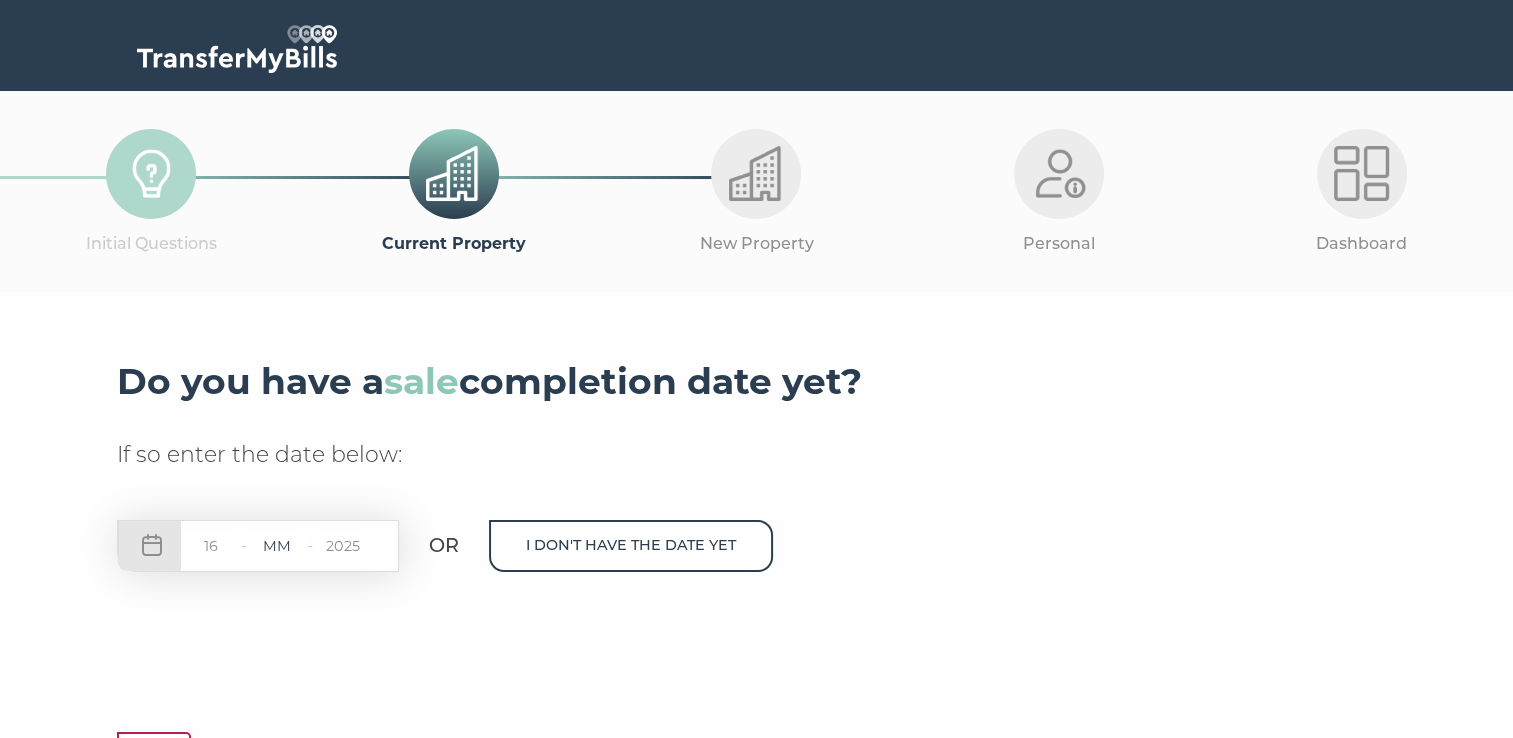 type on "16" 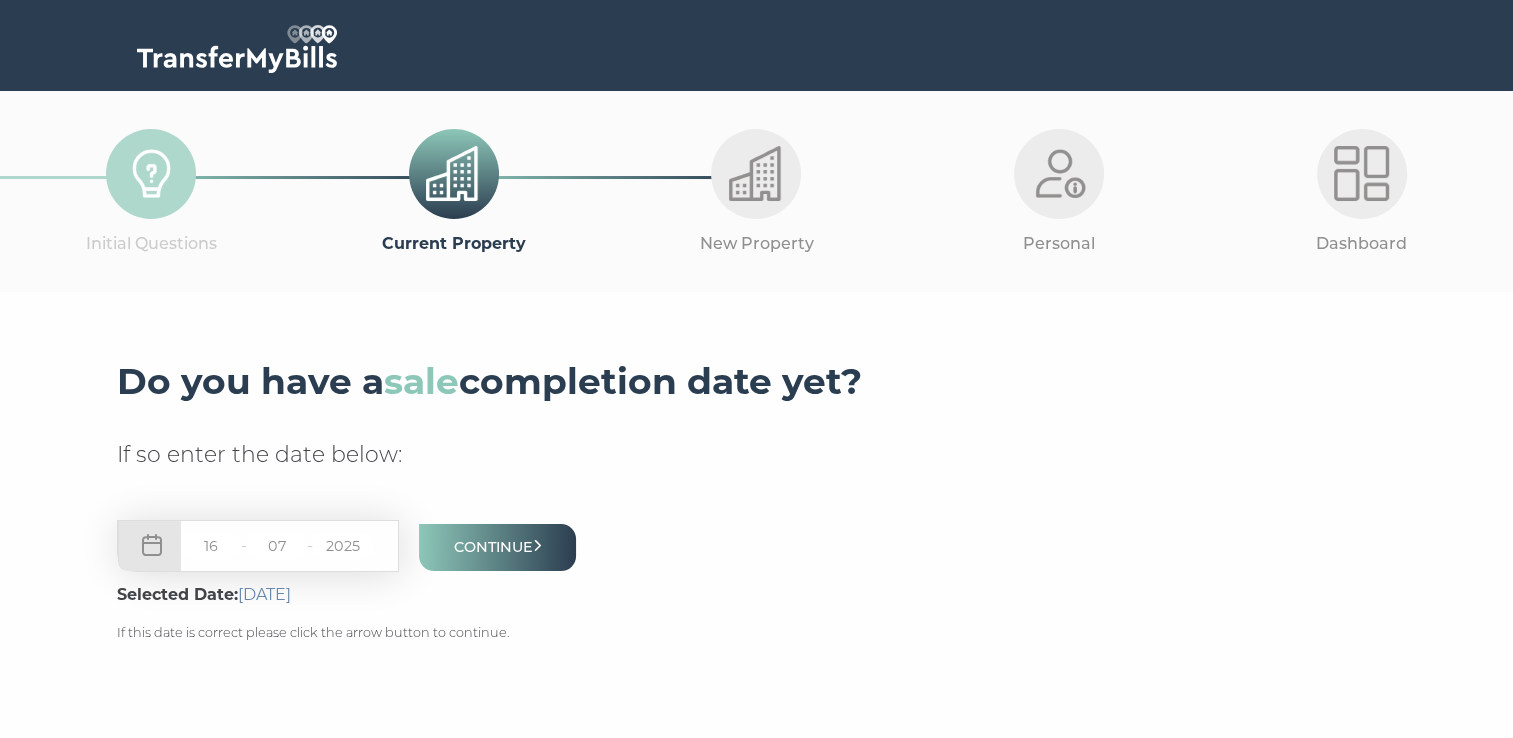 type on "07" 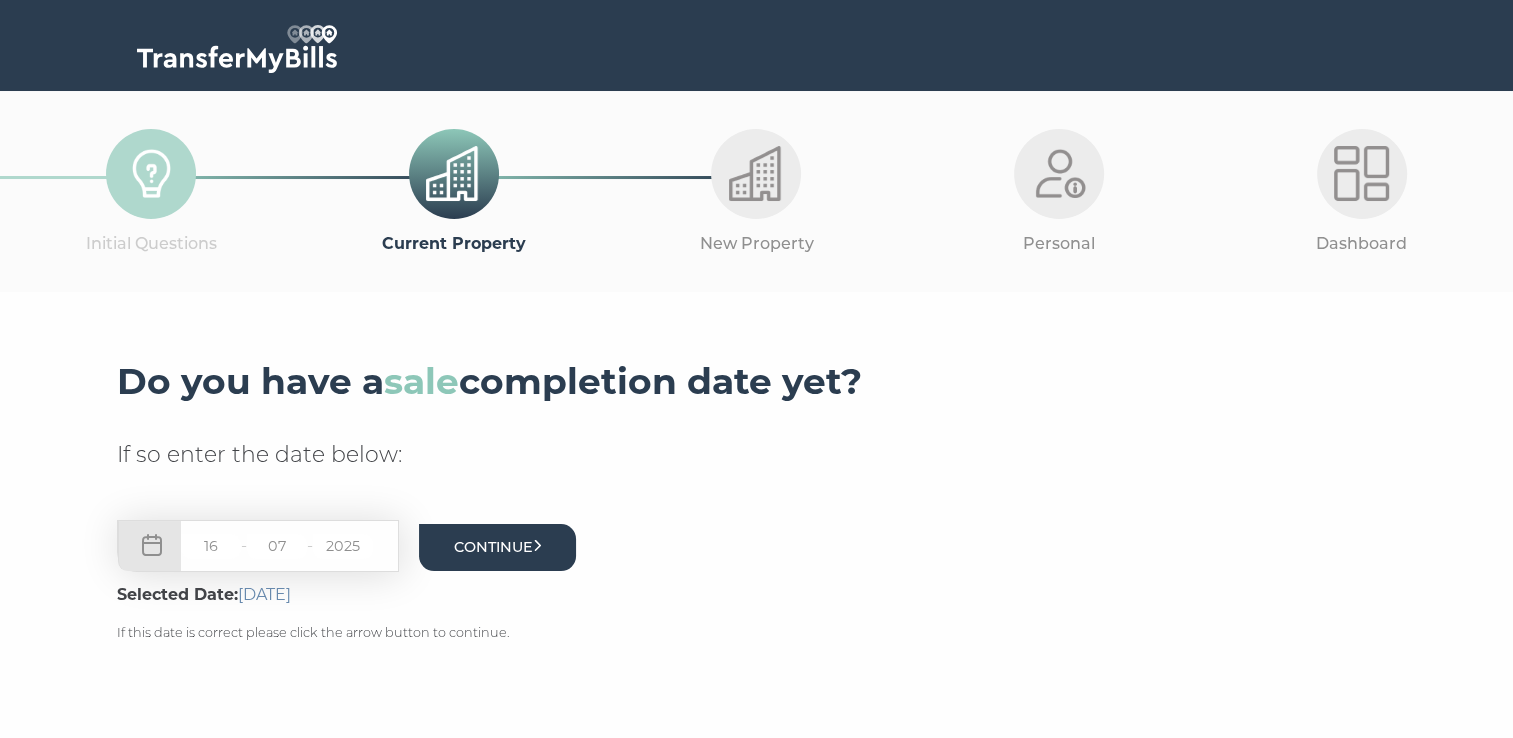 click on "Continue" at bounding box center [498, 547] 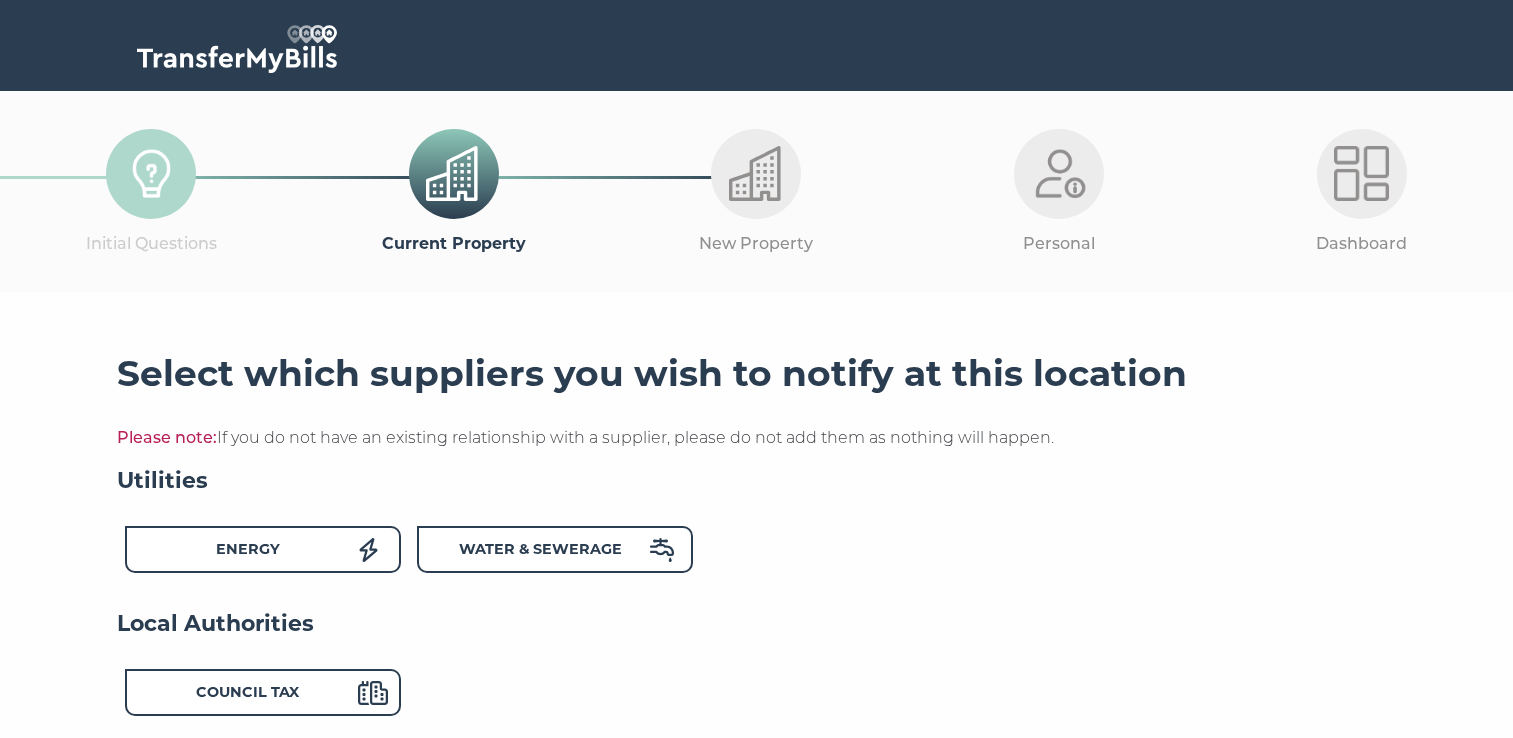 scroll, scrollTop: 0, scrollLeft: 0, axis: both 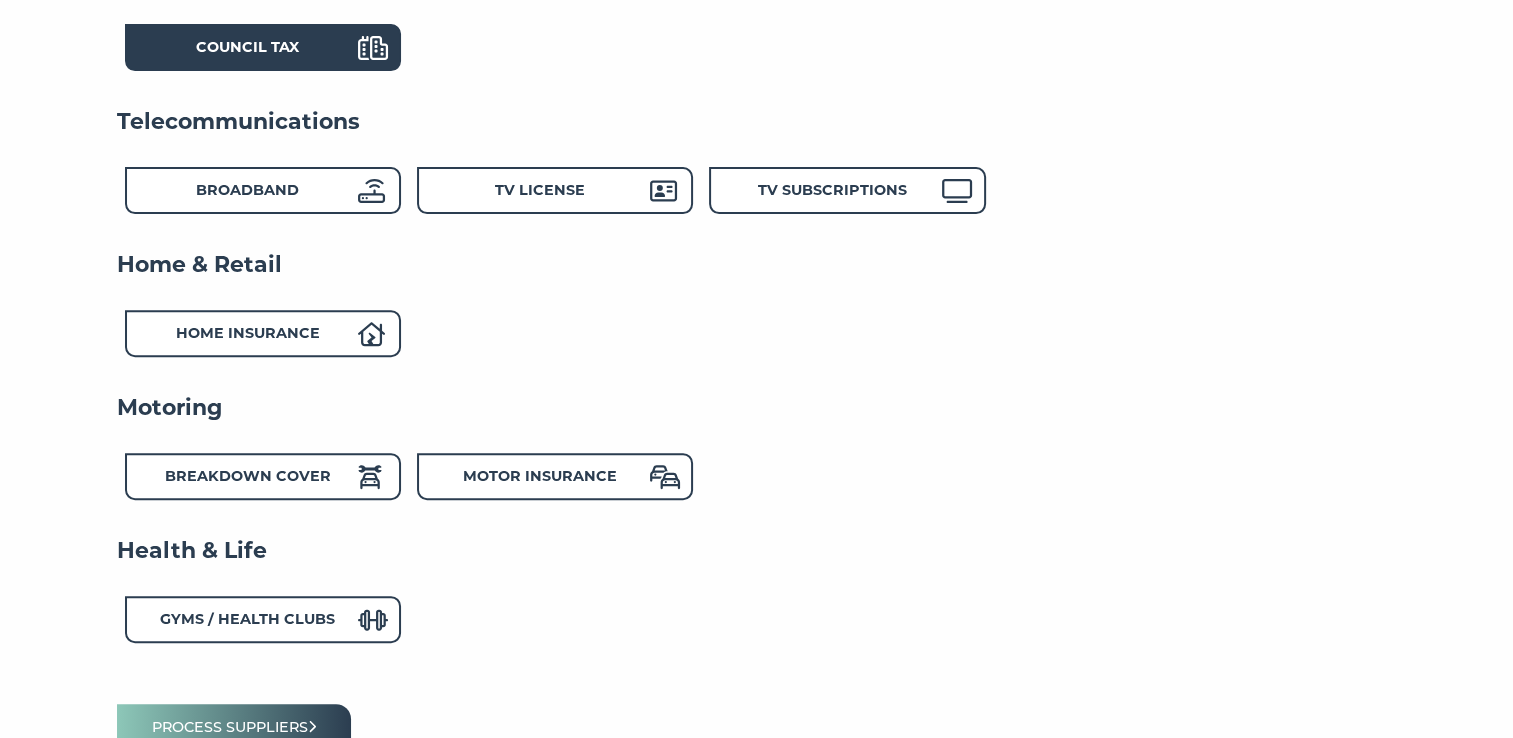 click on "Council Tax" at bounding box center [247, 47] 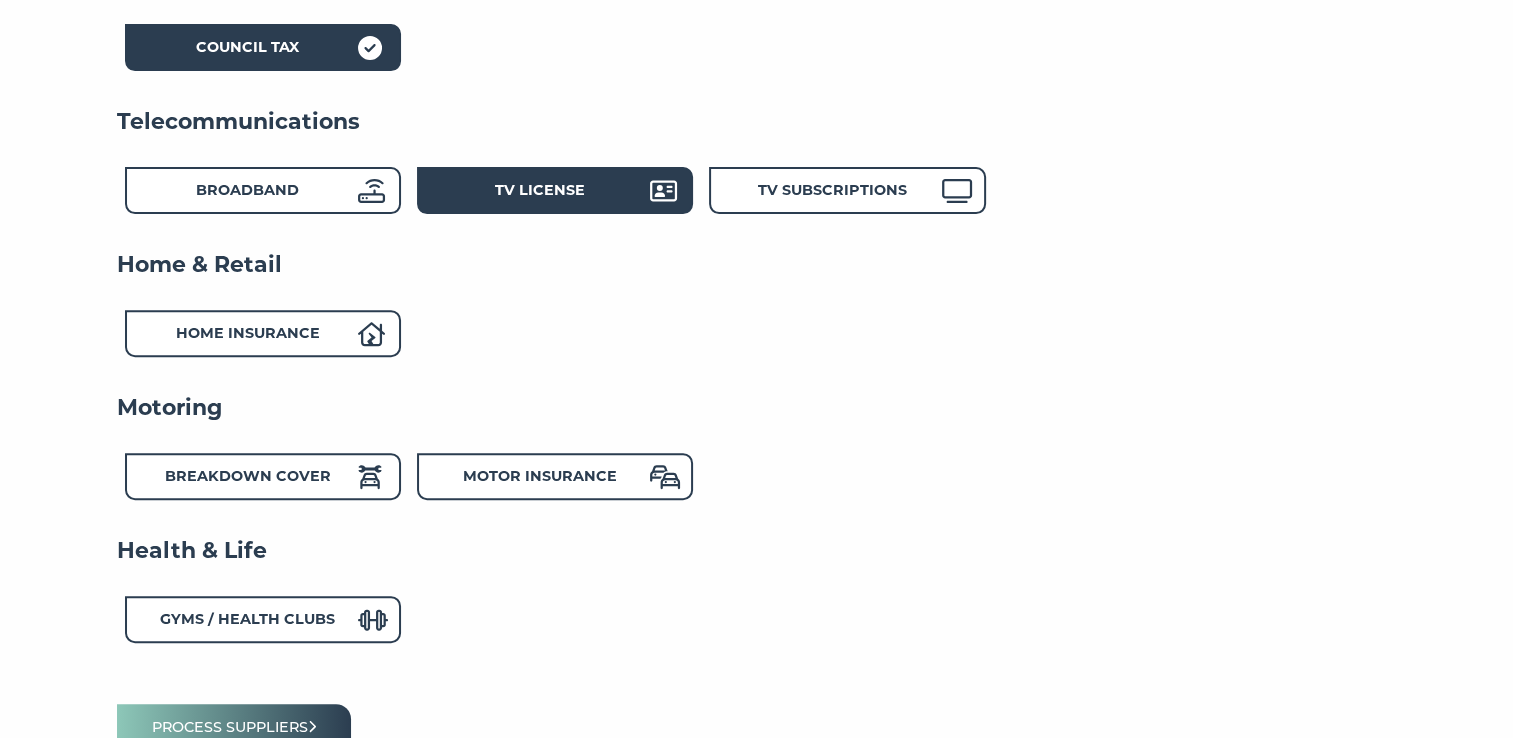 click on "TV License" at bounding box center [540, 190] 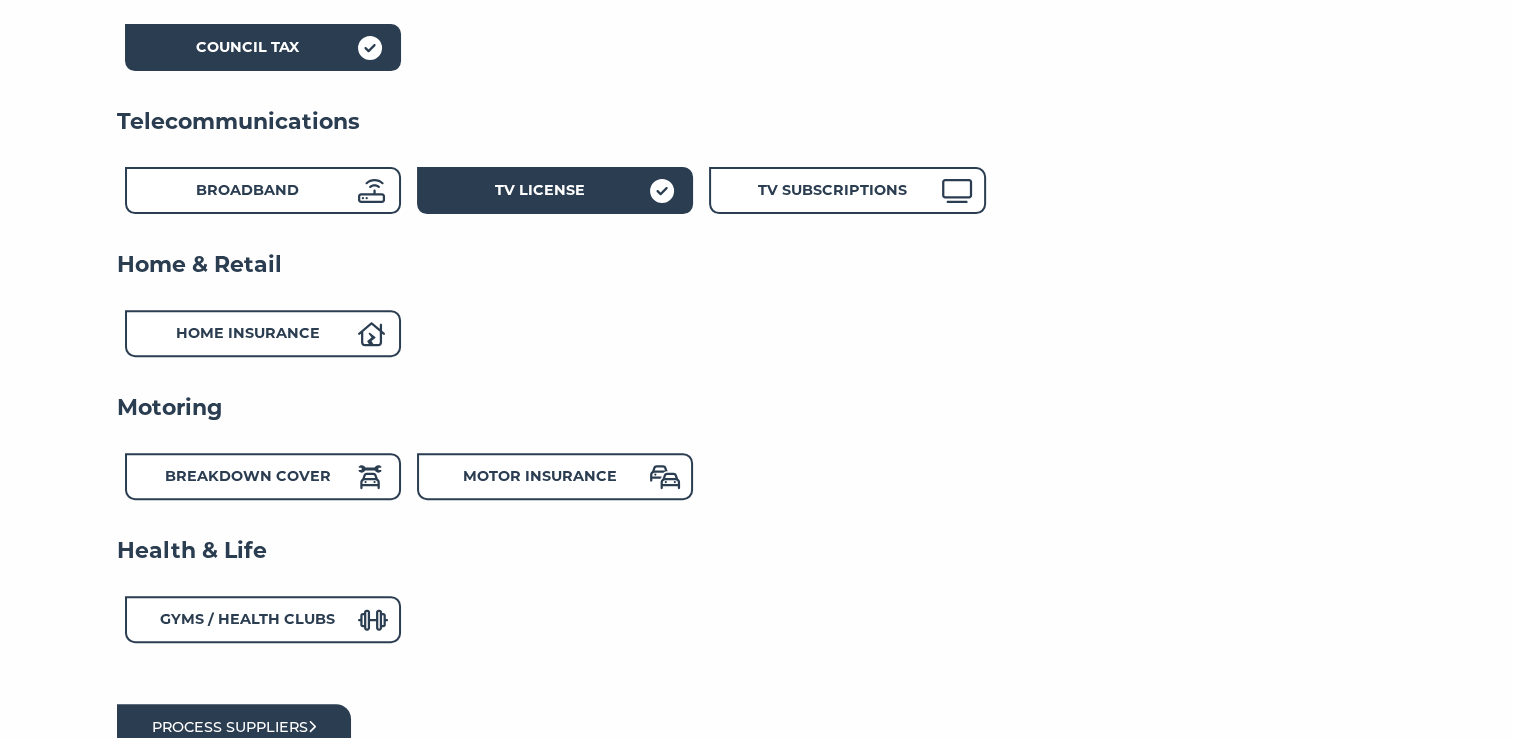 click on "Process suppliers" at bounding box center [234, 727] 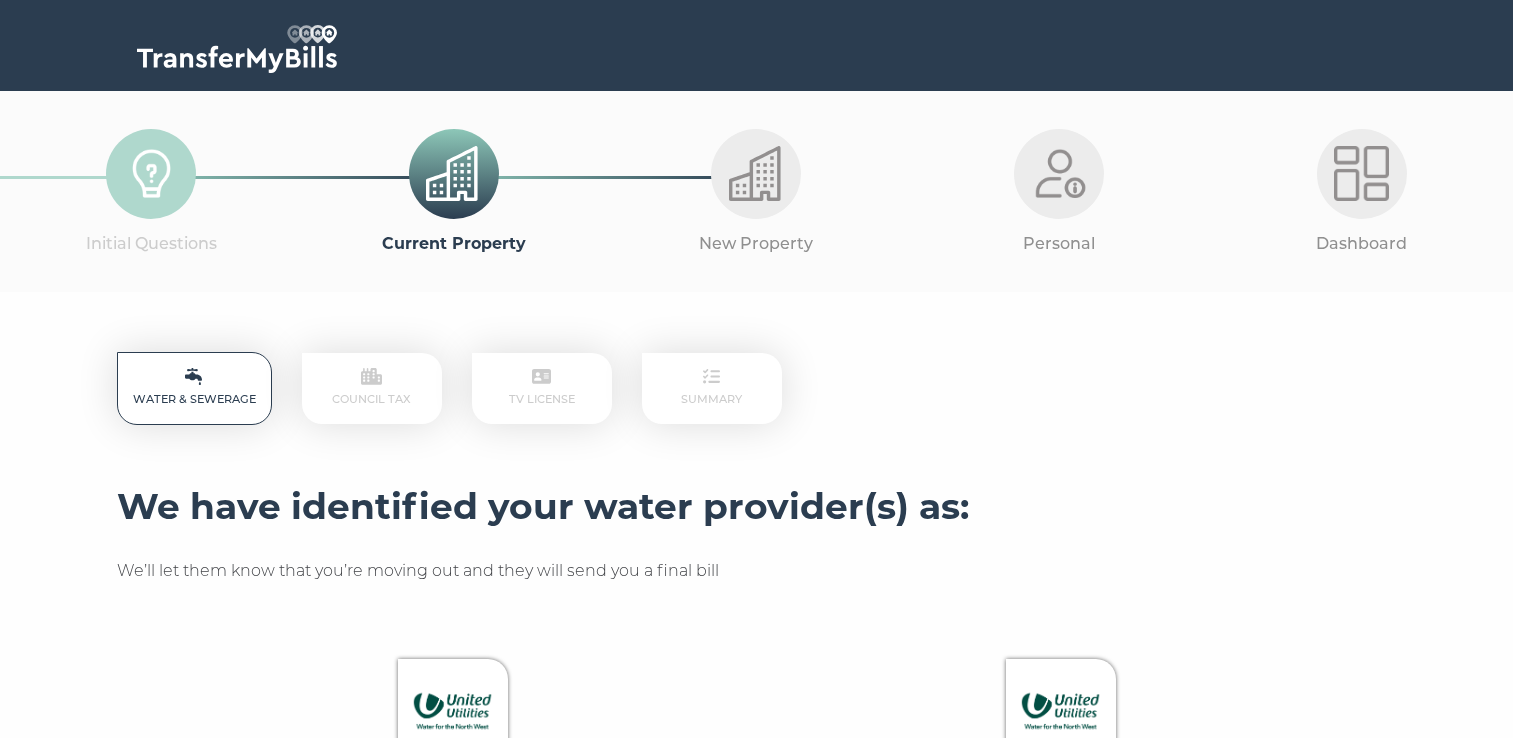 scroll, scrollTop: 0, scrollLeft: 0, axis: both 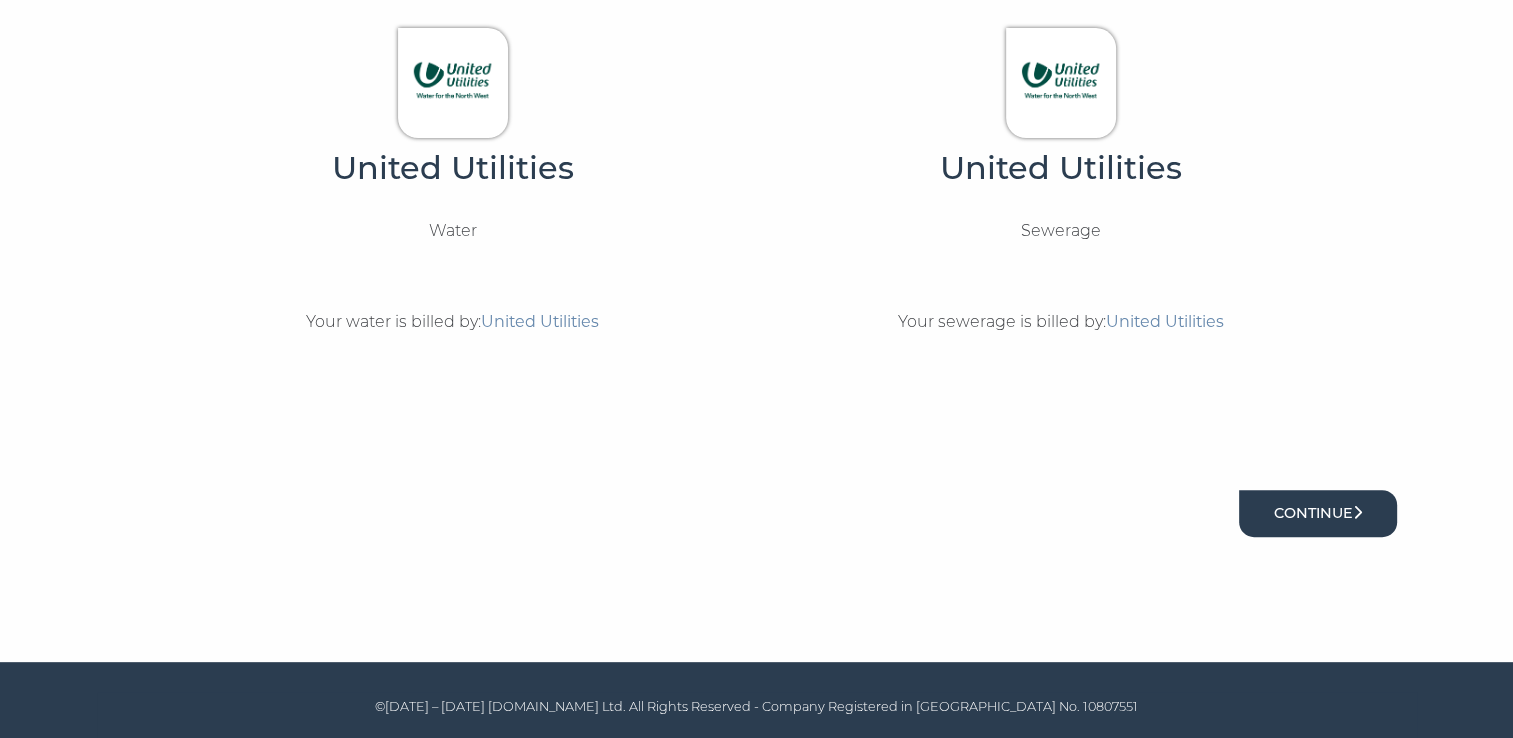 click on "Continue" at bounding box center (1318, 513) 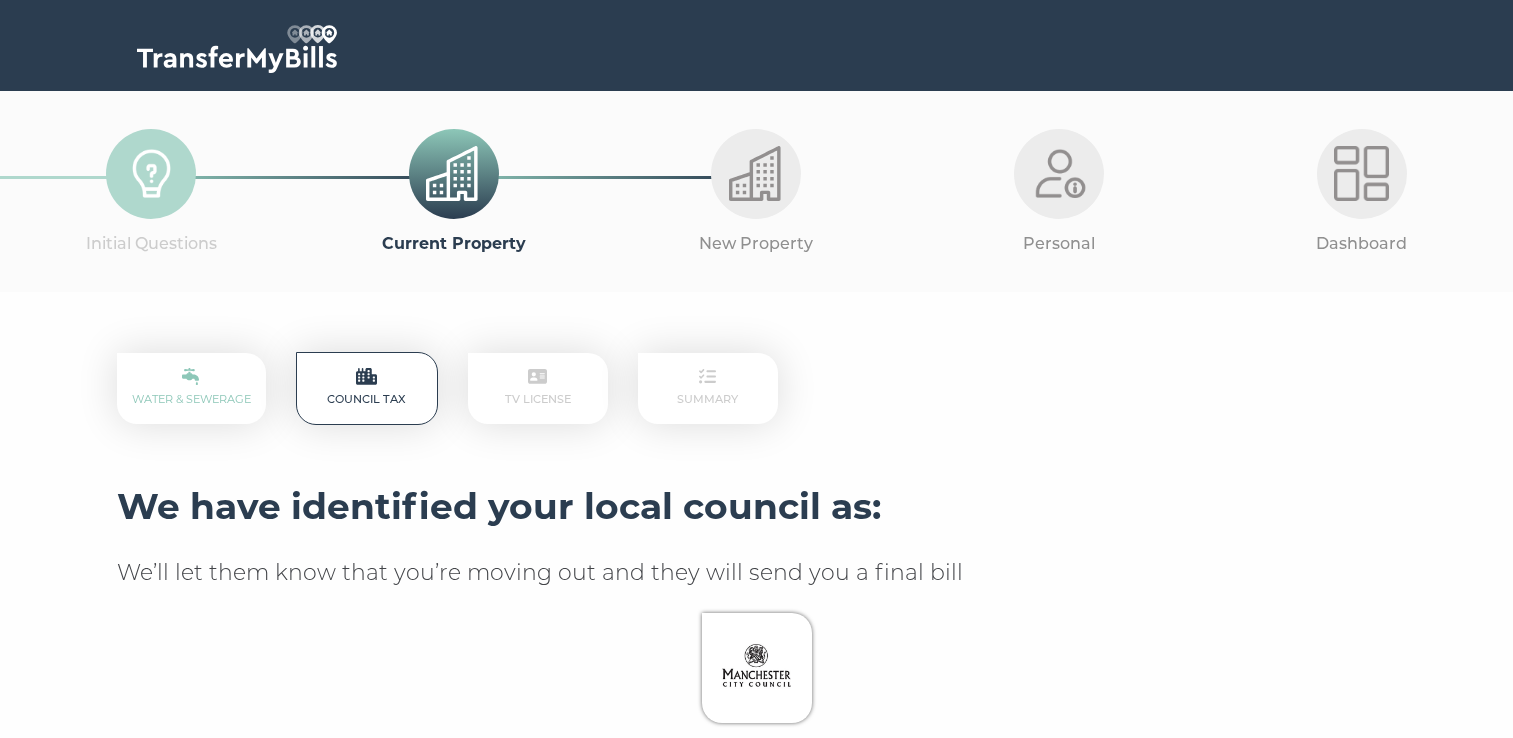 scroll, scrollTop: 0, scrollLeft: 0, axis: both 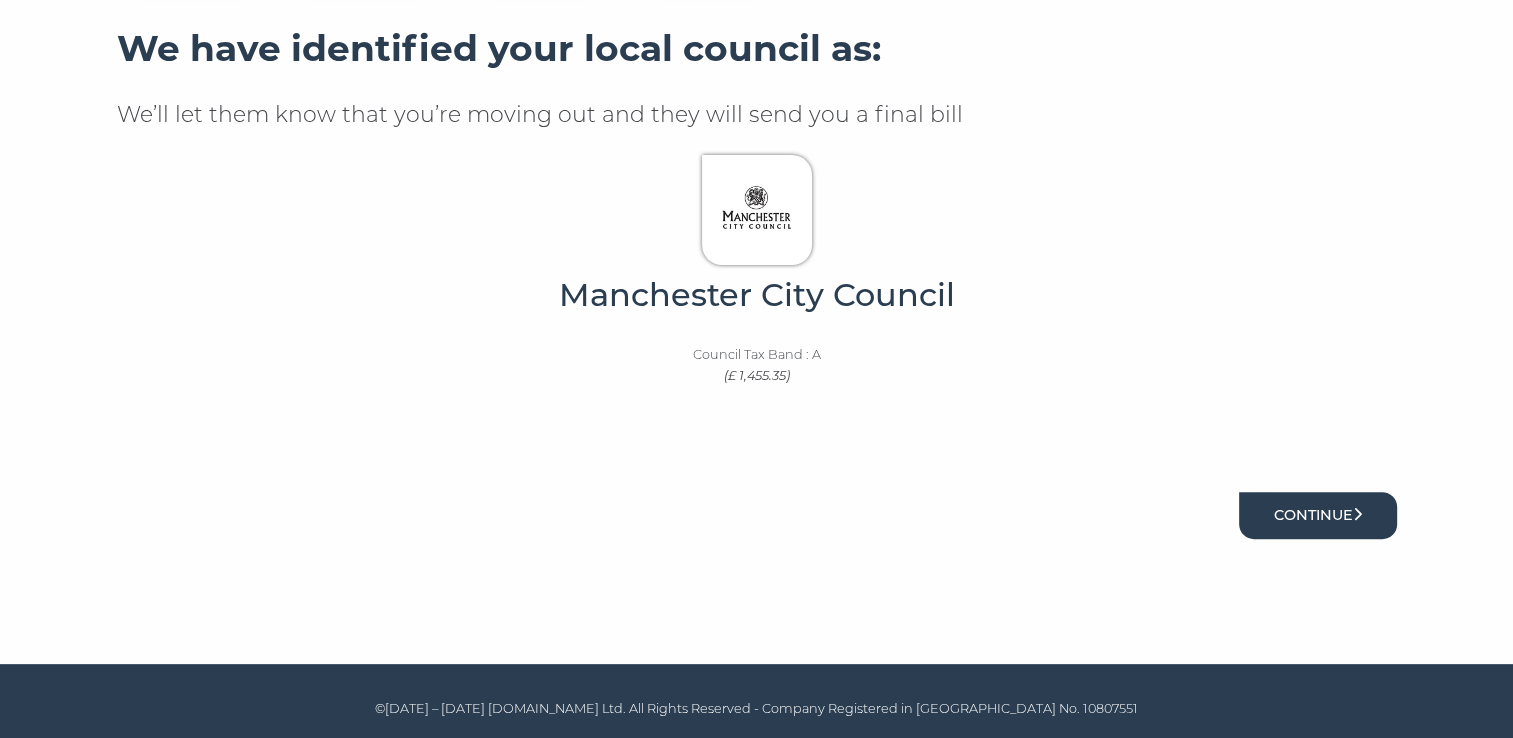 click on "Continue" at bounding box center [1318, 515] 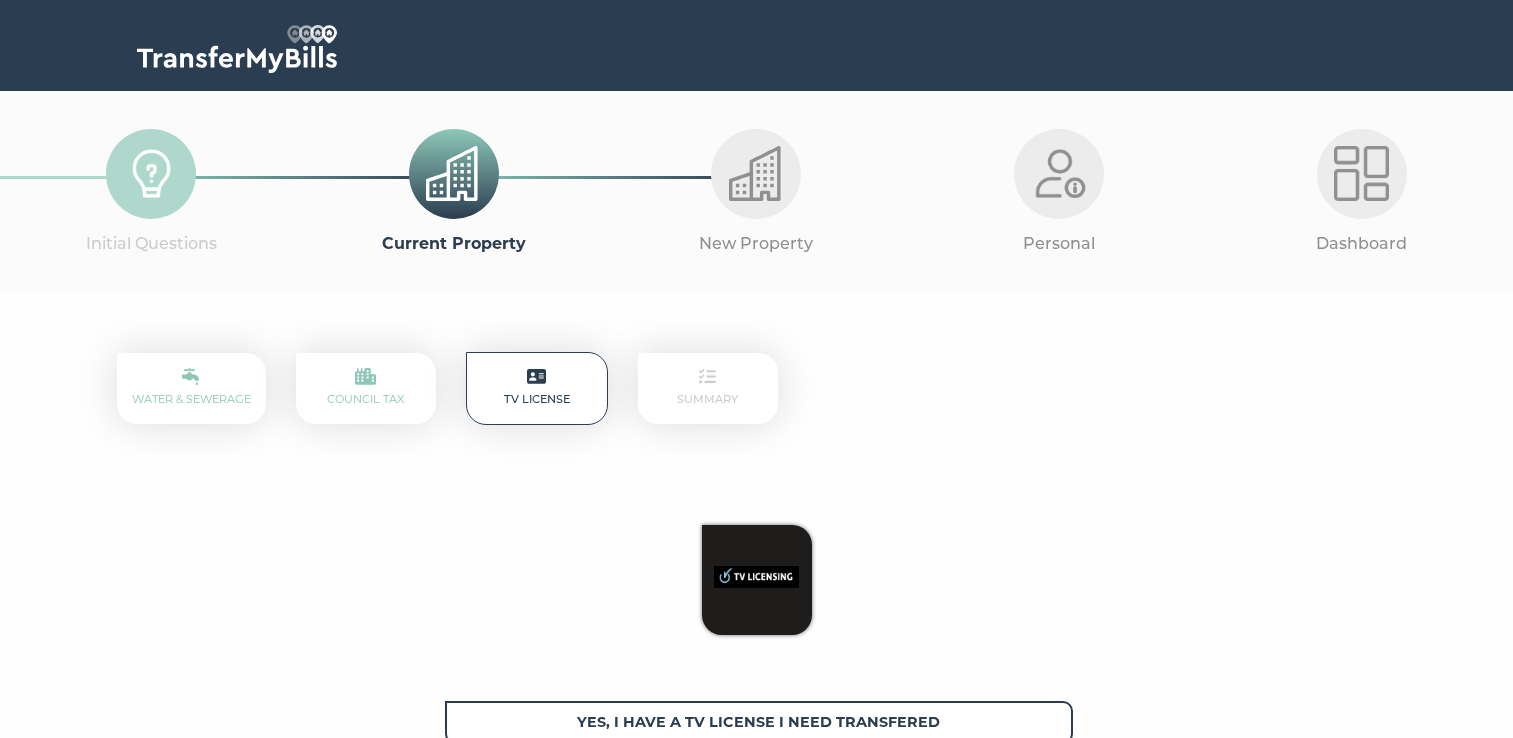 scroll, scrollTop: 0, scrollLeft: 0, axis: both 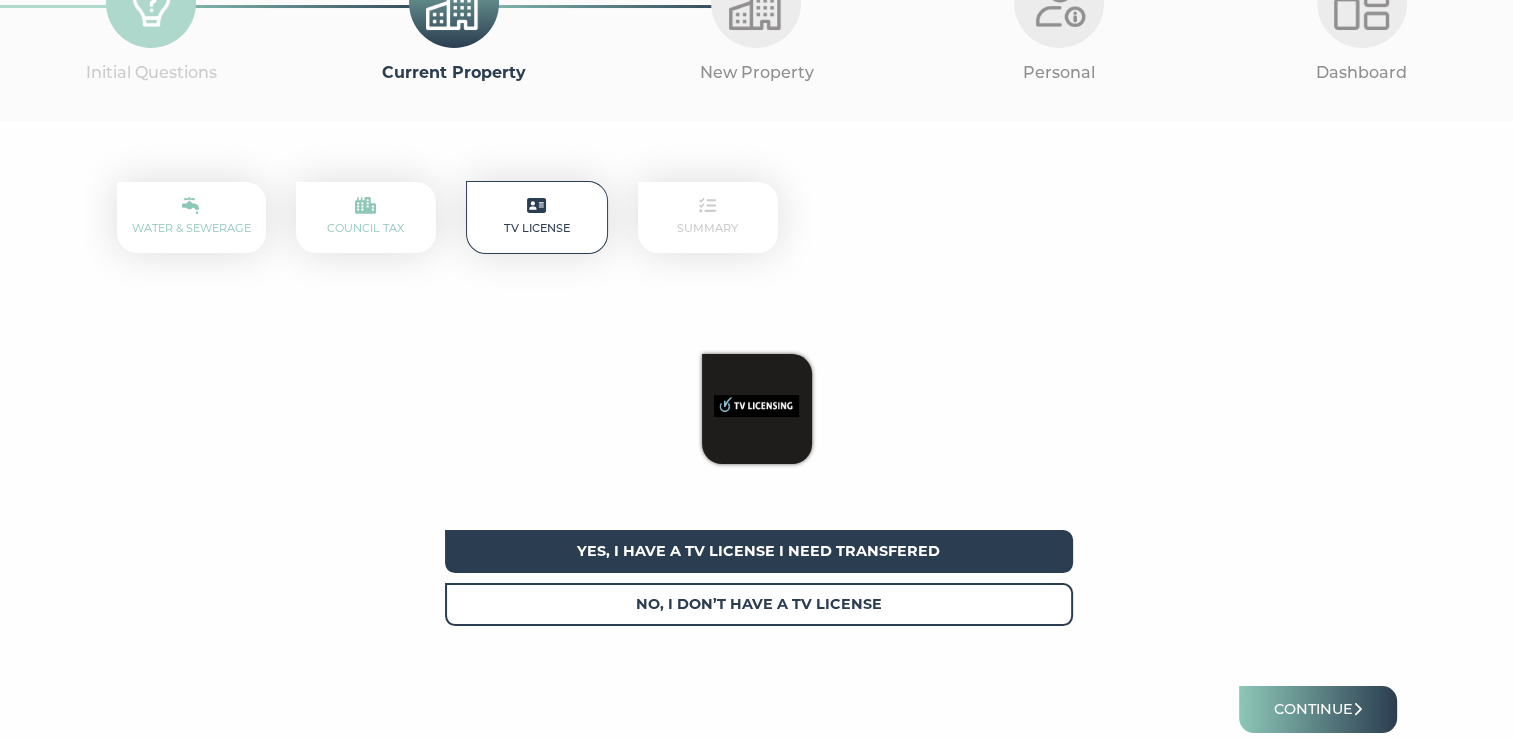 click on "Yes, I have a tv license I need transfered" at bounding box center [759, 551] 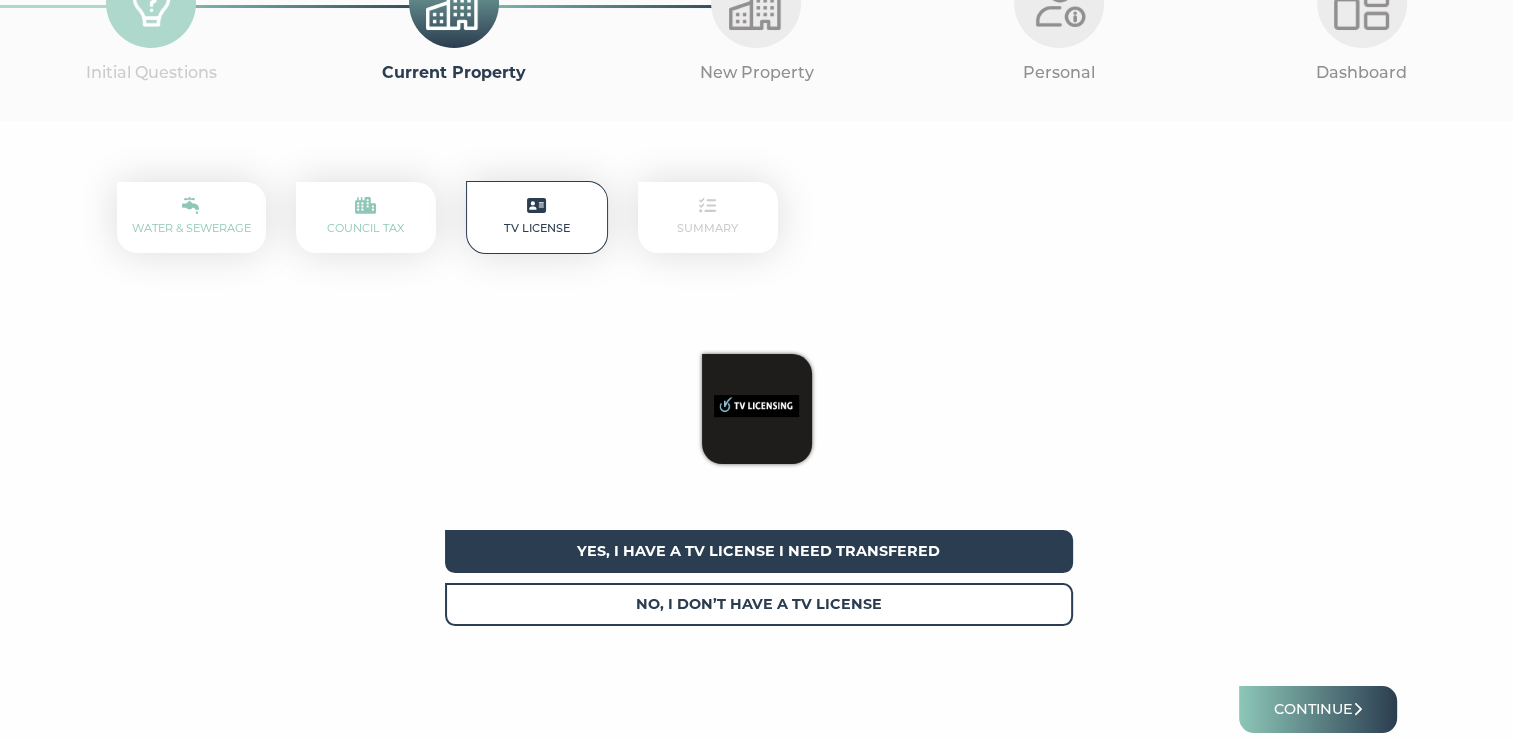 click on "Yes, I have a tv license I need transfered" at bounding box center (759, 551) 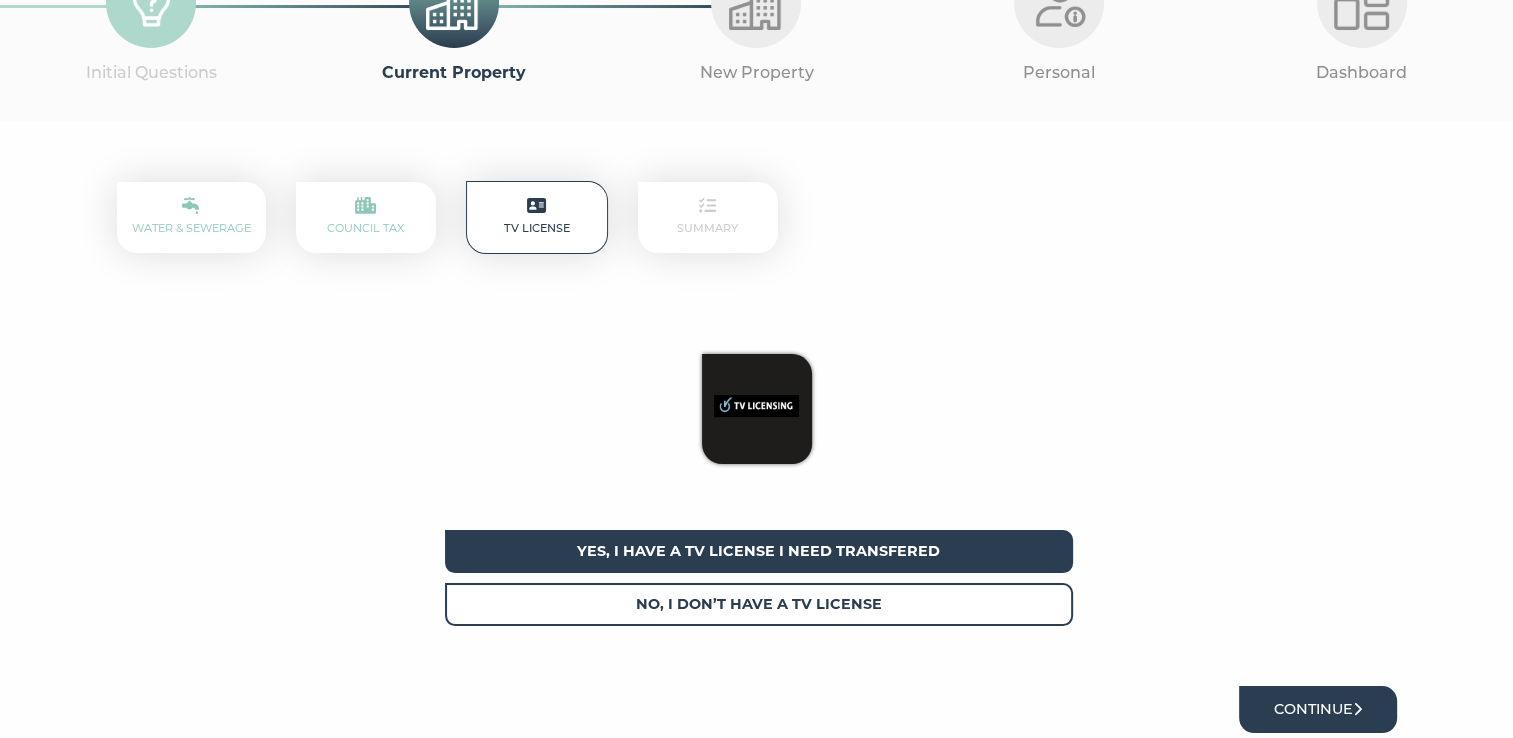 click on "Continue" at bounding box center (1318, 709) 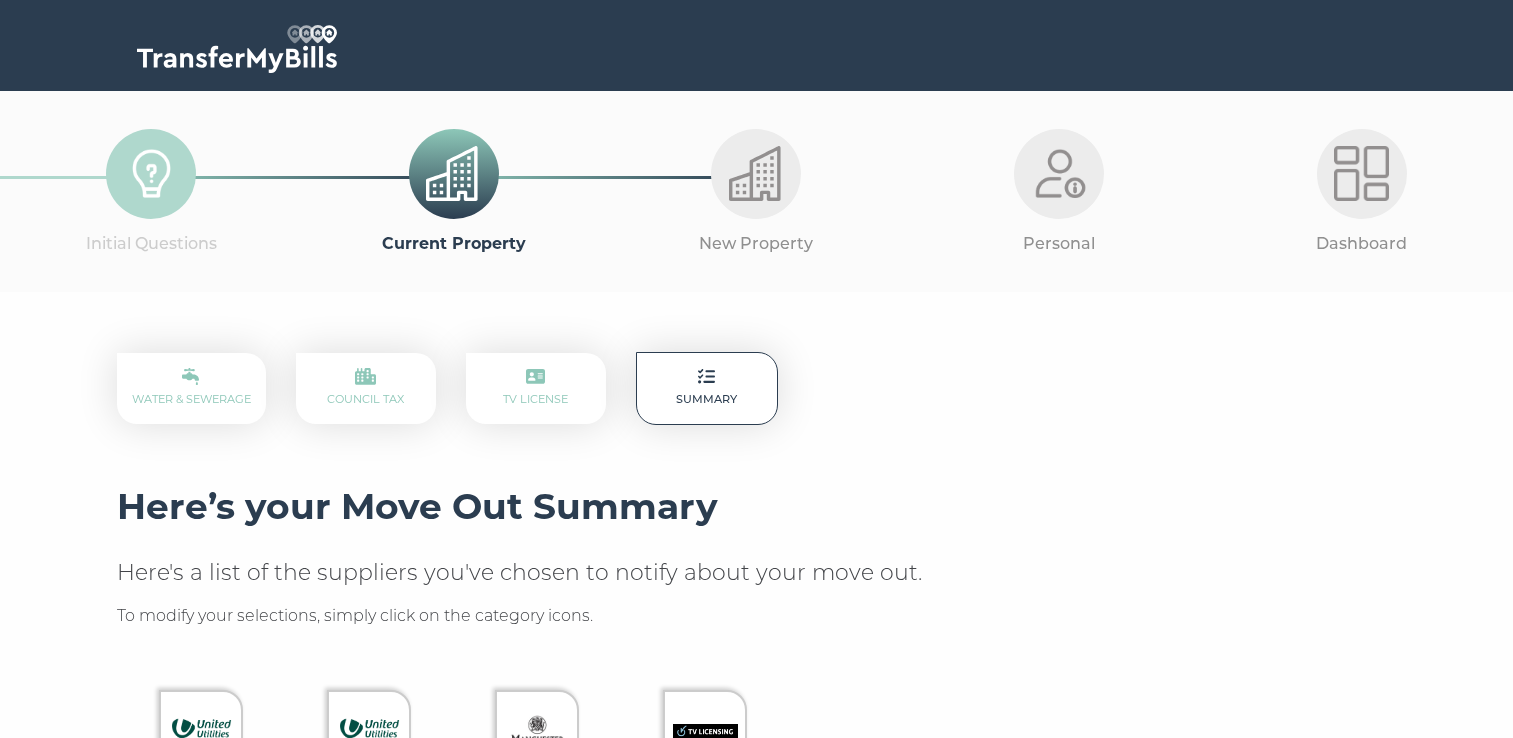 scroll, scrollTop: 0, scrollLeft: 0, axis: both 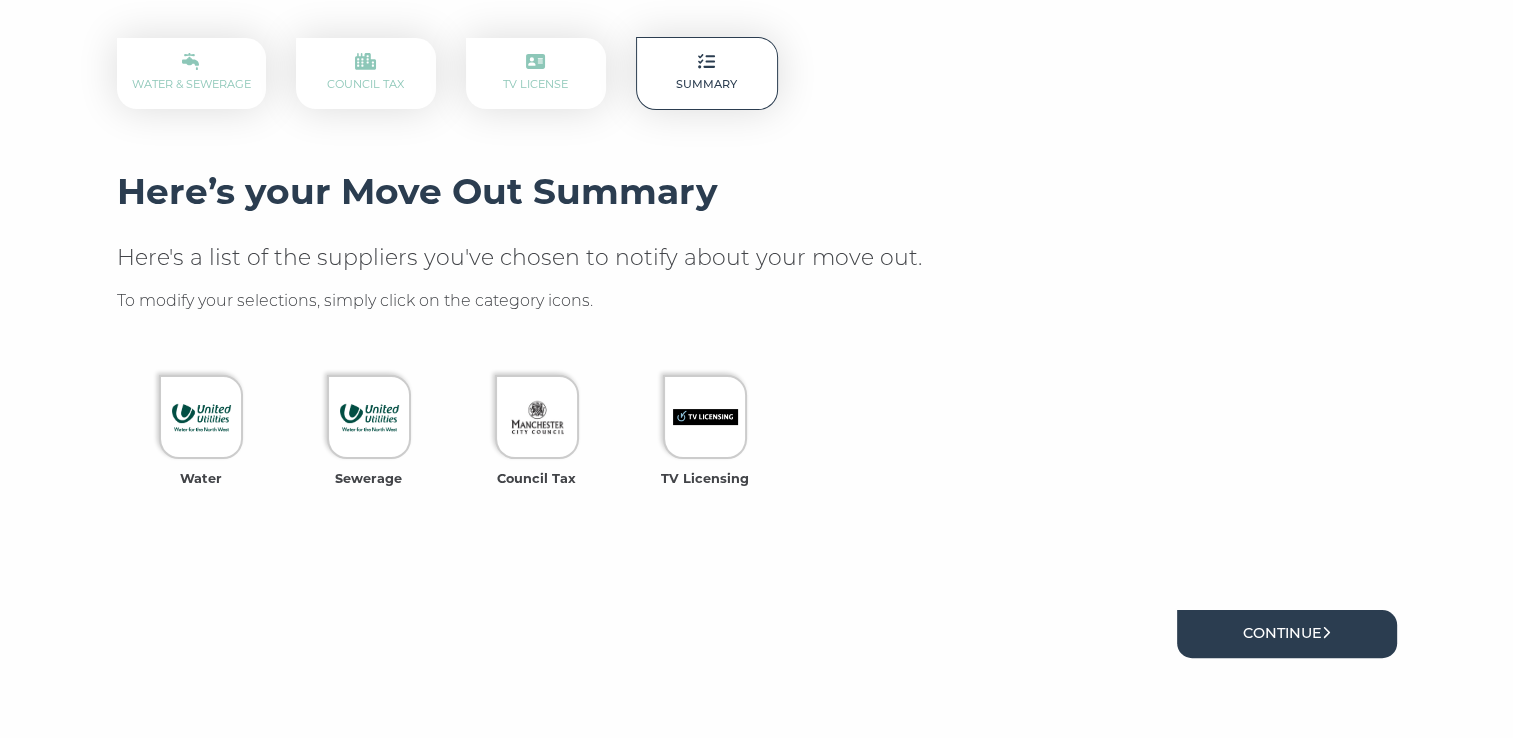 click on "Continue" at bounding box center [1287, 633] 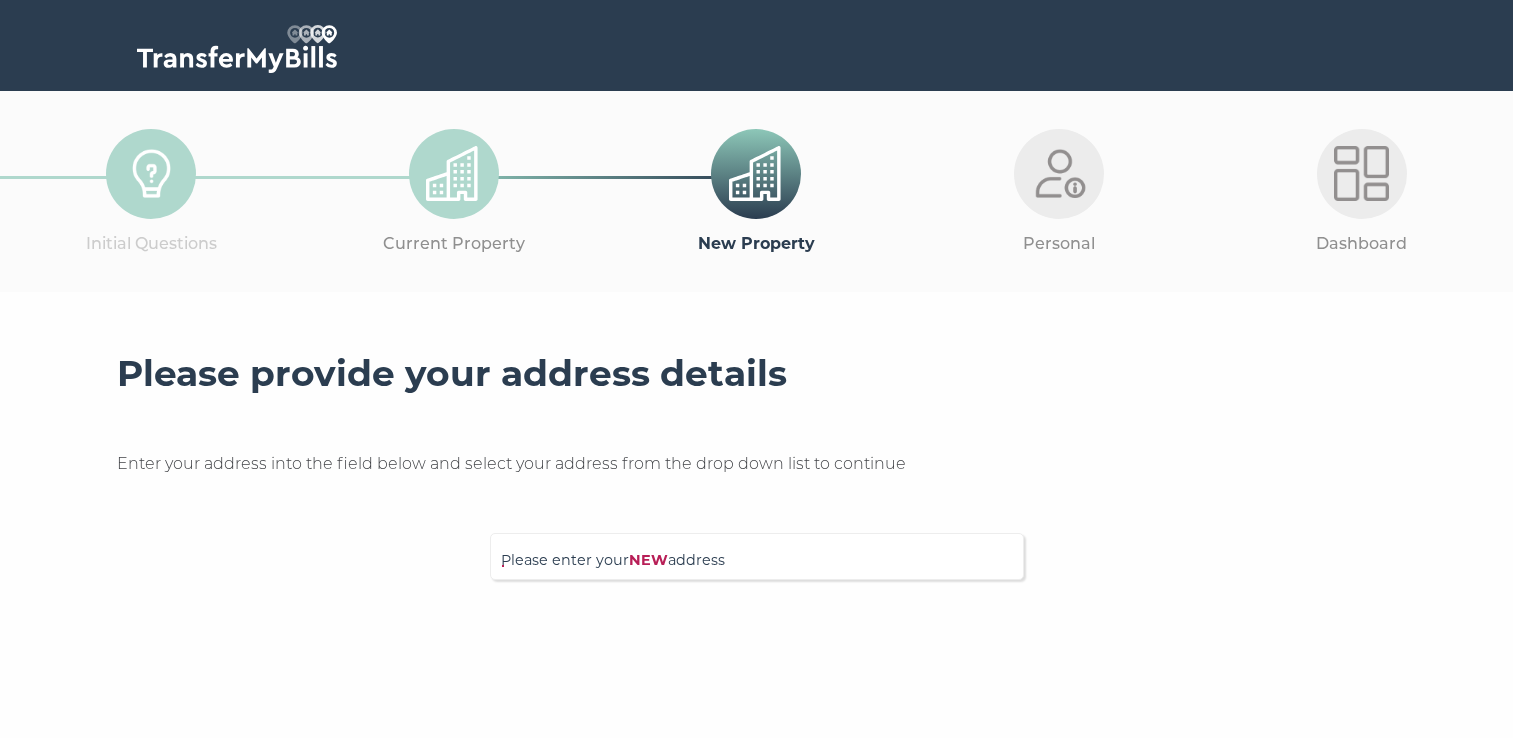 scroll, scrollTop: 0, scrollLeft: 0, axis: both 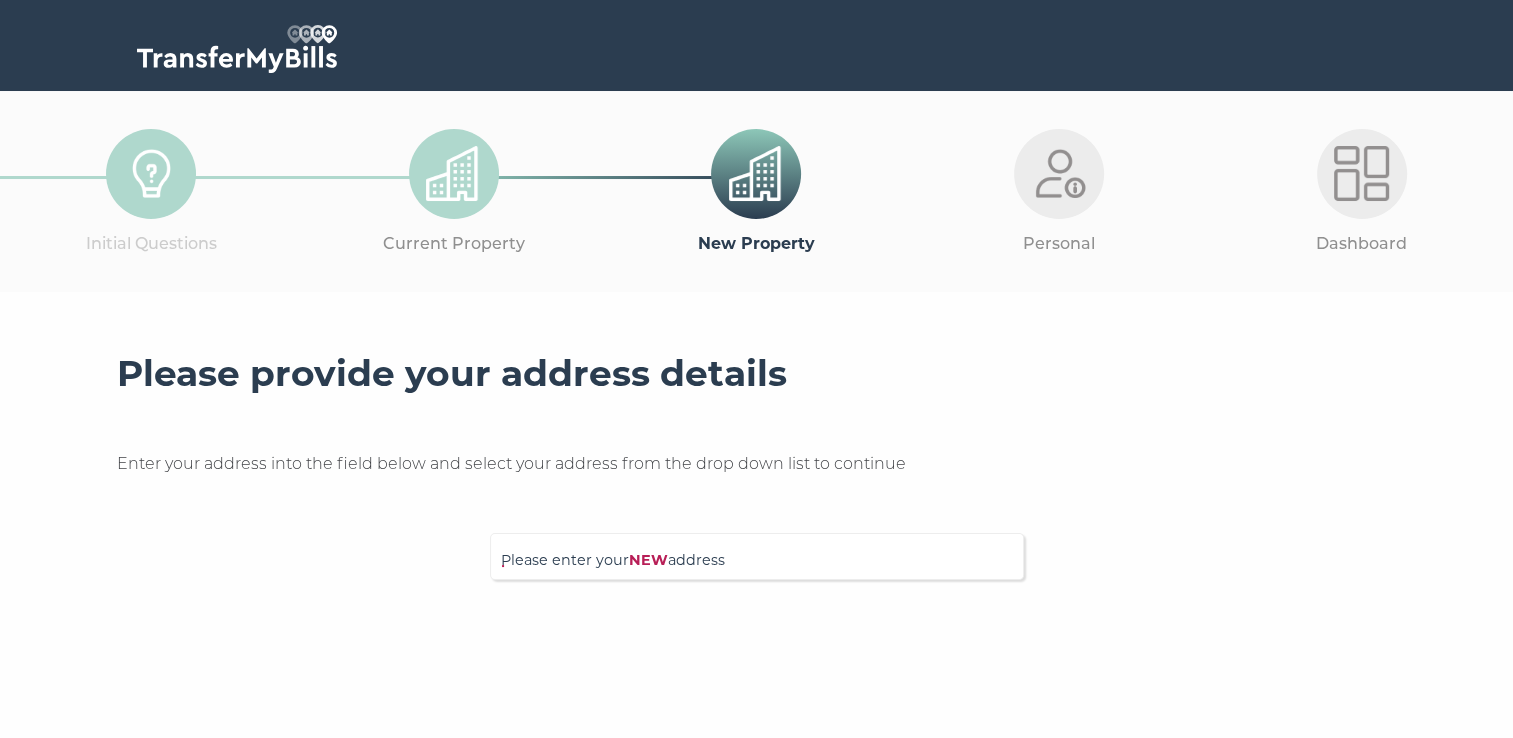 click on "NEW" at bounding box center [648, 560] 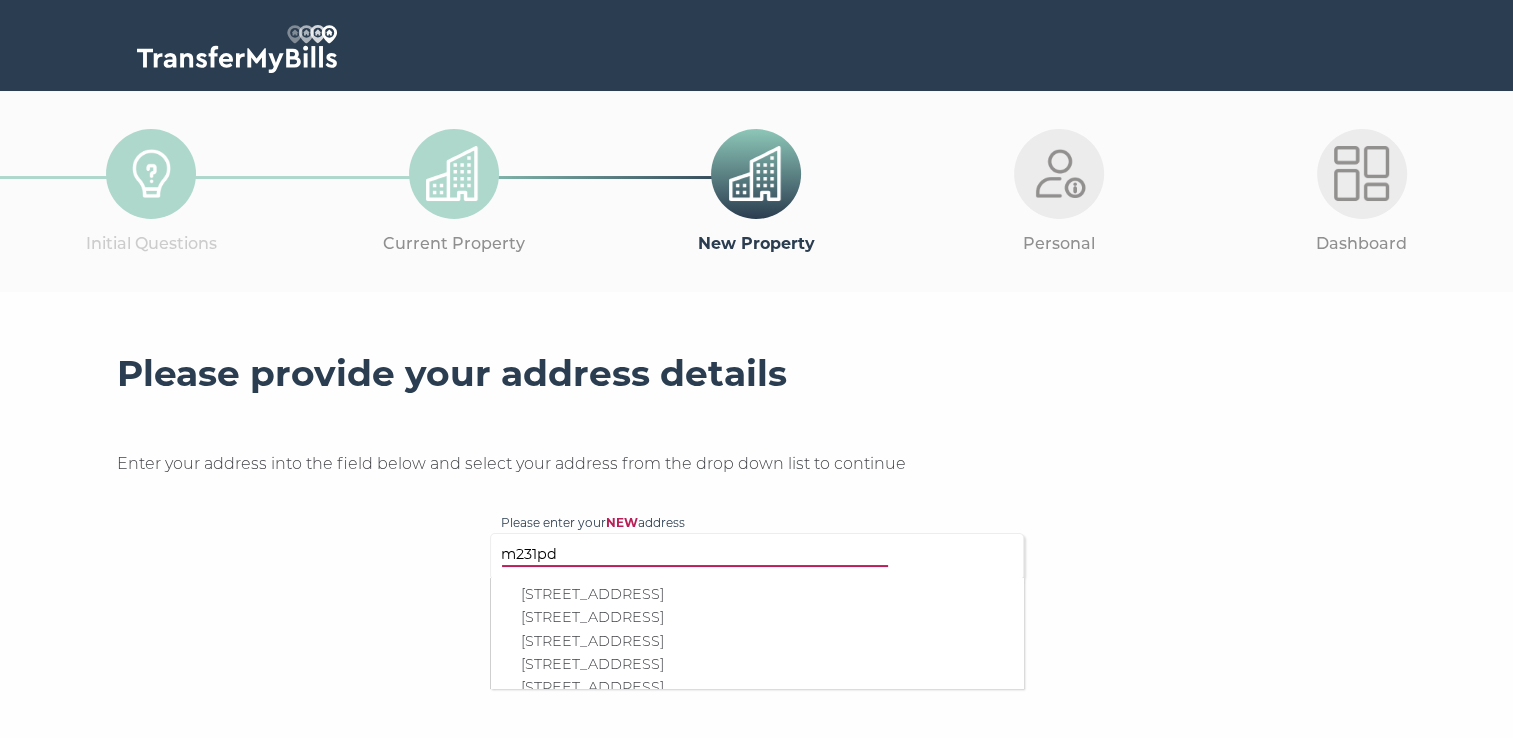 type on "m231pd" 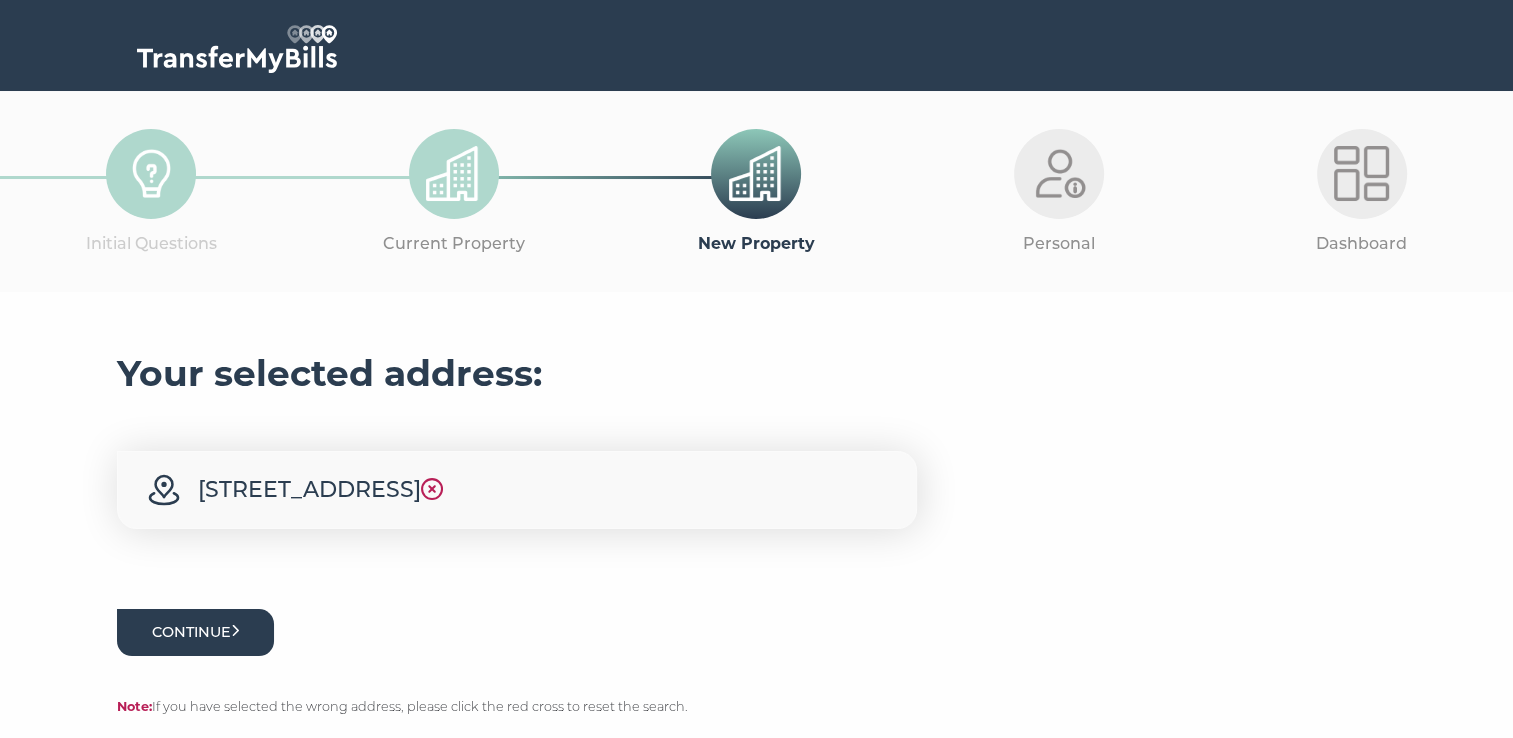 click on "Continue" at bounding box center (196, 632) 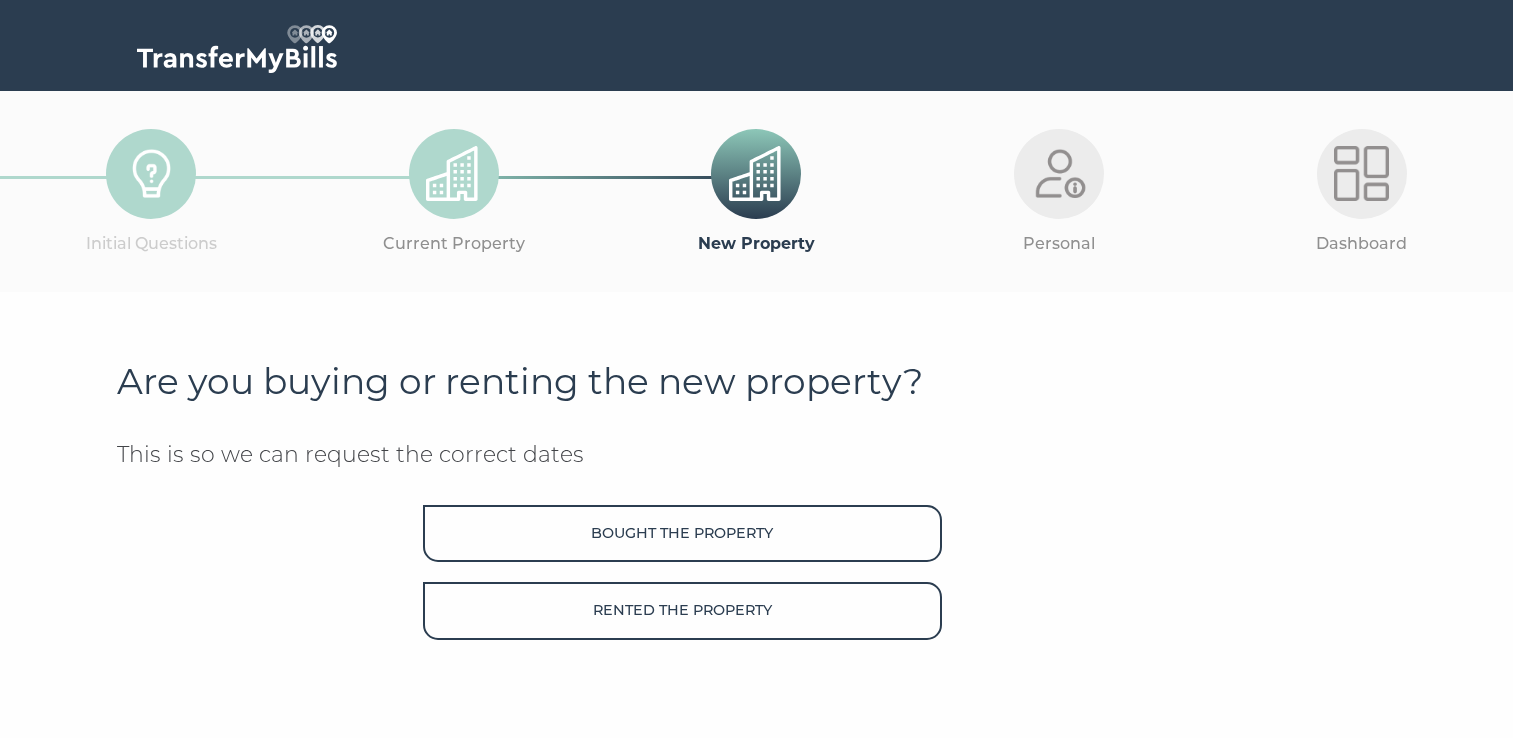 scroll, scrollTop: 0, scrollLeft: 0, axis: both 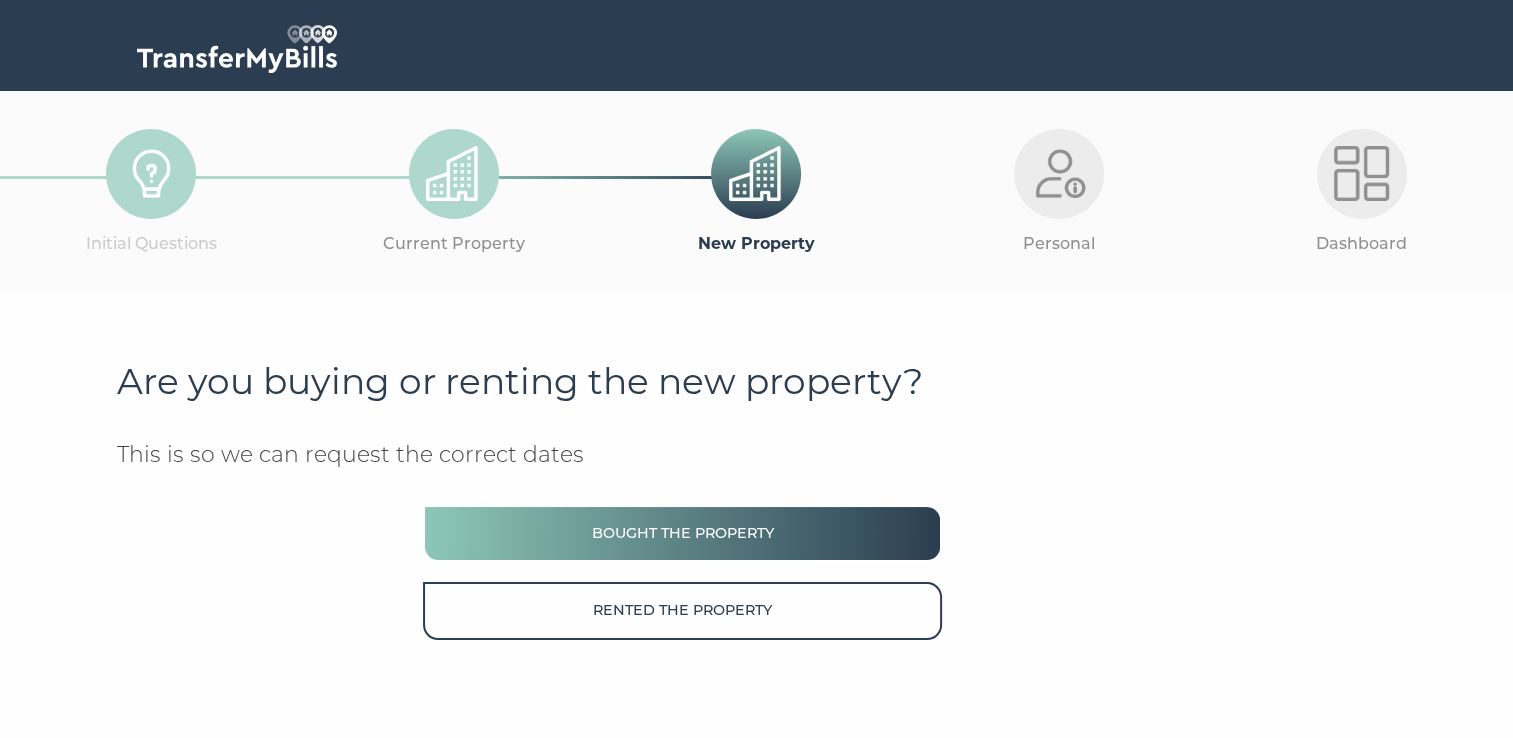 click on "Bought the property" at bounding box center [682, 533] 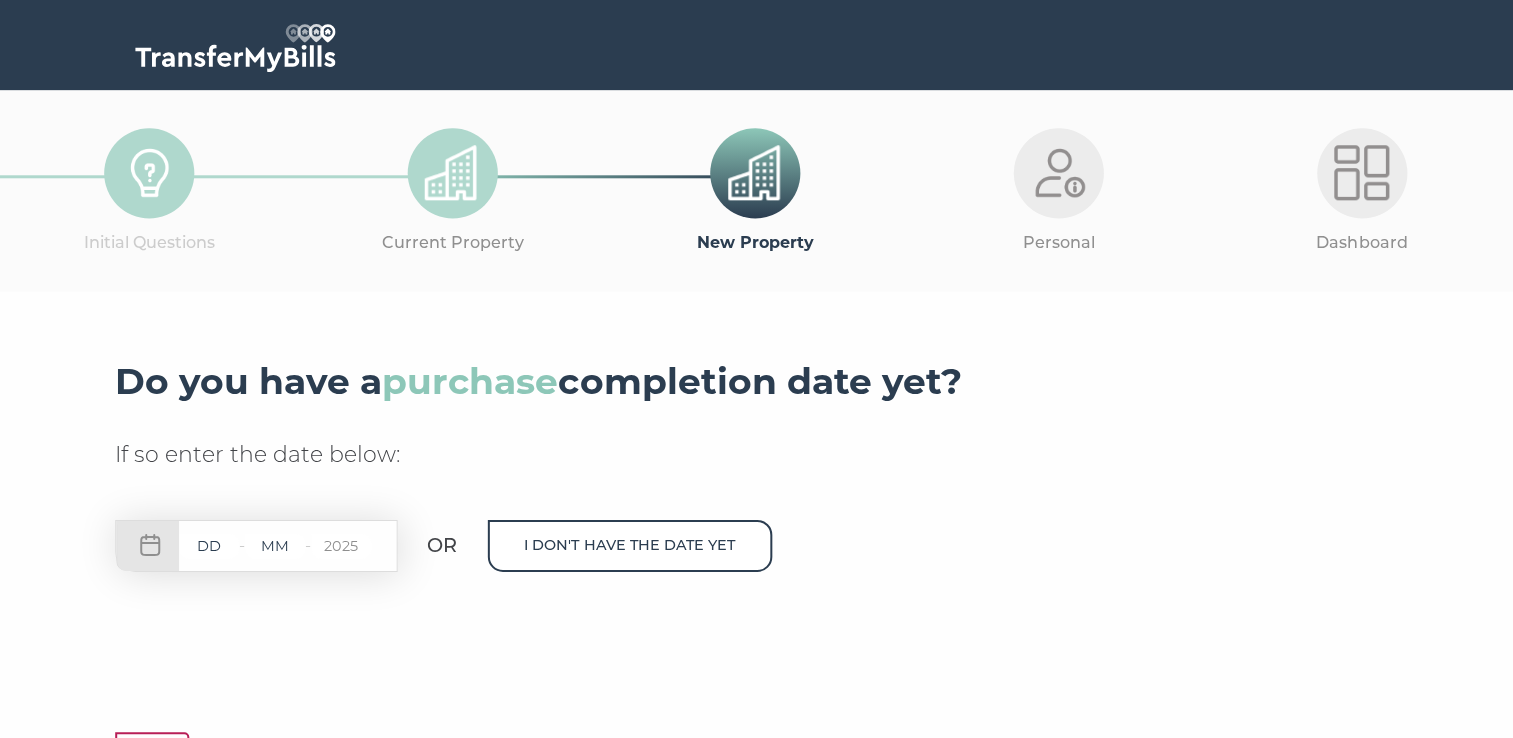 scroll, scrollTop: 0, scrollLeft: 0, axis: both 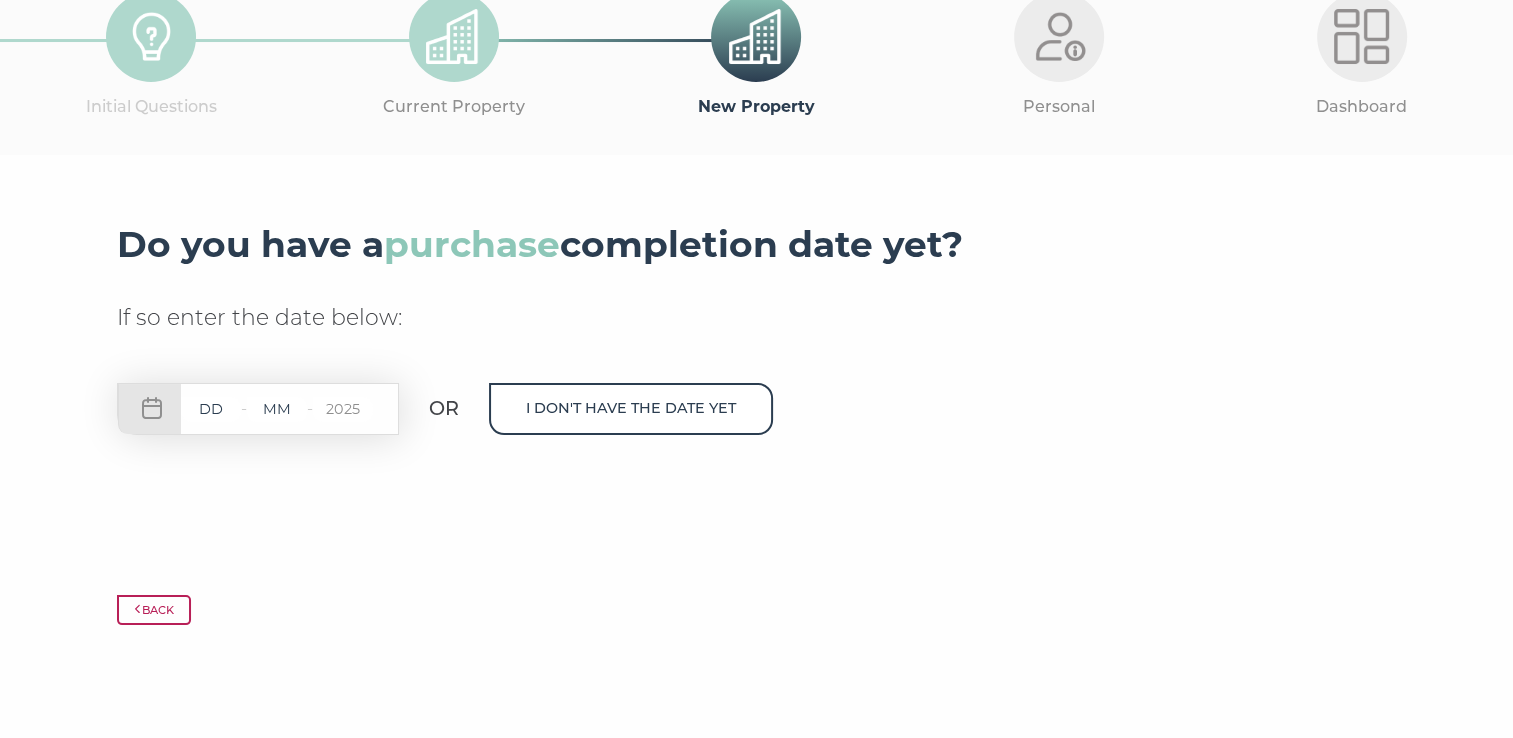click on "2025" at bounding box center [343, 409] 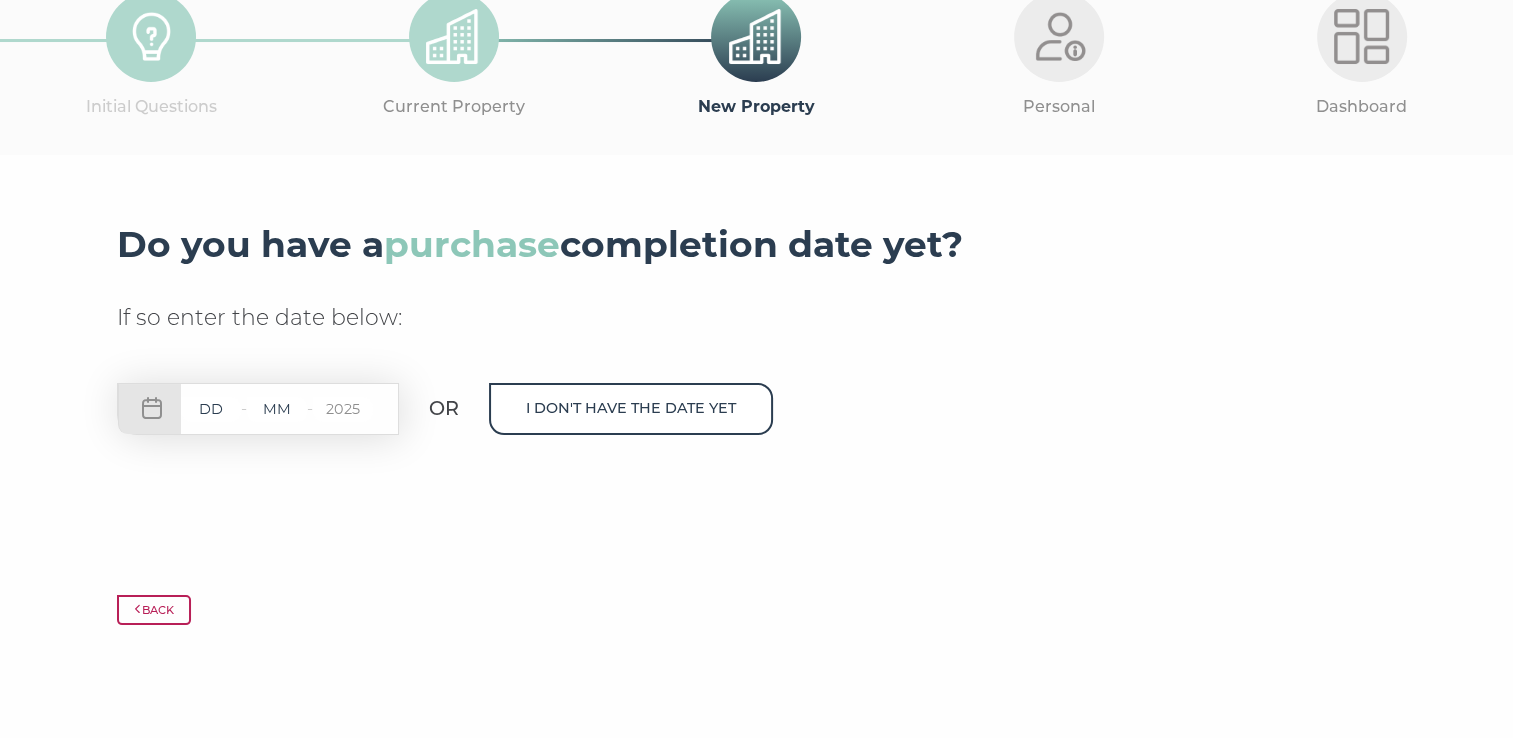type on "16" 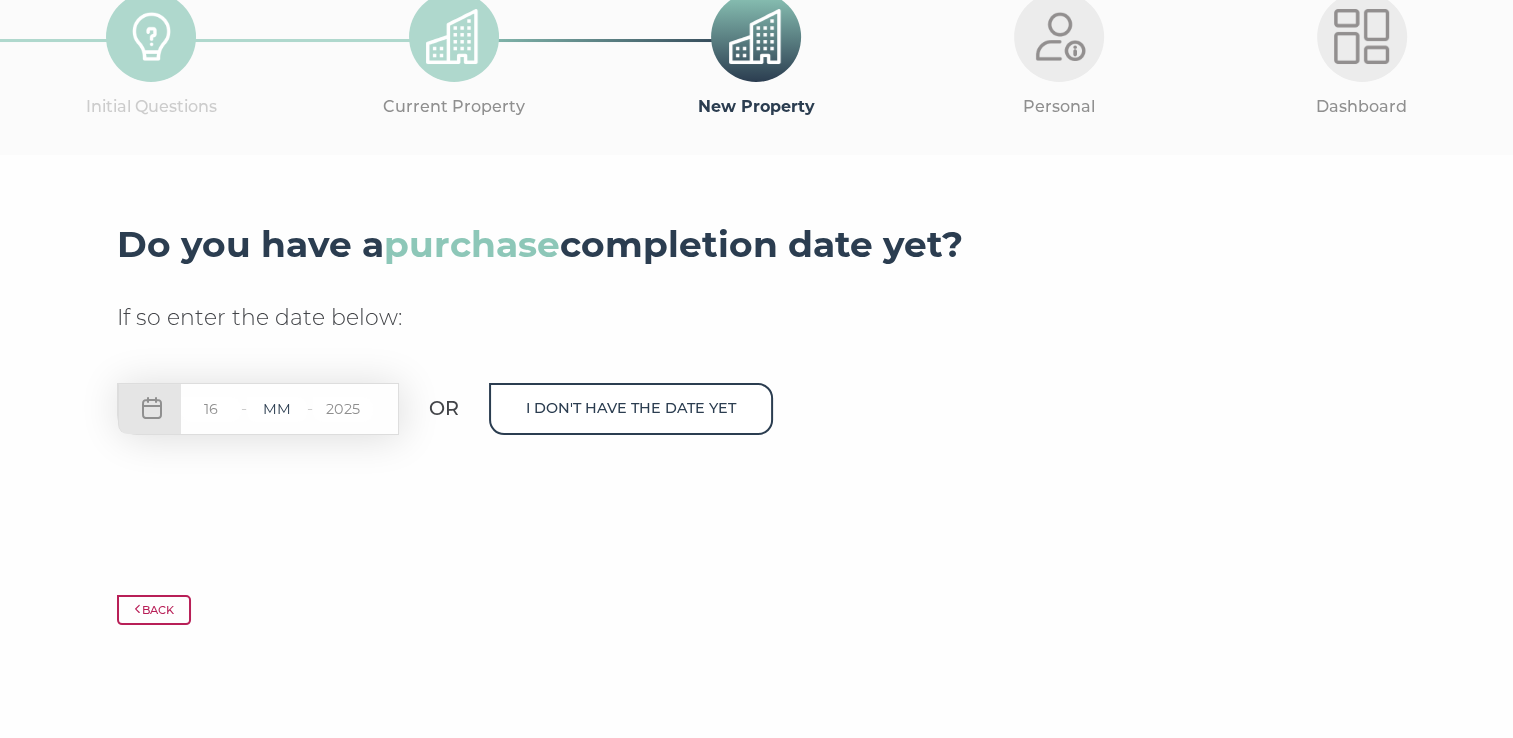 type on "07" 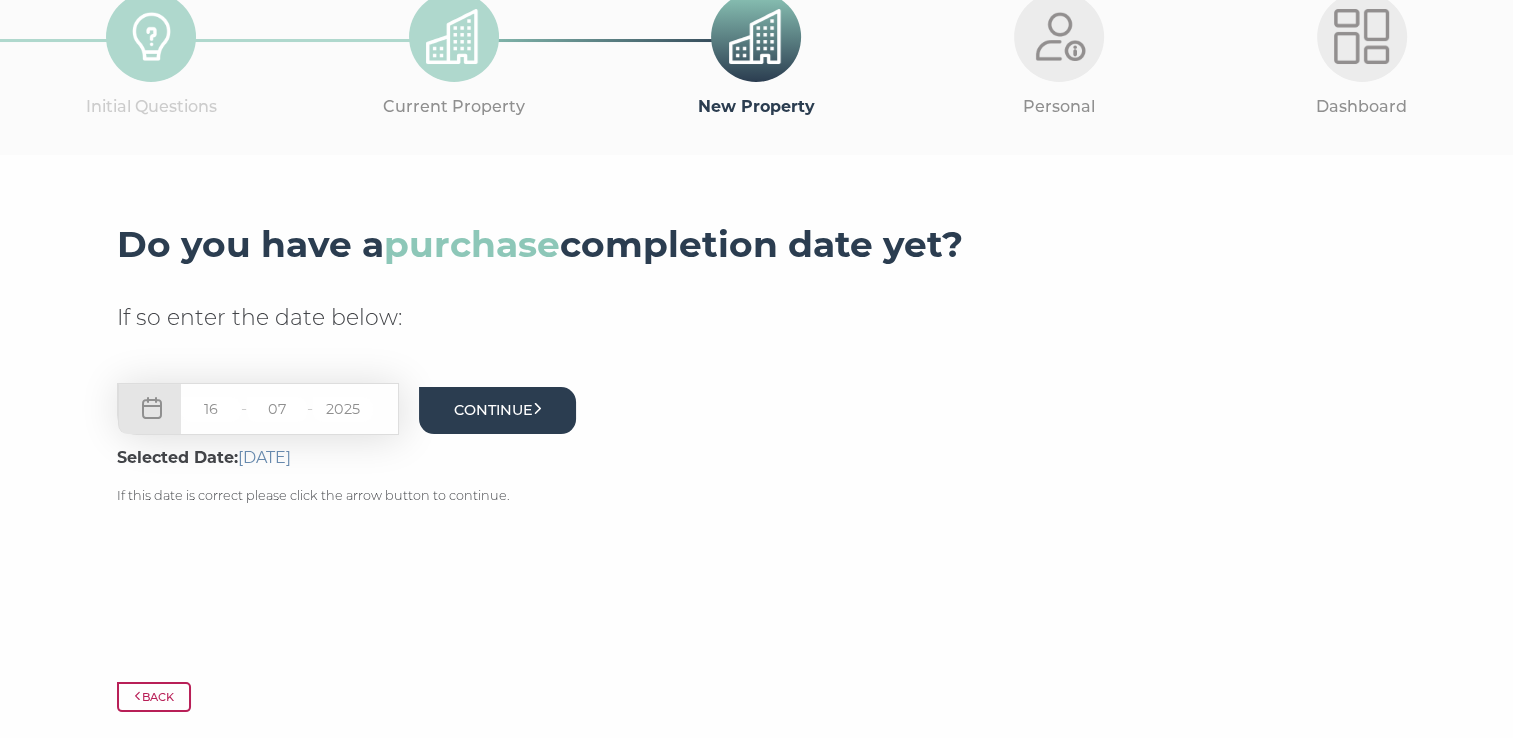 click on "Continue" at bounding box center [498, 410] 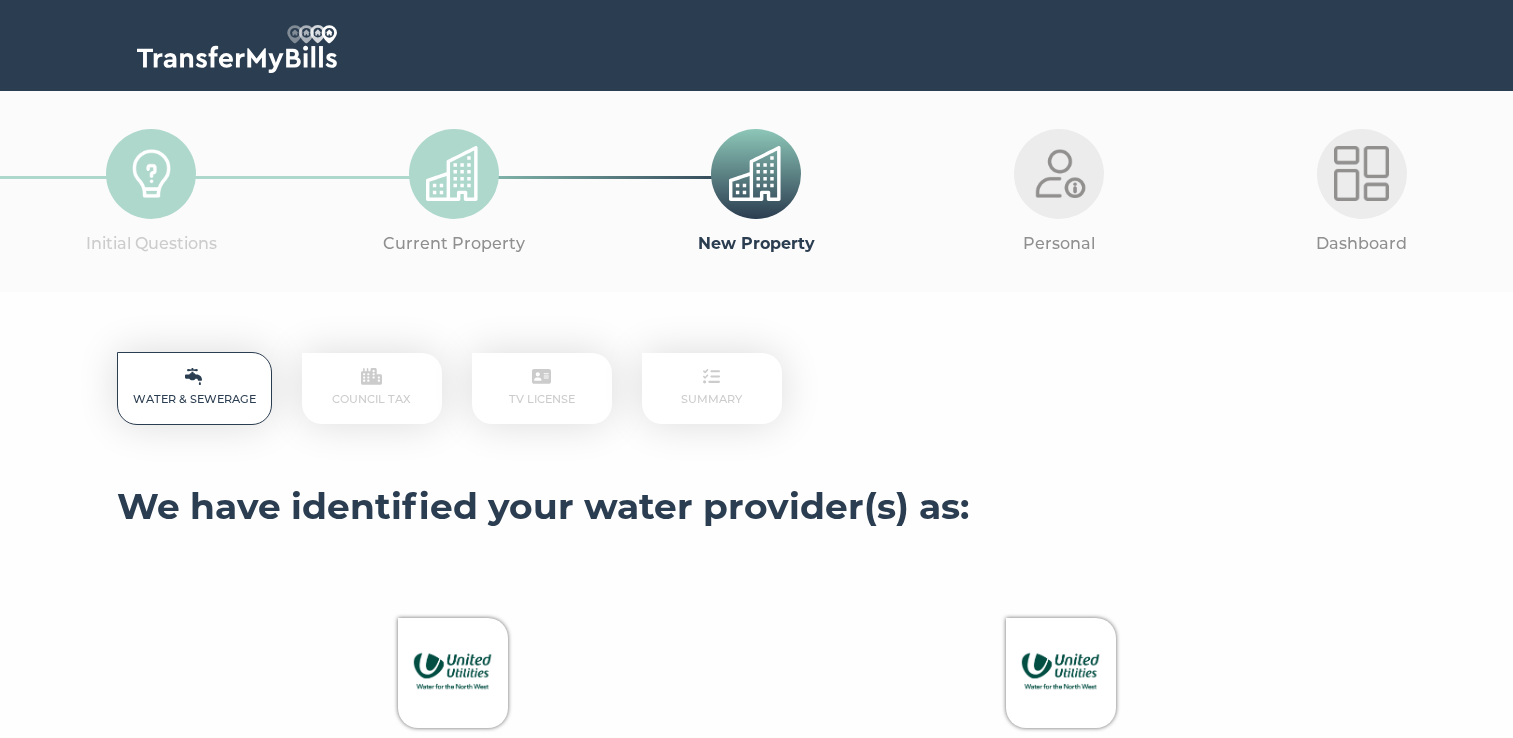 scroll, scrollTop: 0, scrollLeft: 0, axis: both 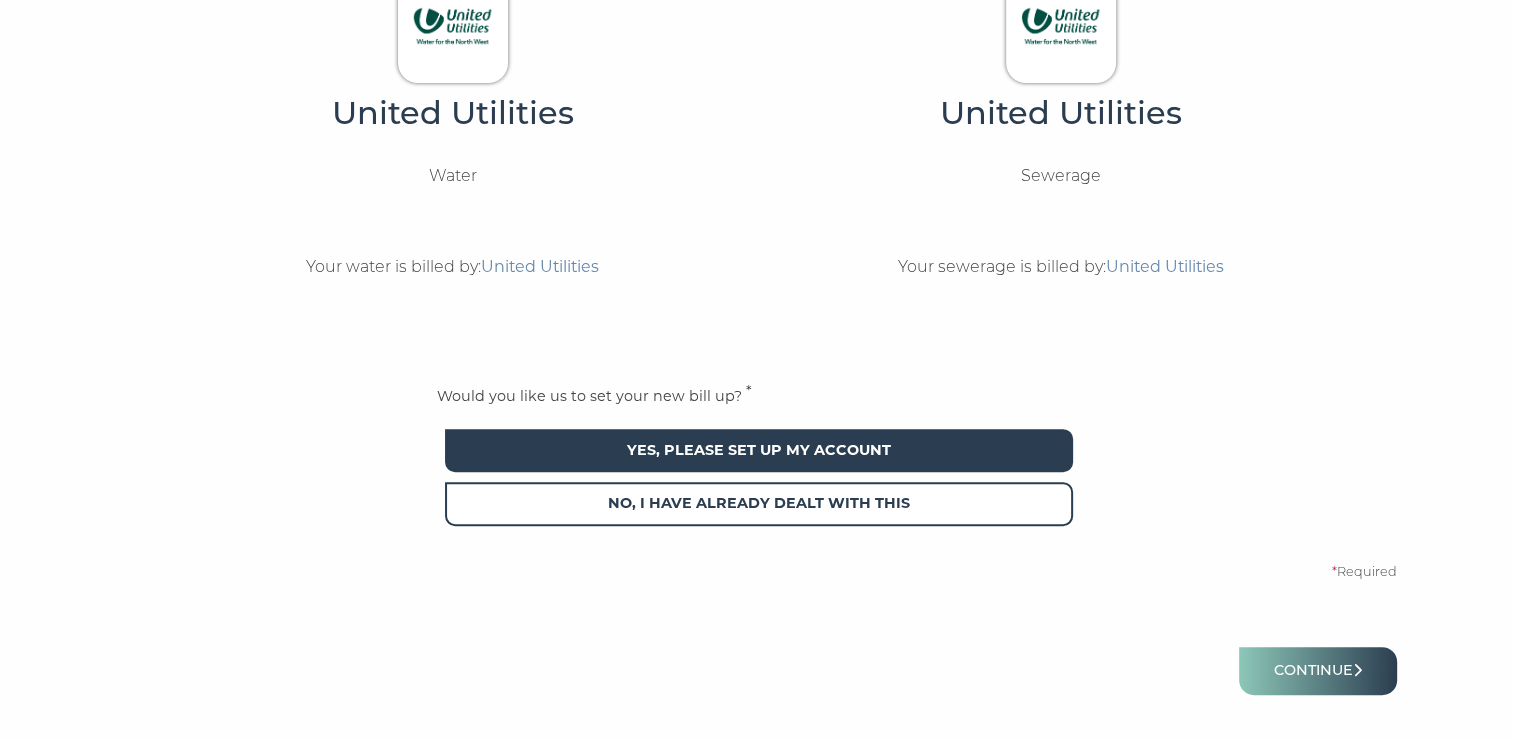 click on "Yes, please set up my account" at bounding box center (759, 450) 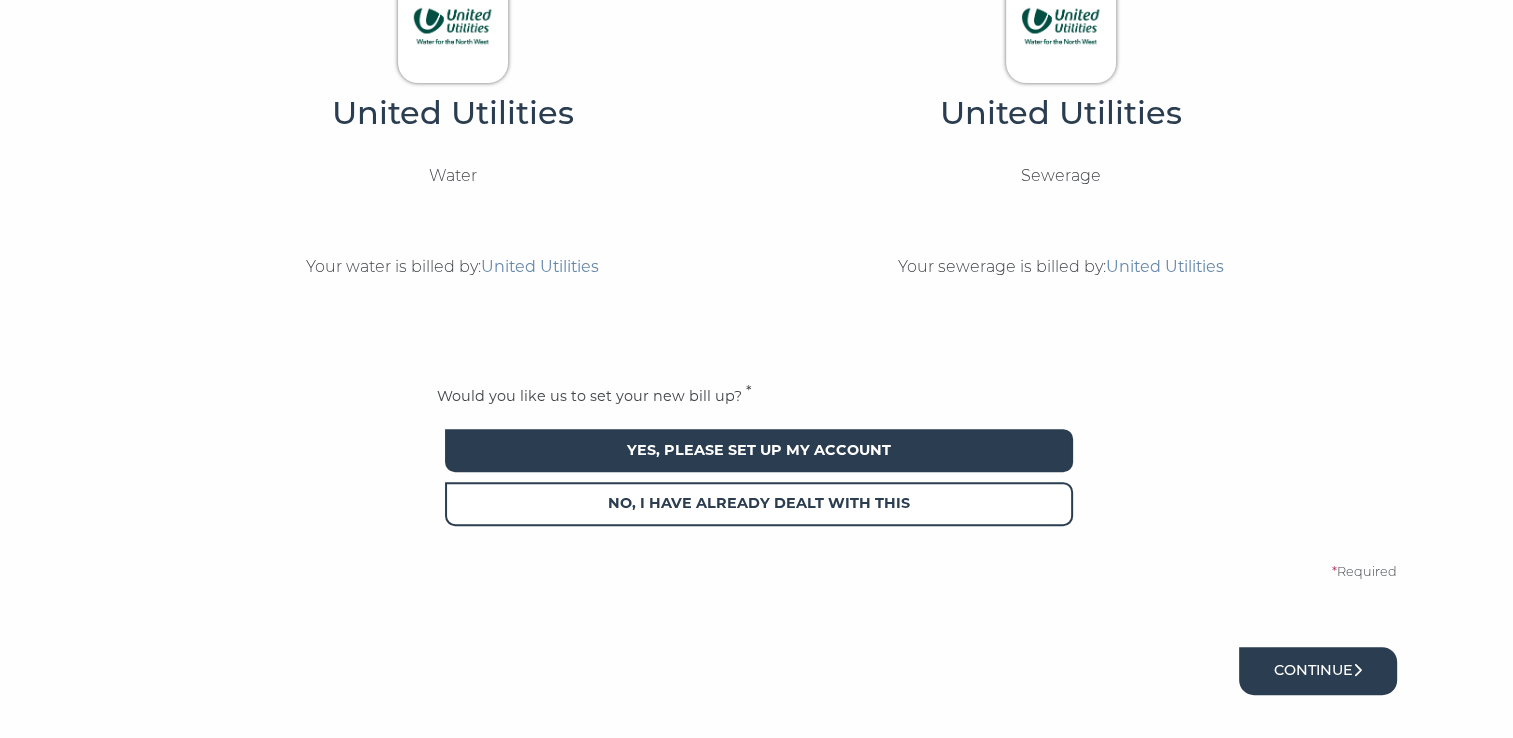 click on "Continue" at bounding box center (1318, 670) 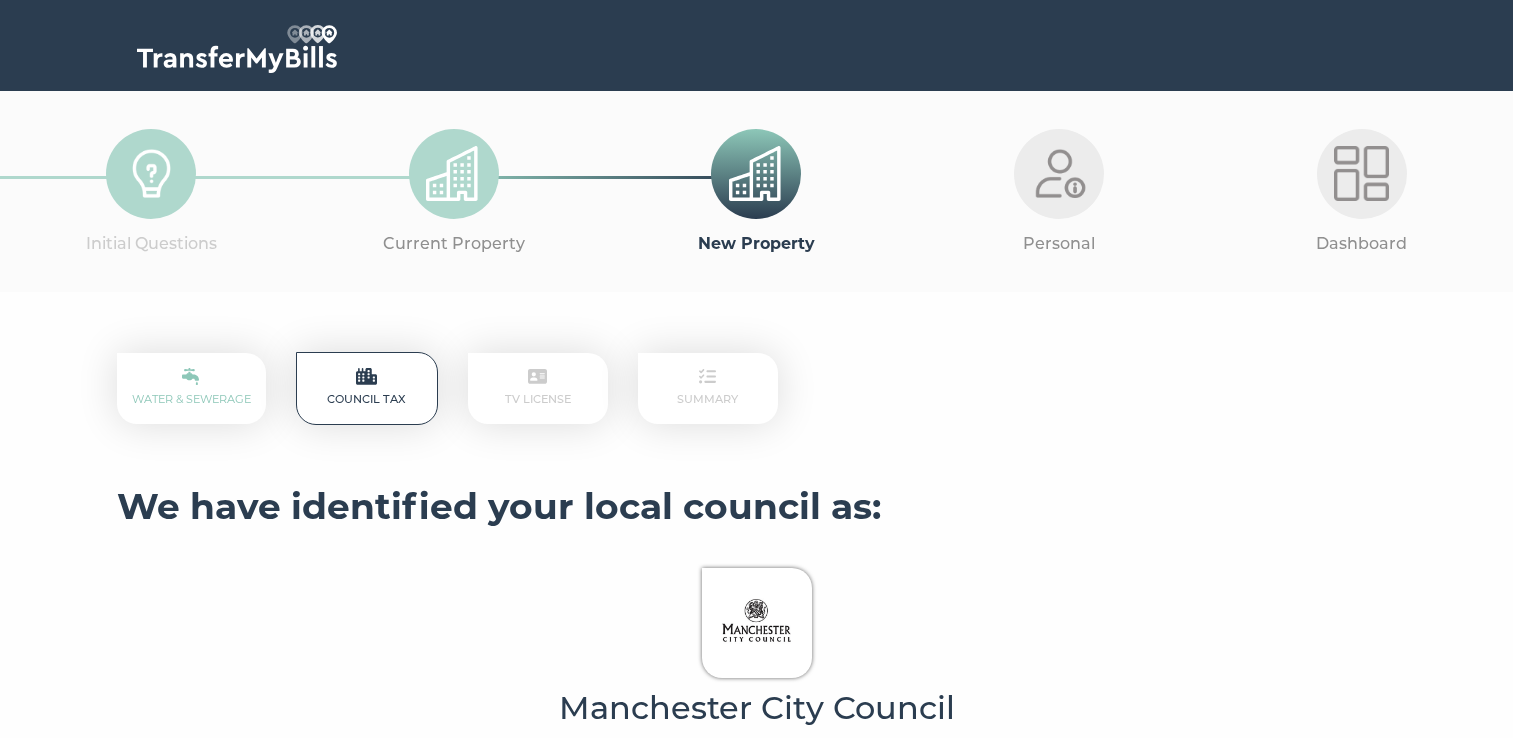 scroll, scrollTop: 0, scrollLeft: 0, axis: both 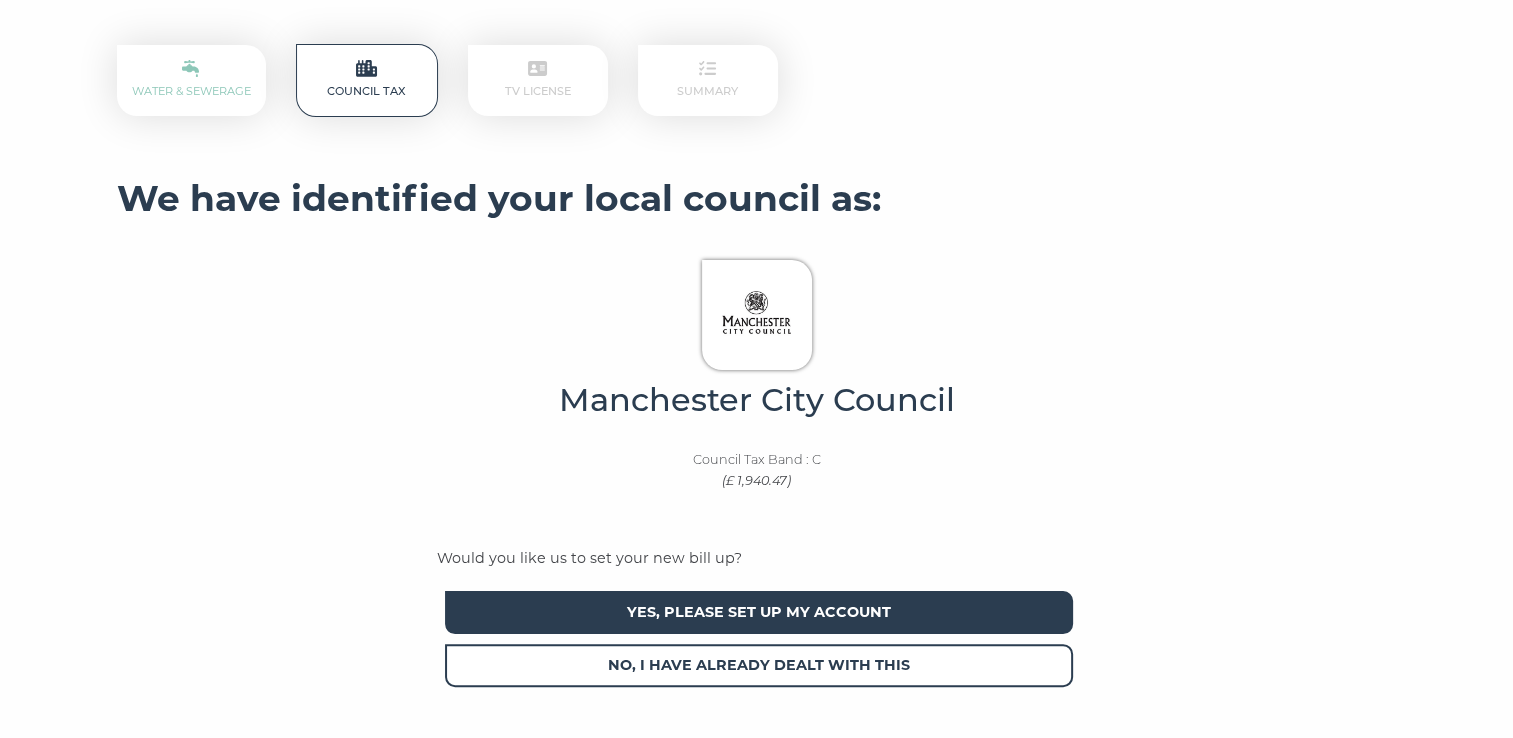 click on "Yes, please set up my account" at bounding box center [759, 612] 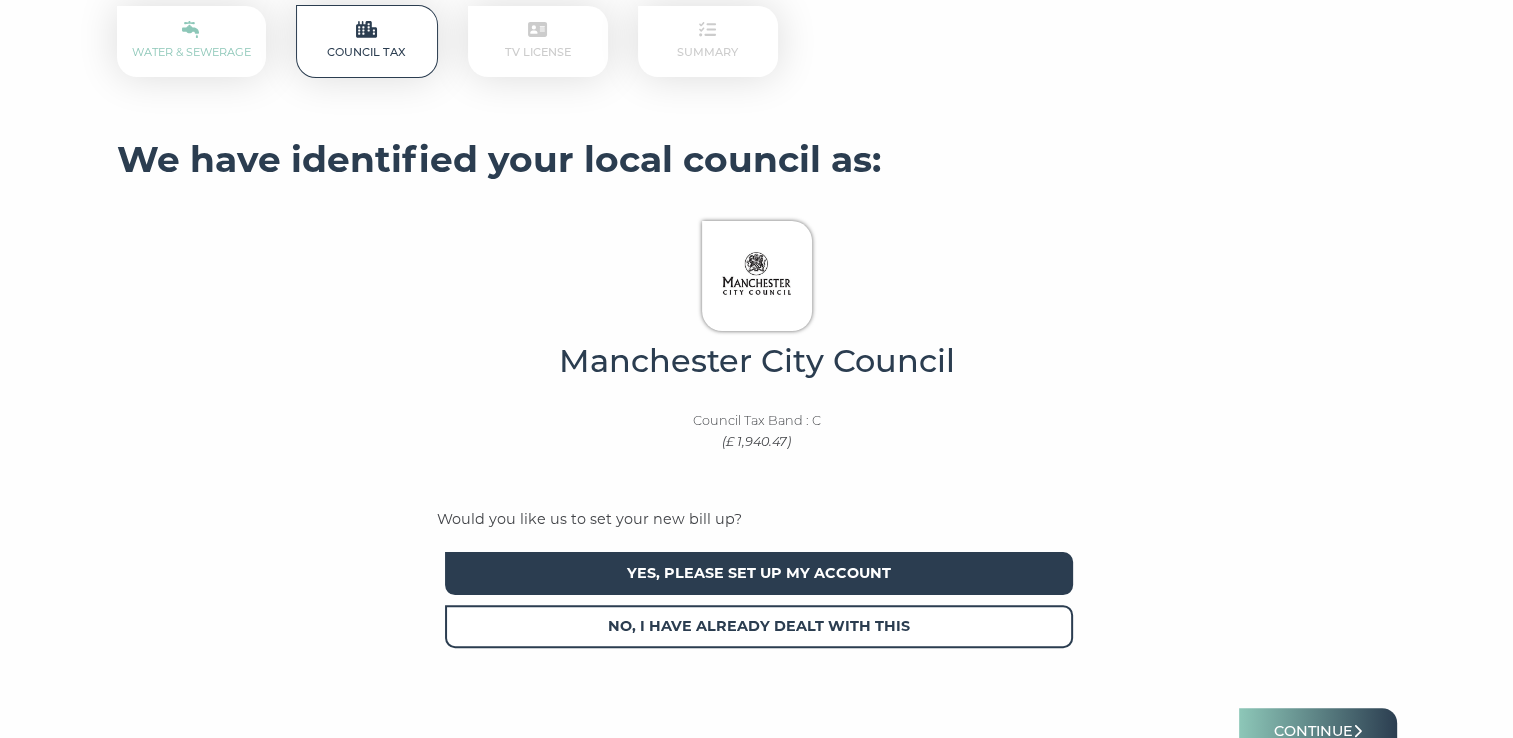 scroll, scrollTop: 372, scrollLeft: 0, axis: vertical 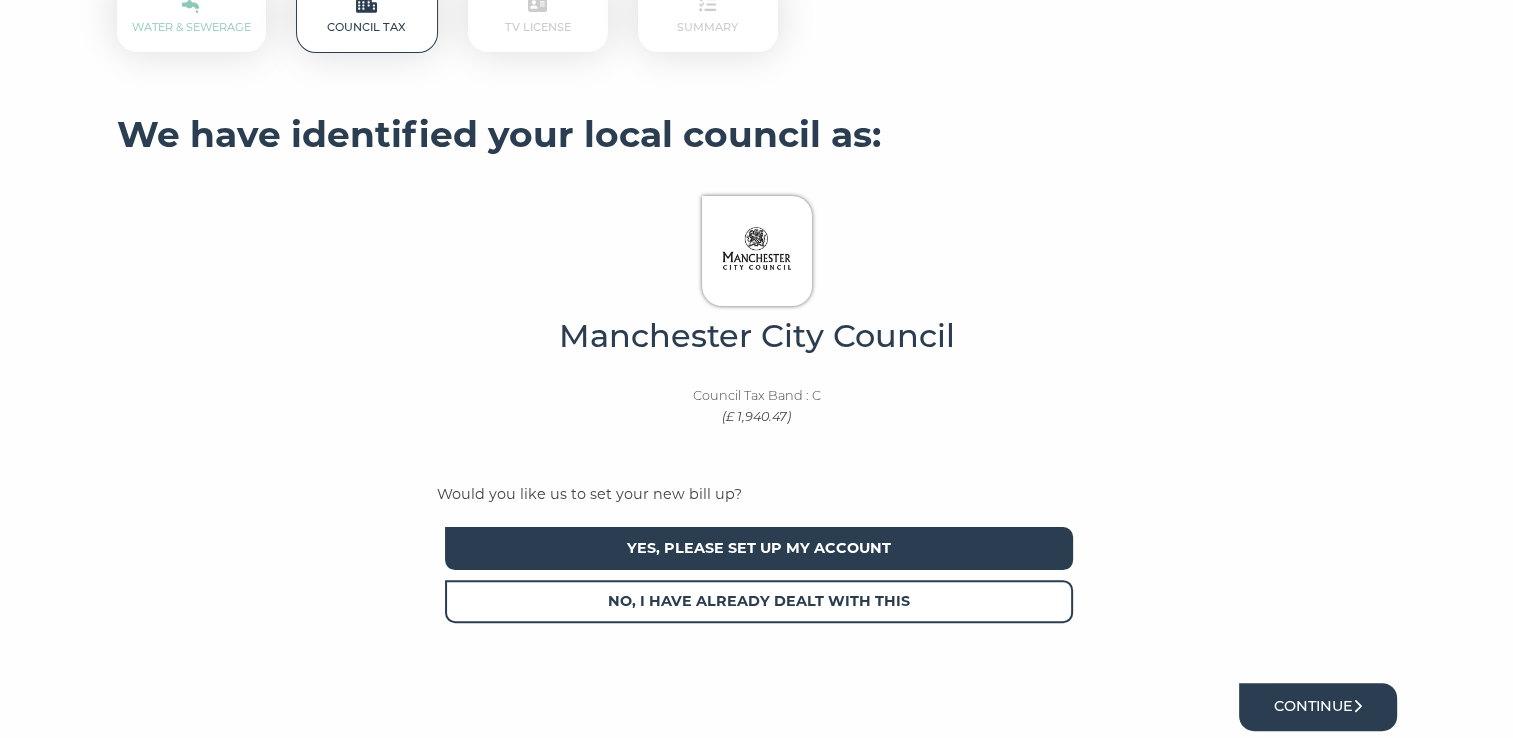 click on "Continue" at bounding box center (1318, 706) 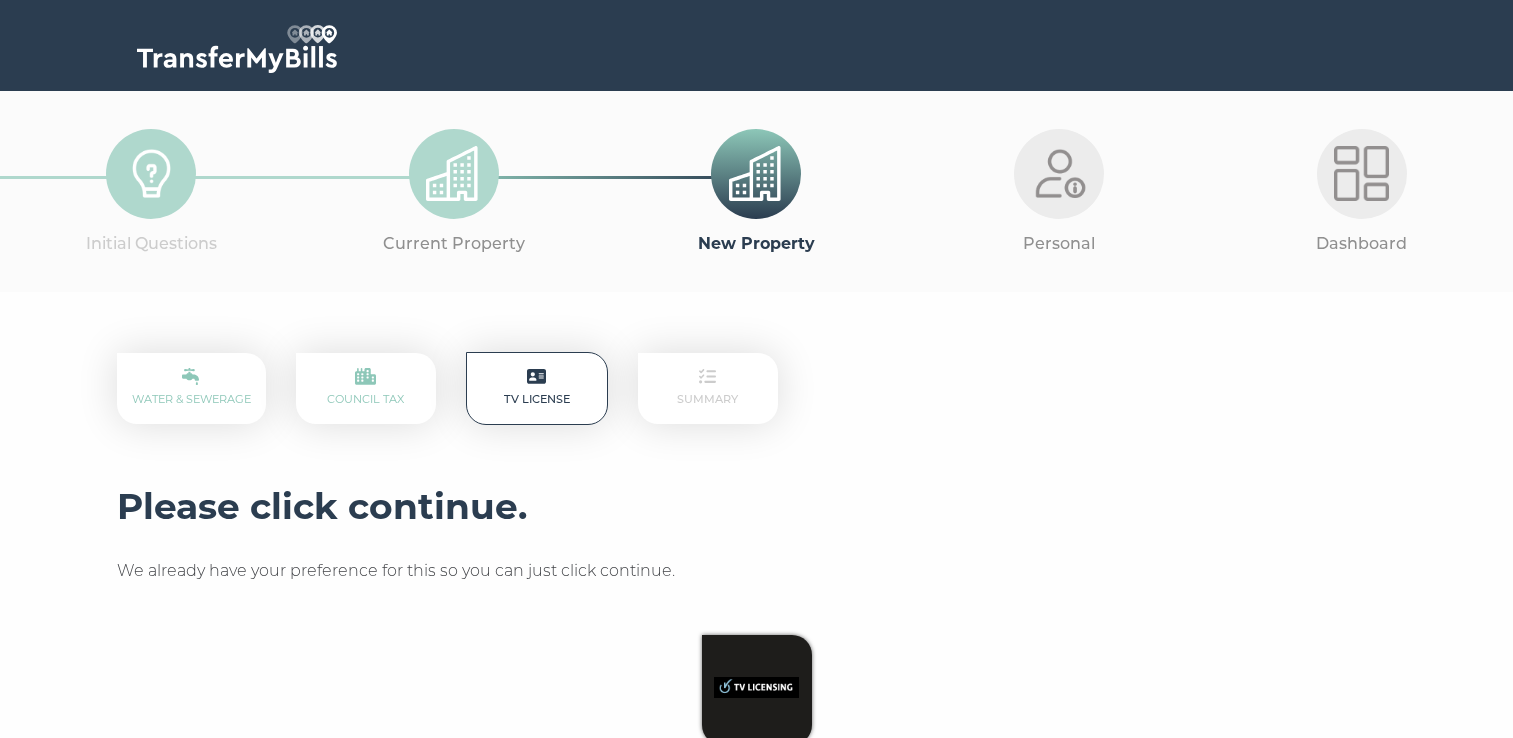 scroll, scrollTop: 0, scrollLeft: 0, axis: both 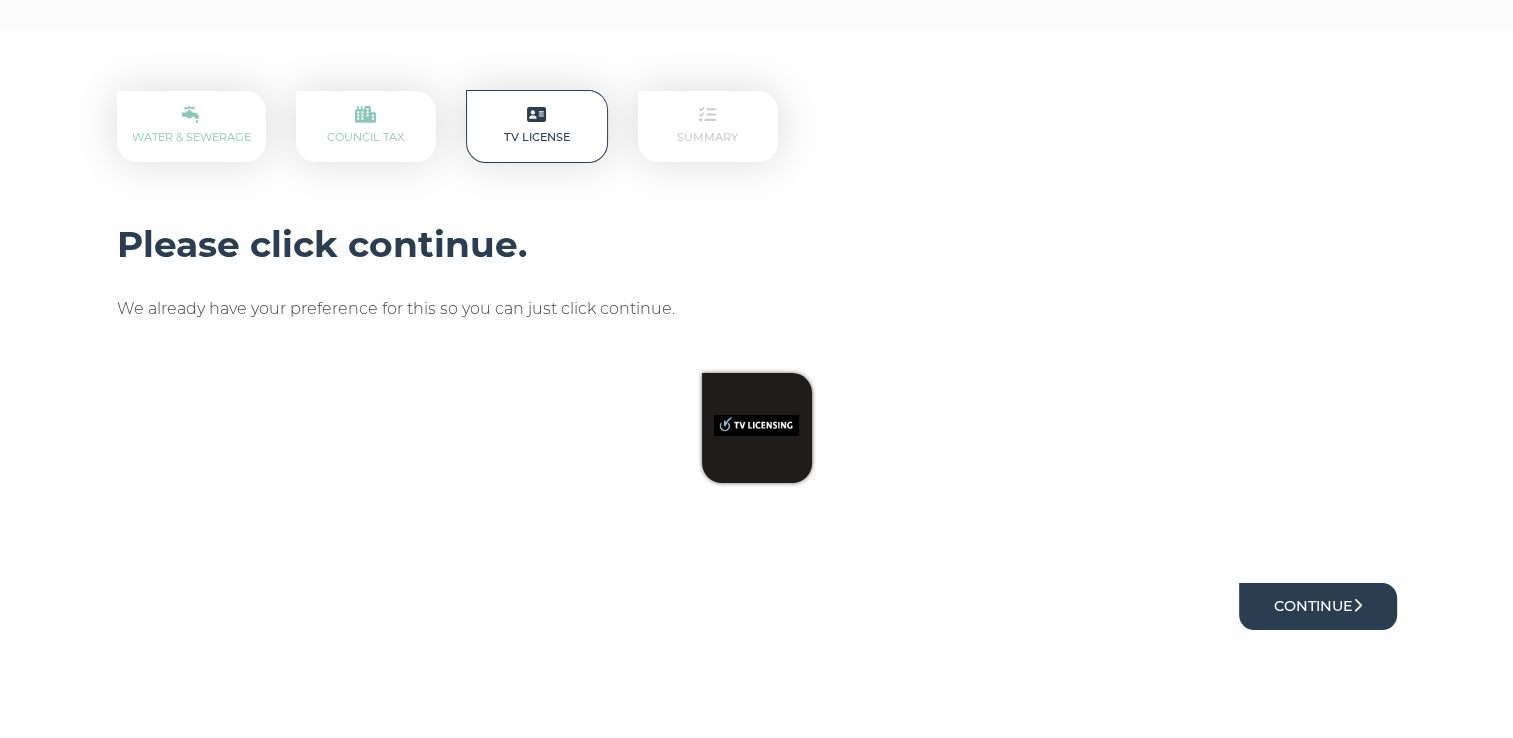 click on "Continue" at bounding box center [1318, 606] 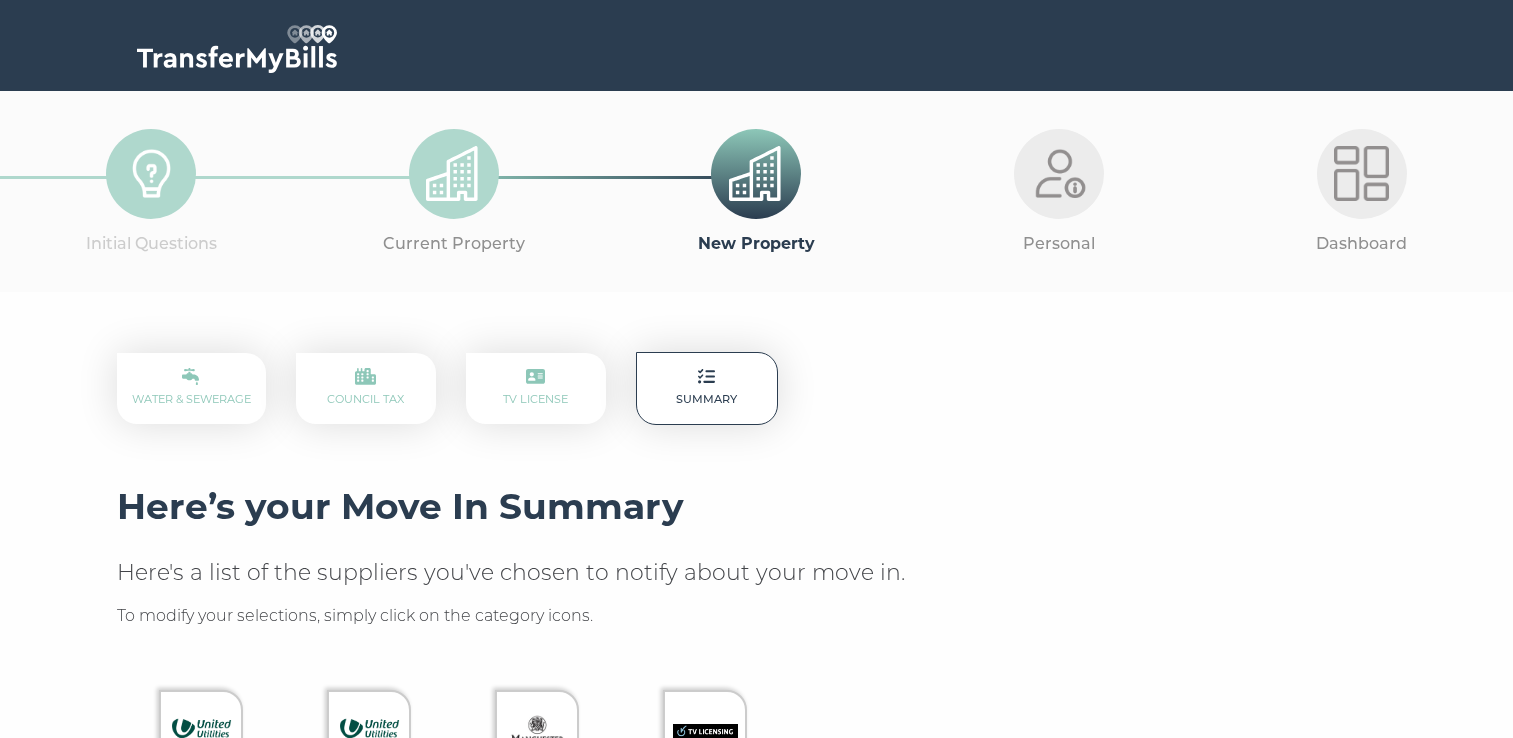 scroll, scrollTop: 0, scrollLeft: 0, axis: both 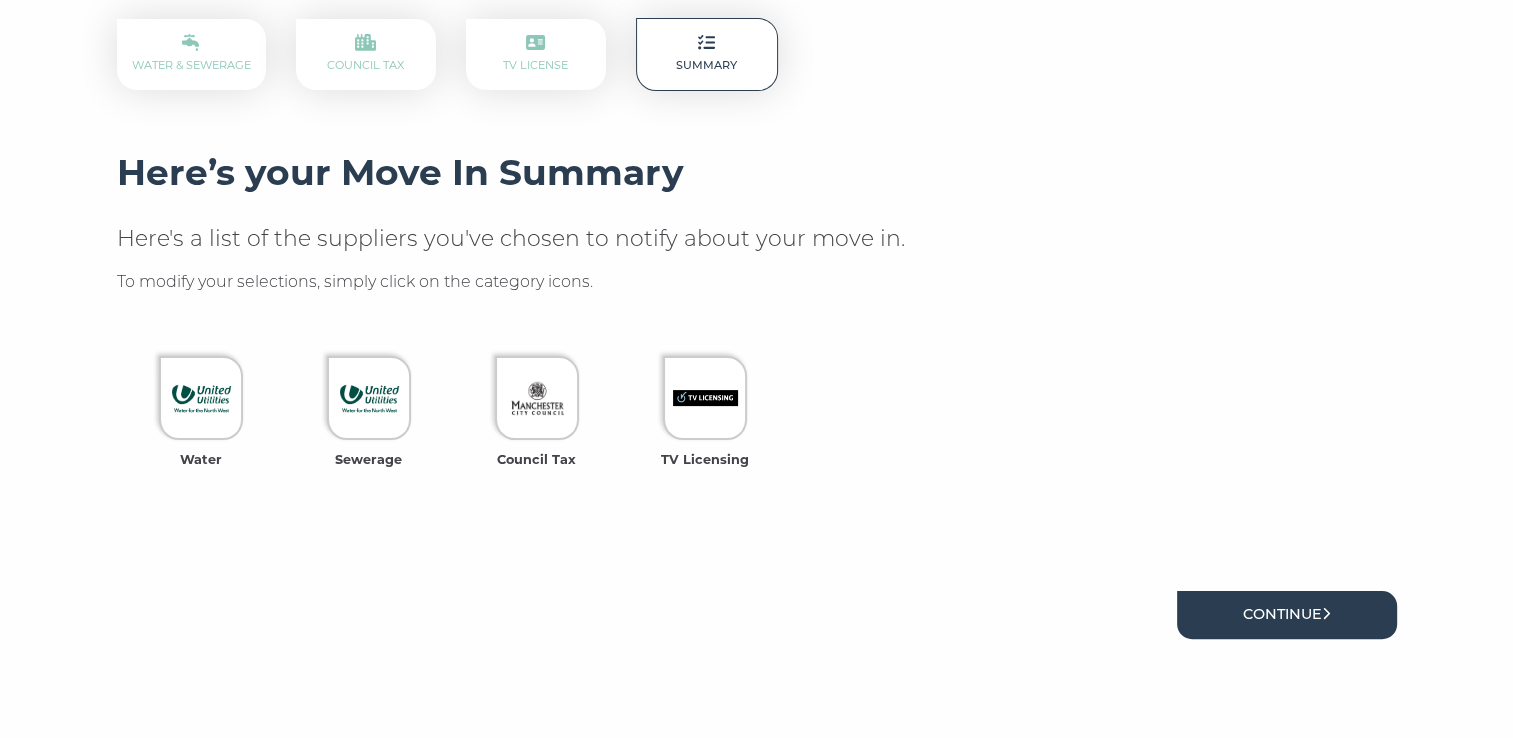 click on "Continue" at bounding box center [1287, 614] 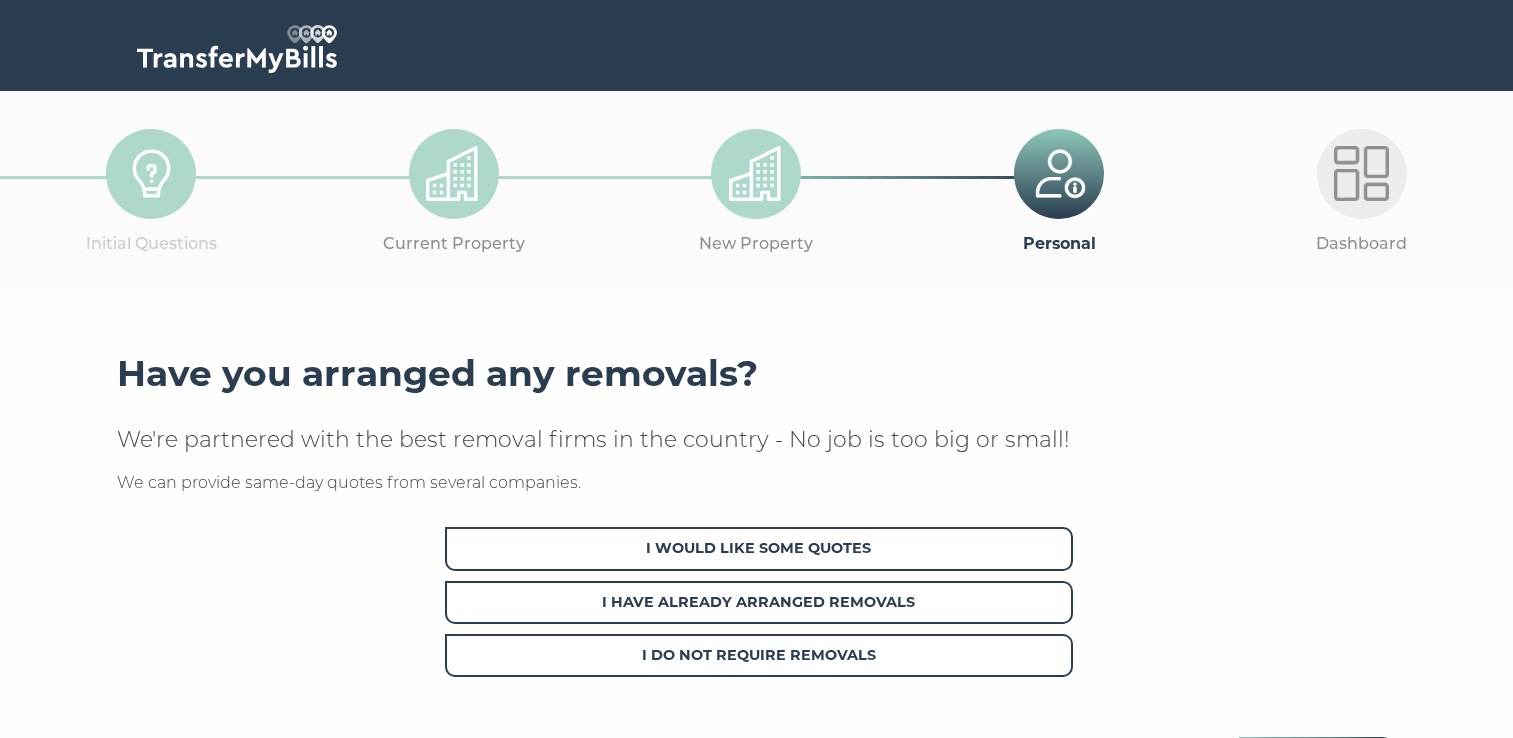 scroll, scrollTop: 0, scrollLeft: 0, axis: both 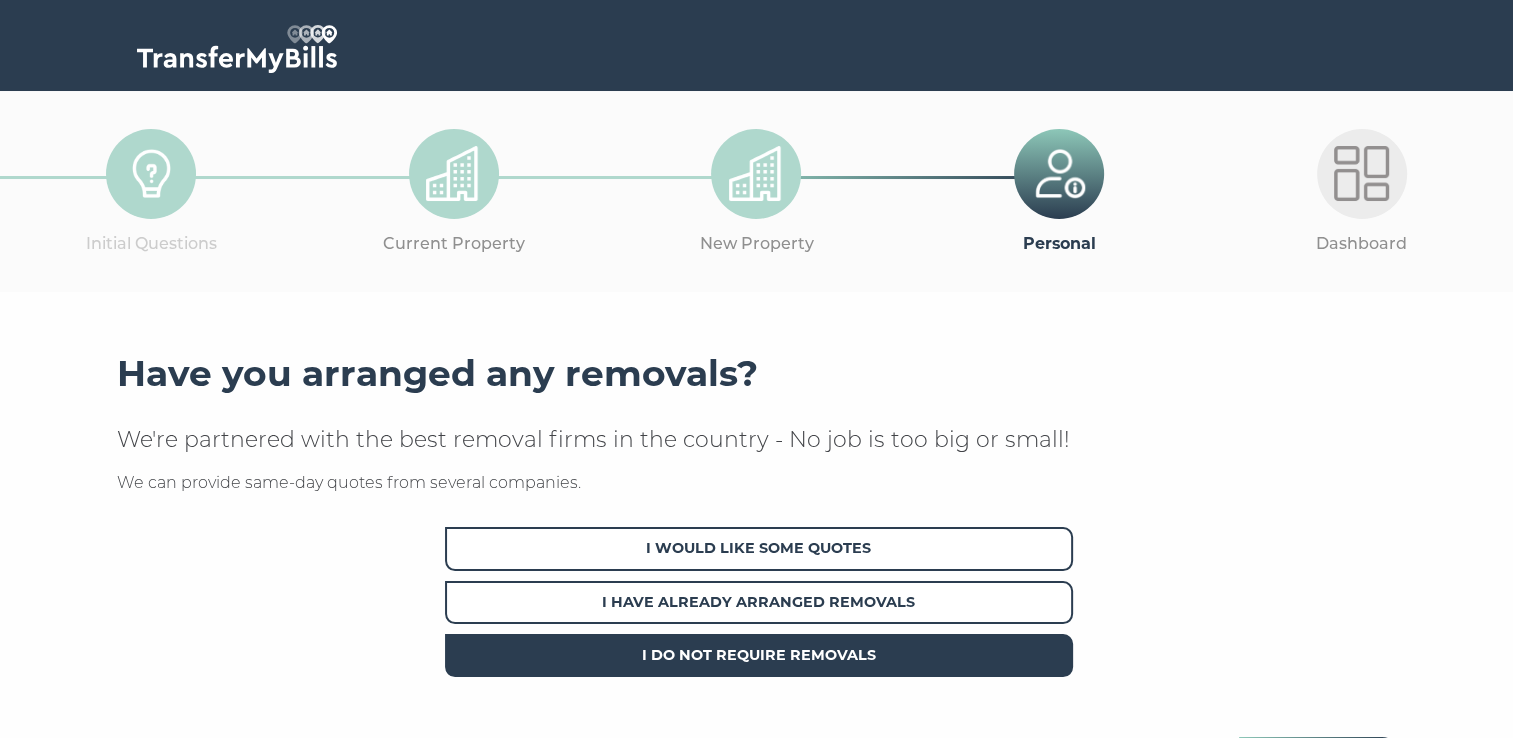 click on "I Do Not Require Removals" at bounding box center (759, 655) 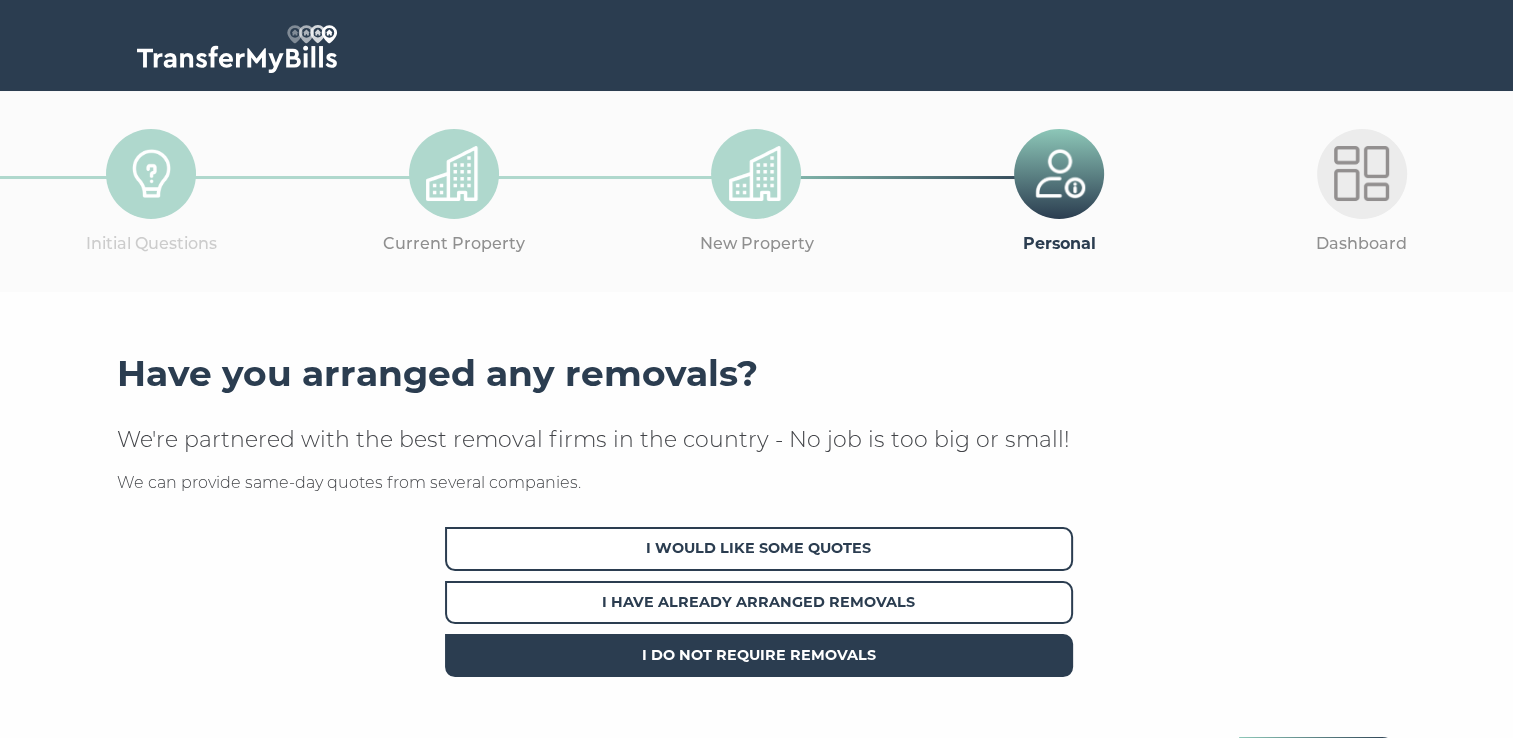 scroll, scrollTop: 244, scrollLeft: 0, axis: vertical 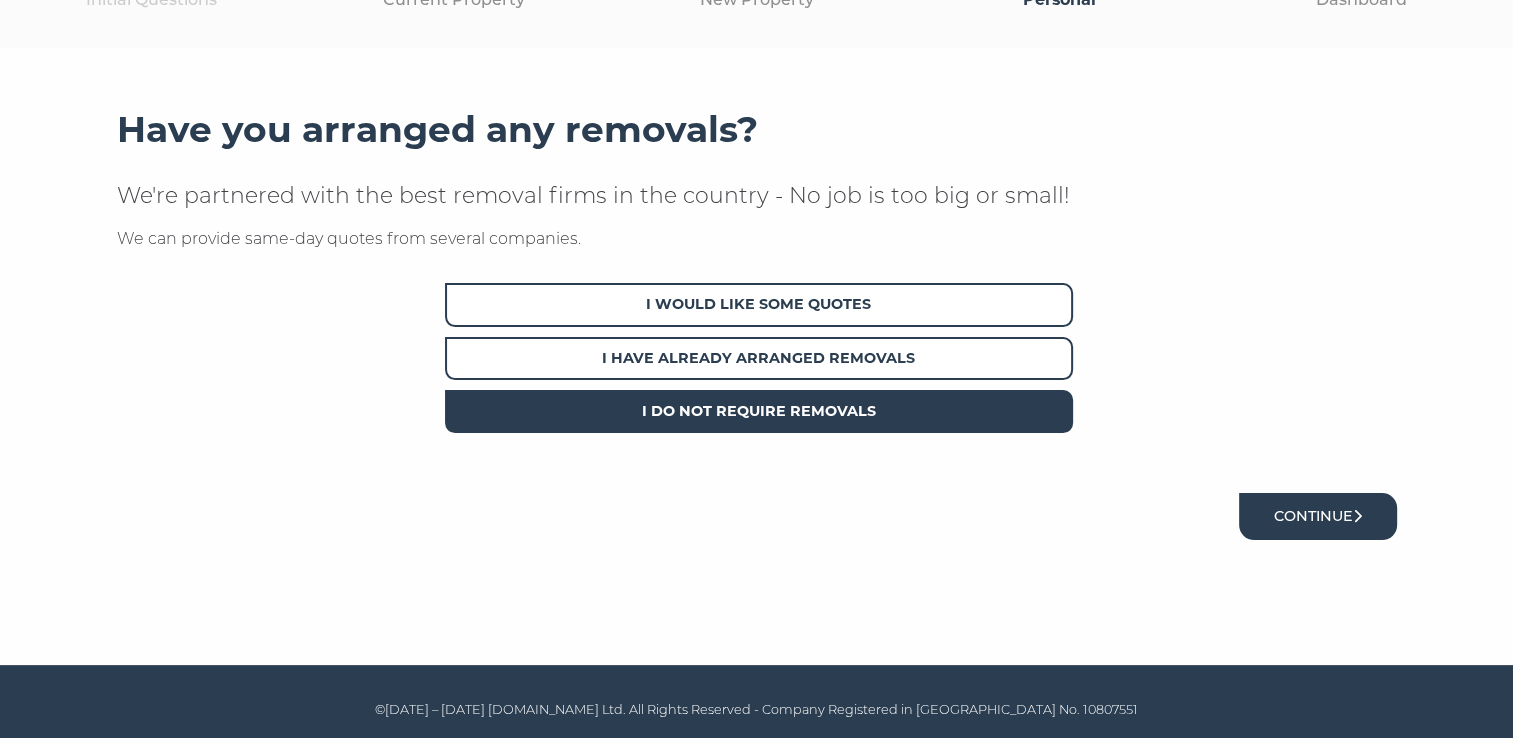click on "Continue" at bounding box center [1318, 516] 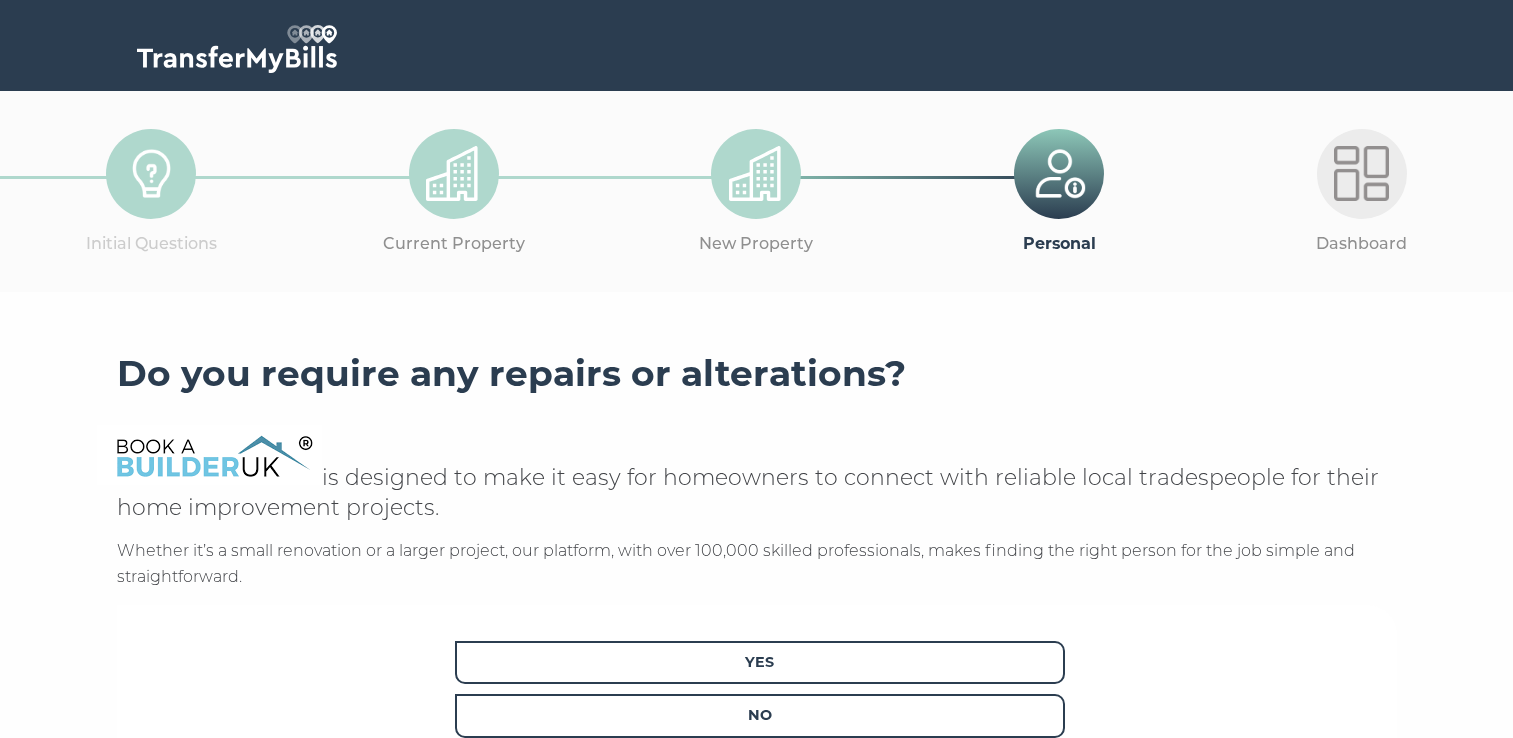 scroll, scrollTop: 0, scrollLeft: 0, axis: both 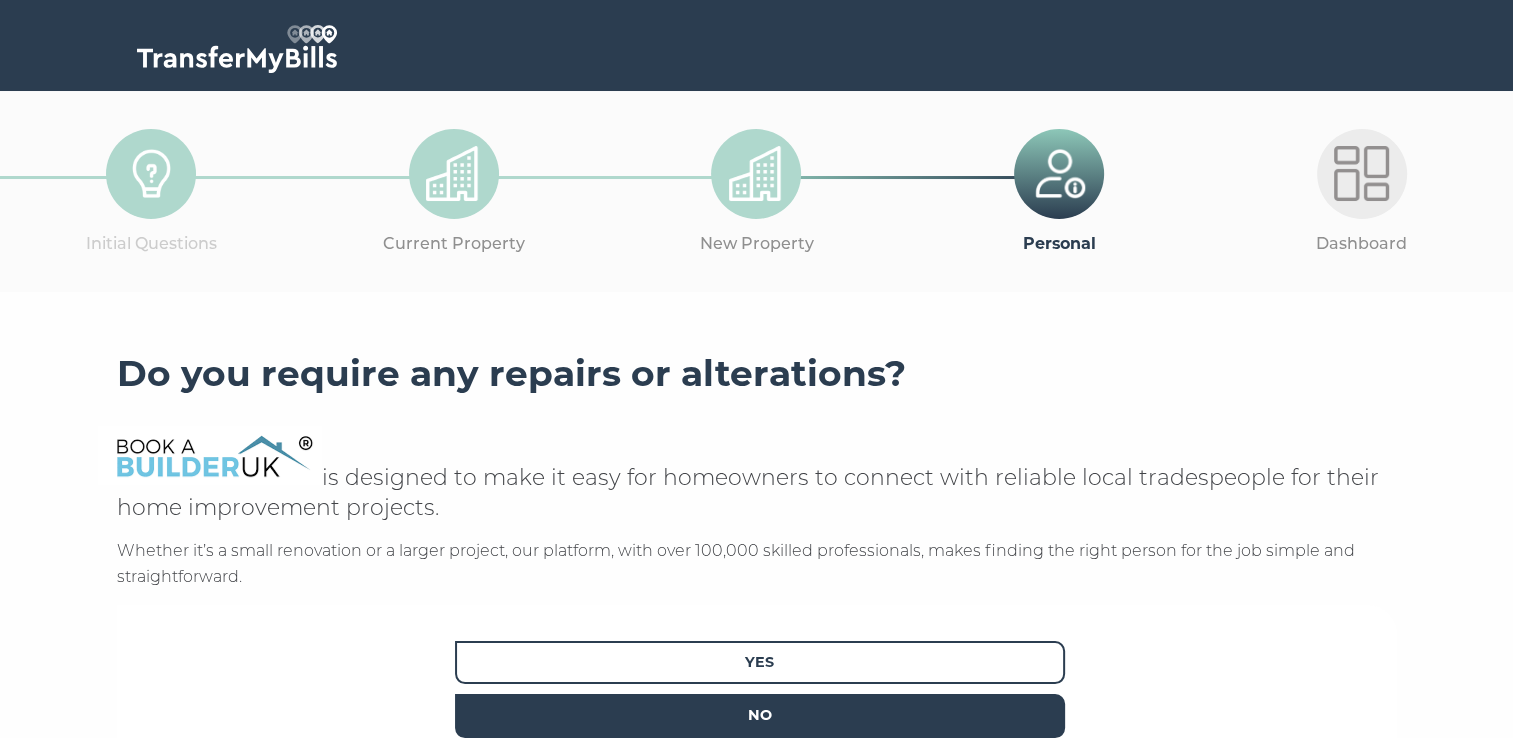 click on "No" at bounding box center [760, 715] 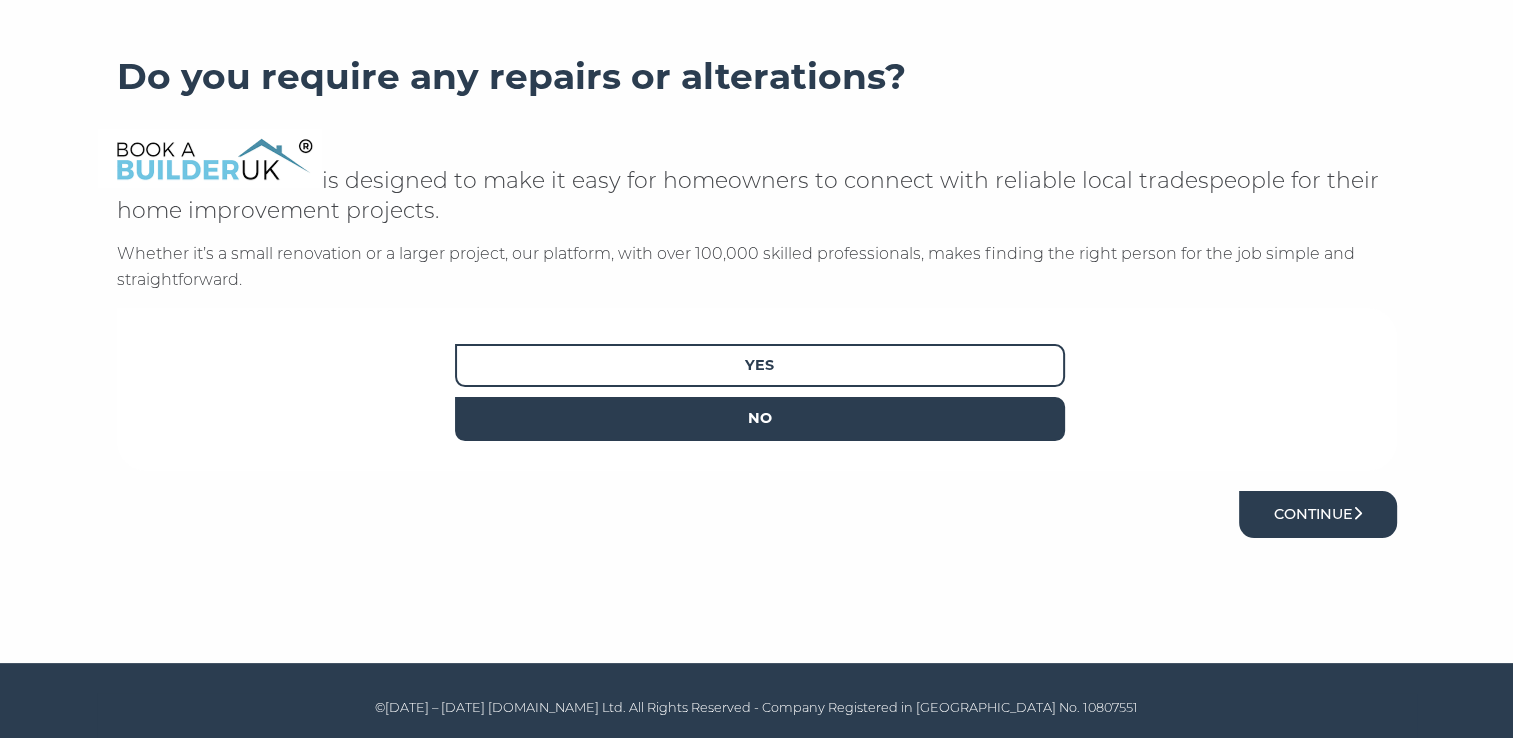 click on "Continue" at bounding box center (1318, 514) 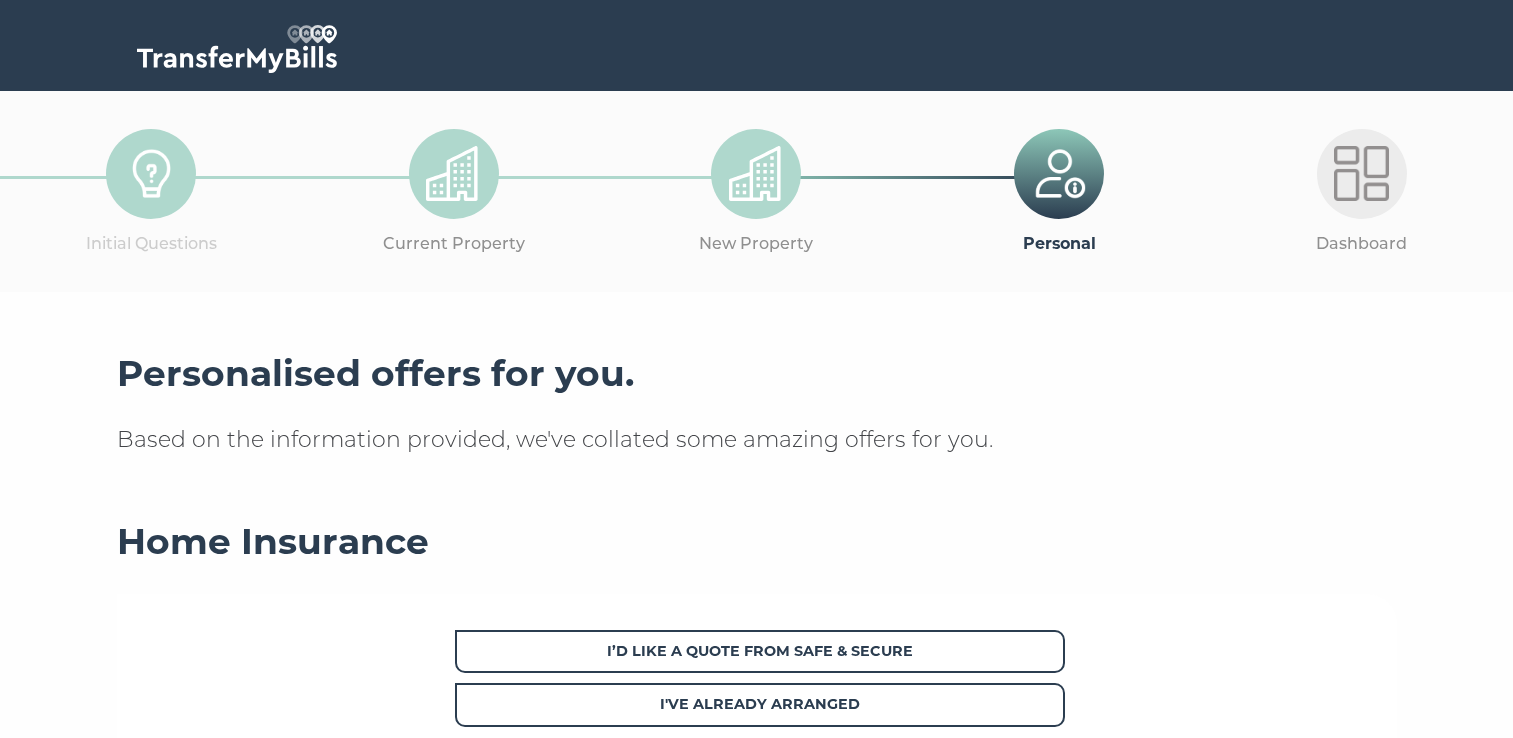scroll, scrollTop: 0, scrollLeft: 0, axis: both 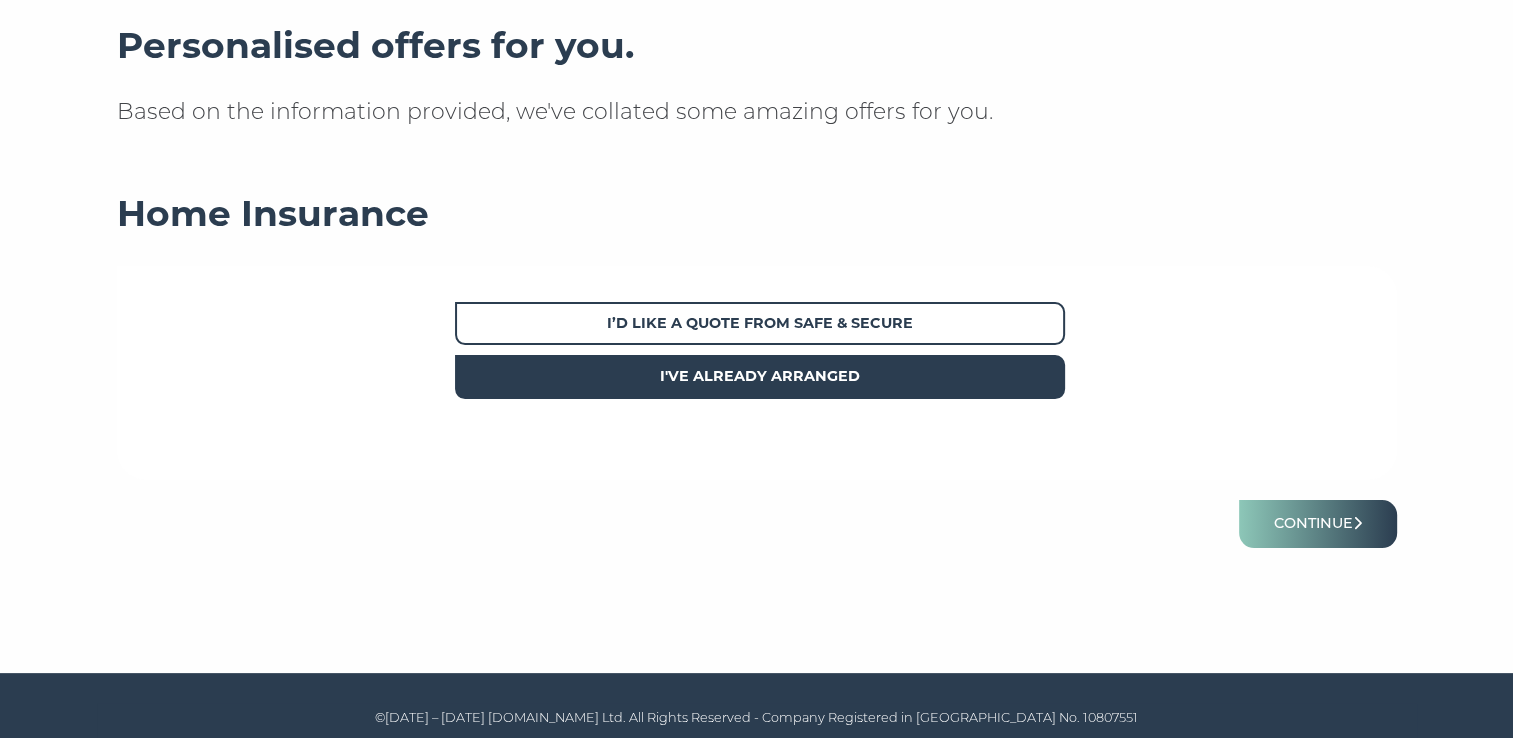 click on "I've already arranged" at bounding box center (760, 376) 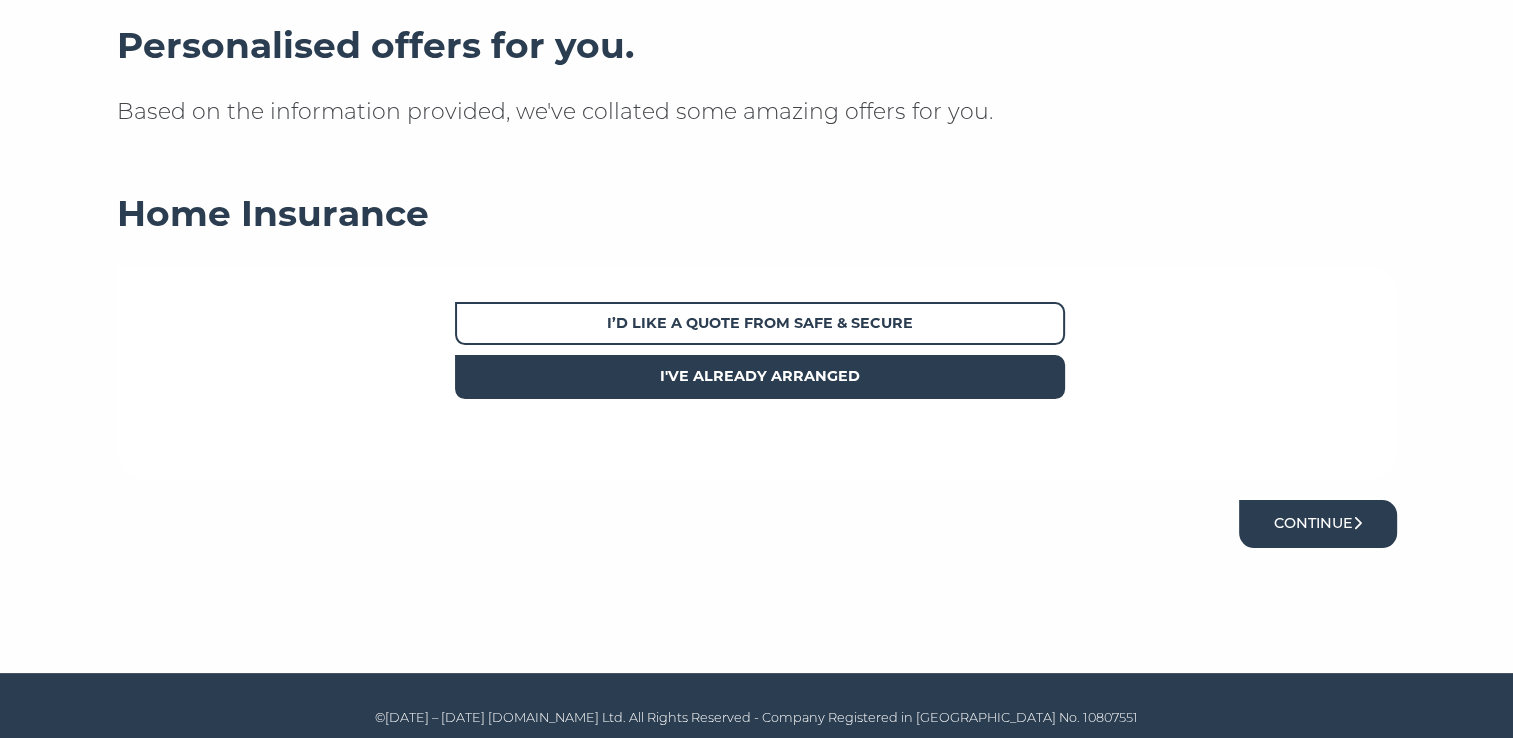 click on "Continue" at bounding box center [1318, 523] 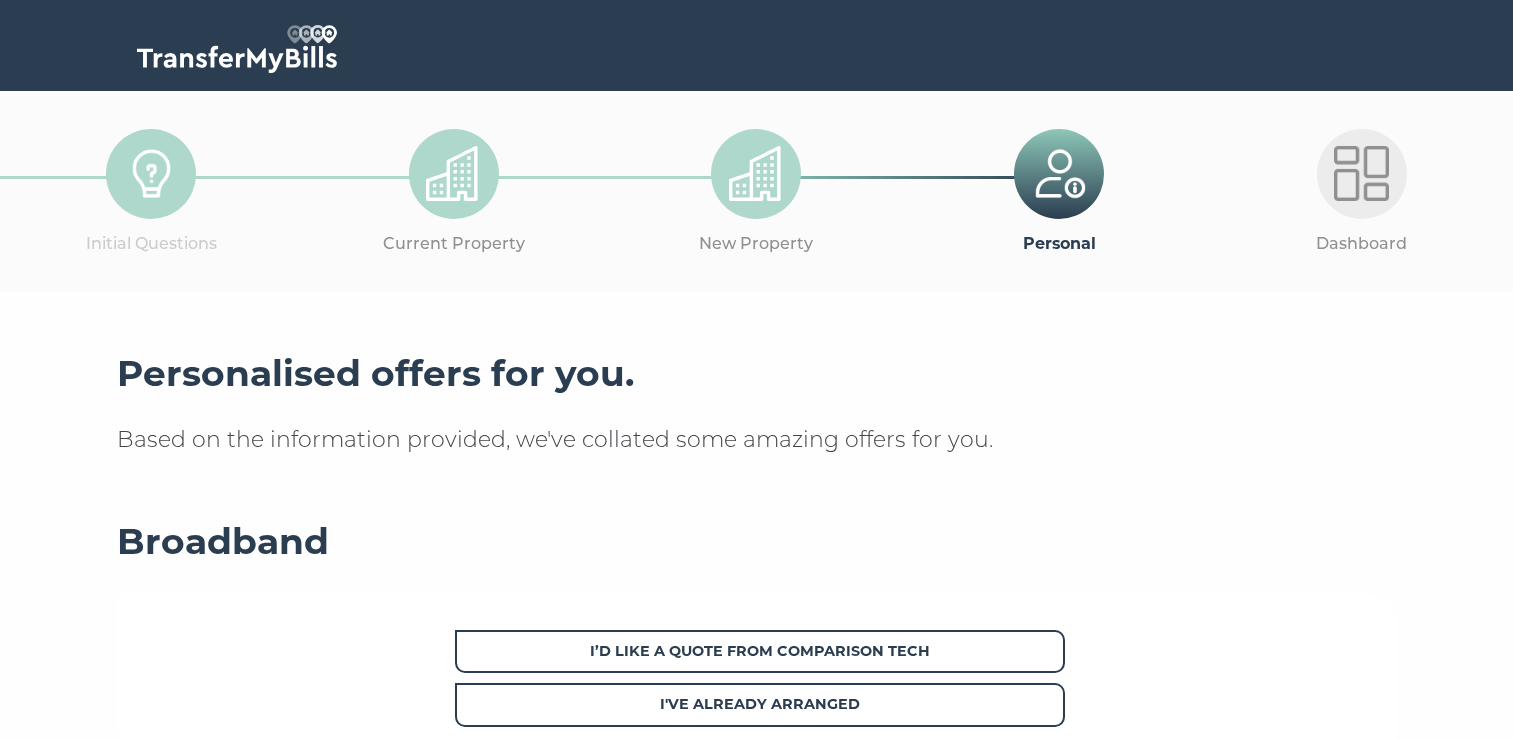 scroll, scrollTop: 0, scrollLeft: 0, axis: both 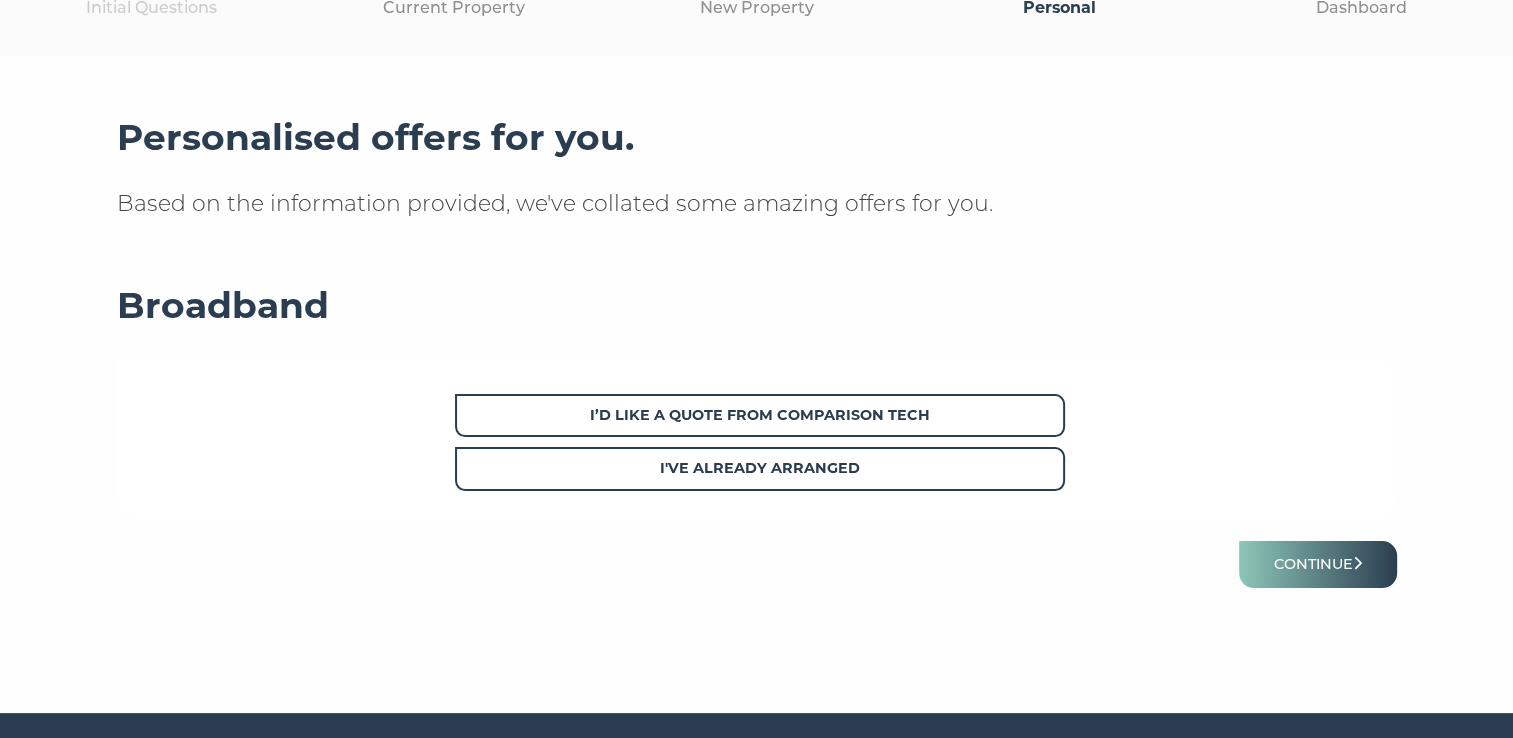 click on "I’d like a quote from  Comparison Tech  I've already arranged" at bounding box center (757, 447) 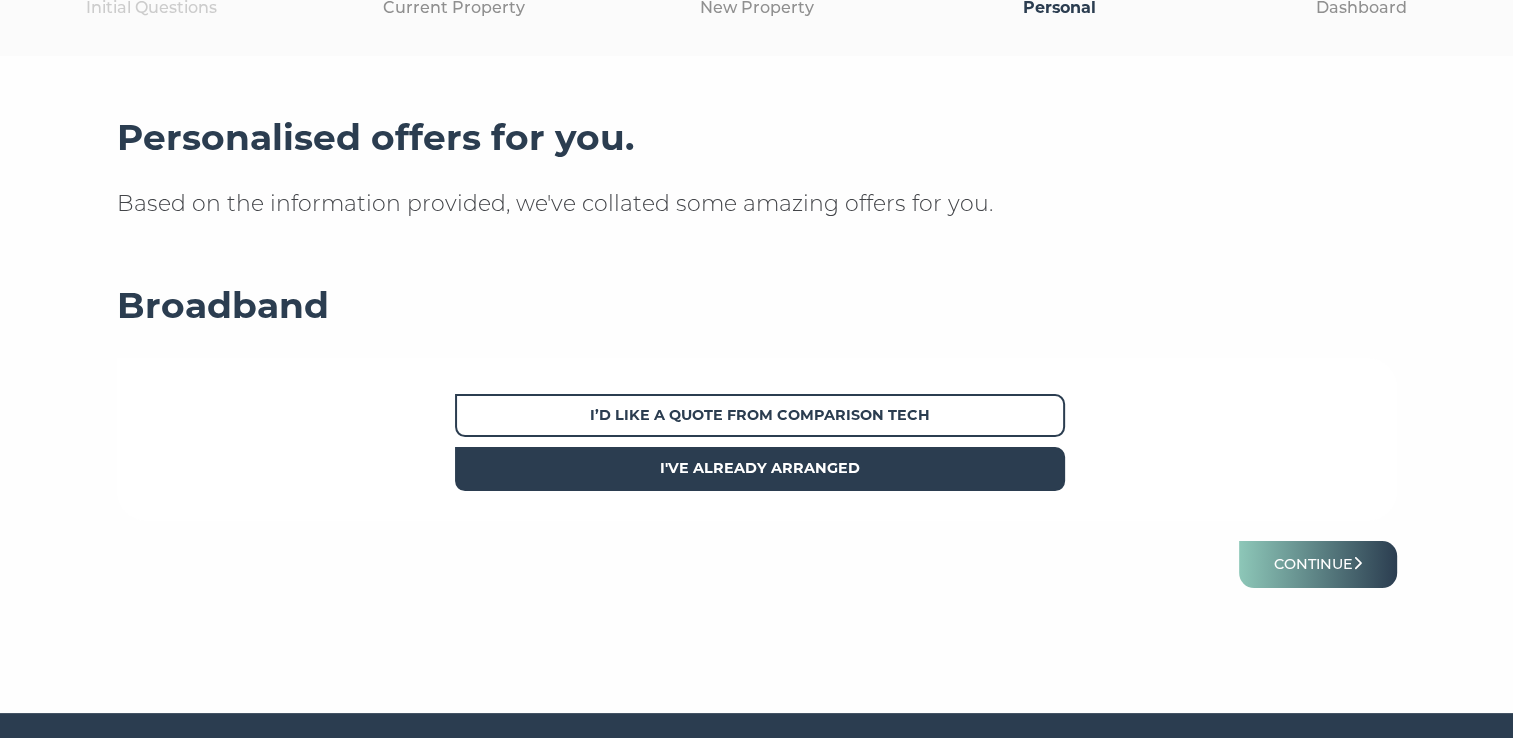 click on "I've already arranged" at bounding box center (760, 468) 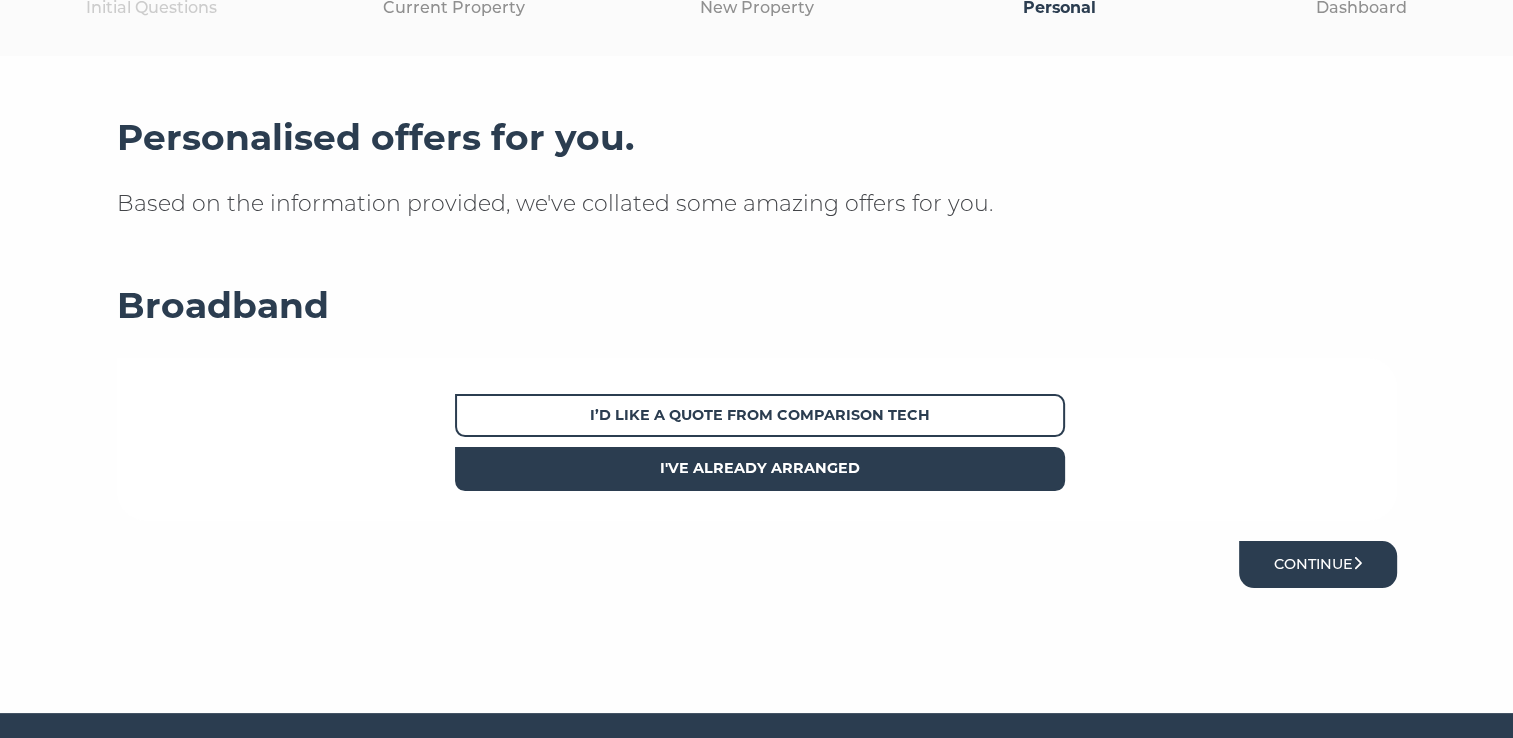 click on "Continue" at bounding box center (1318, 564) 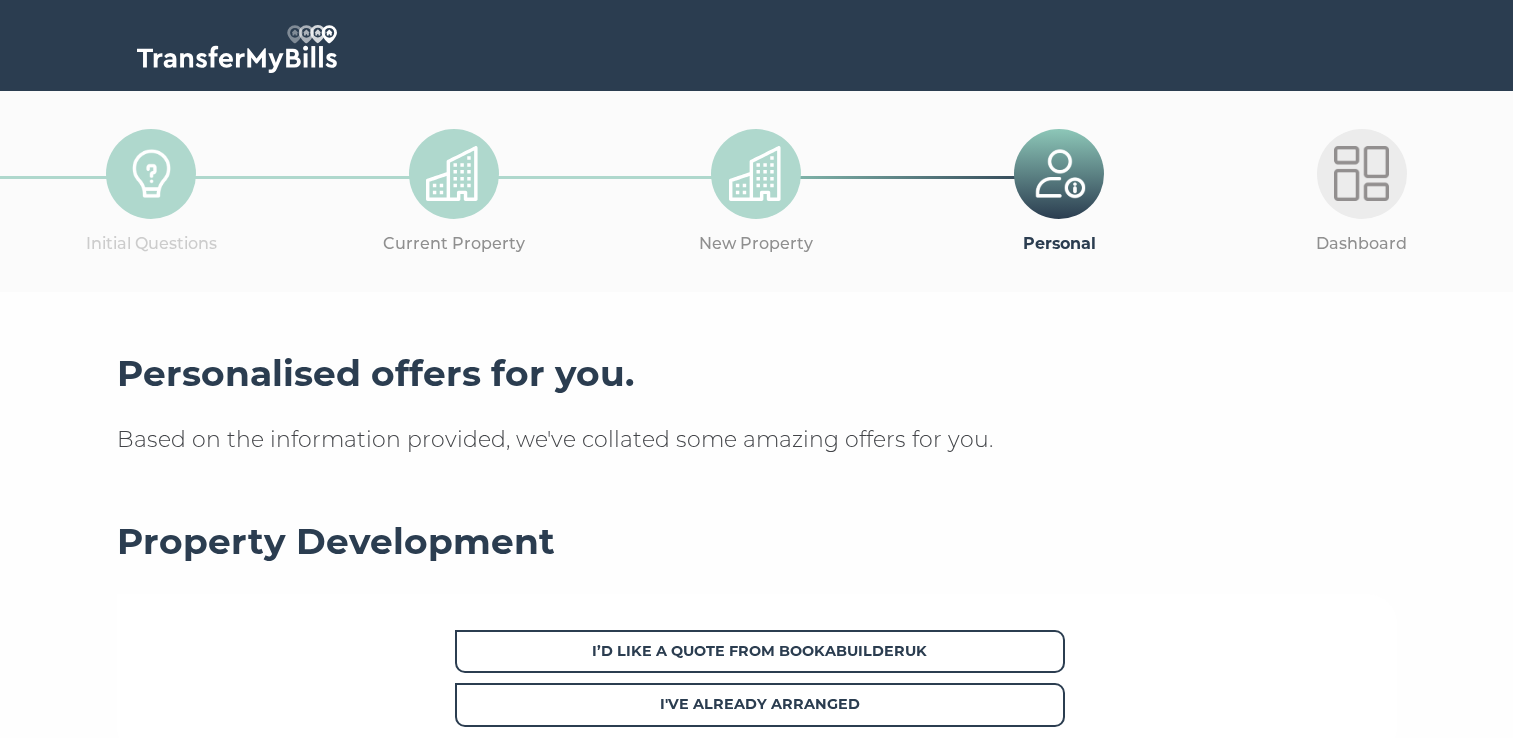 scroll, scrollTop: 0, scrollLeft: 0, axis: both 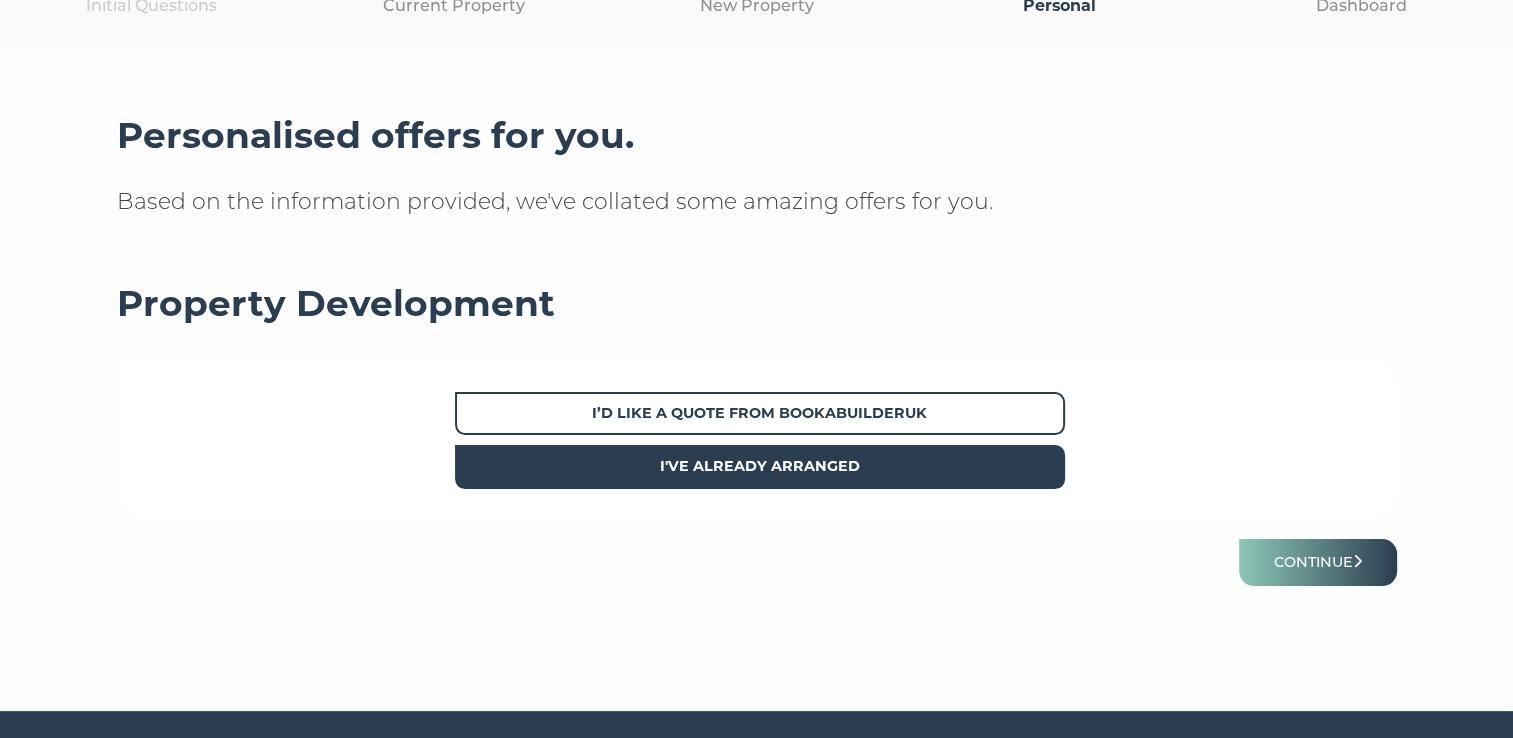 click on "I've already arranged" at bounding box center [760, 466] 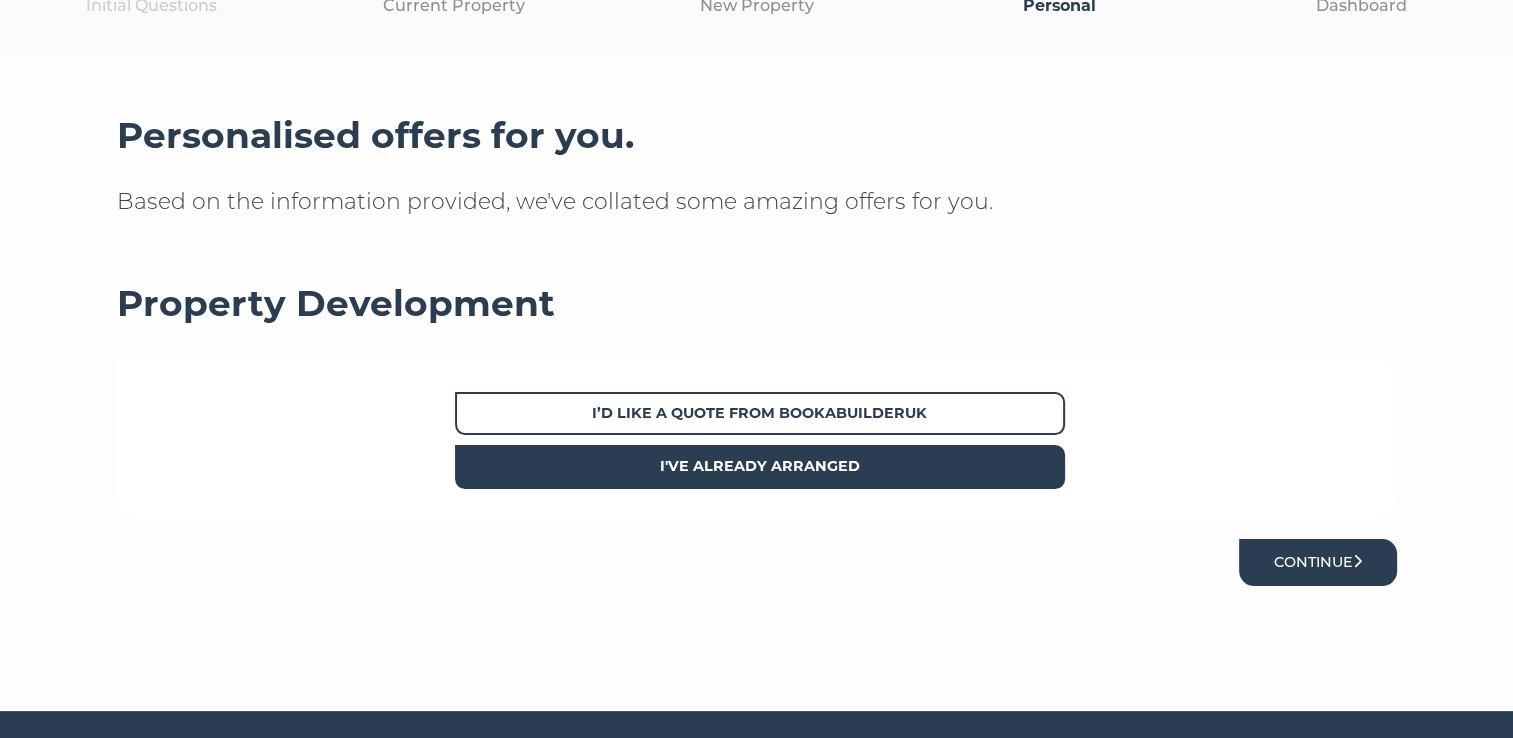 click on "Continue" at bounding box center (1318, 562) 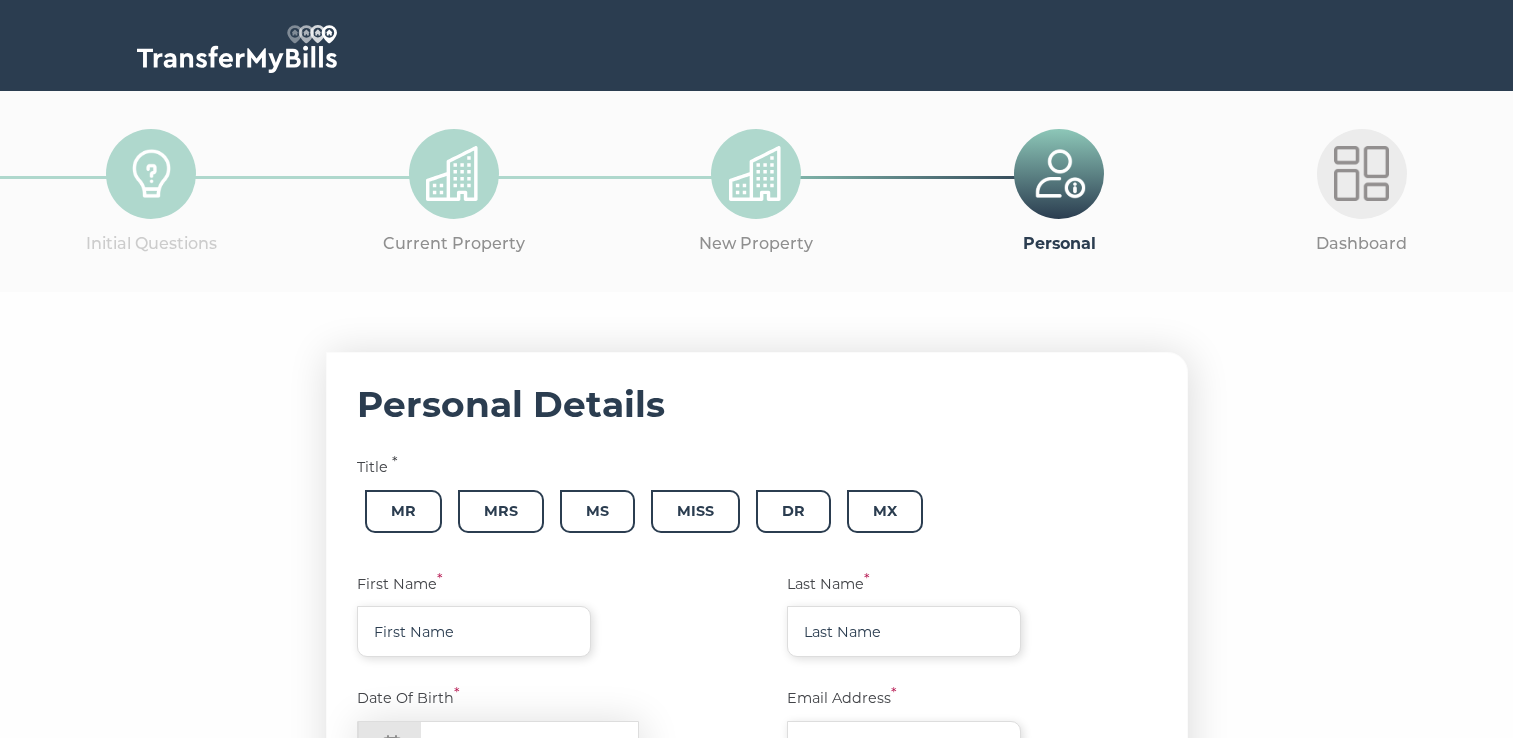 scroll, scrollTop: 0, scrollLeft: 0, axis: both 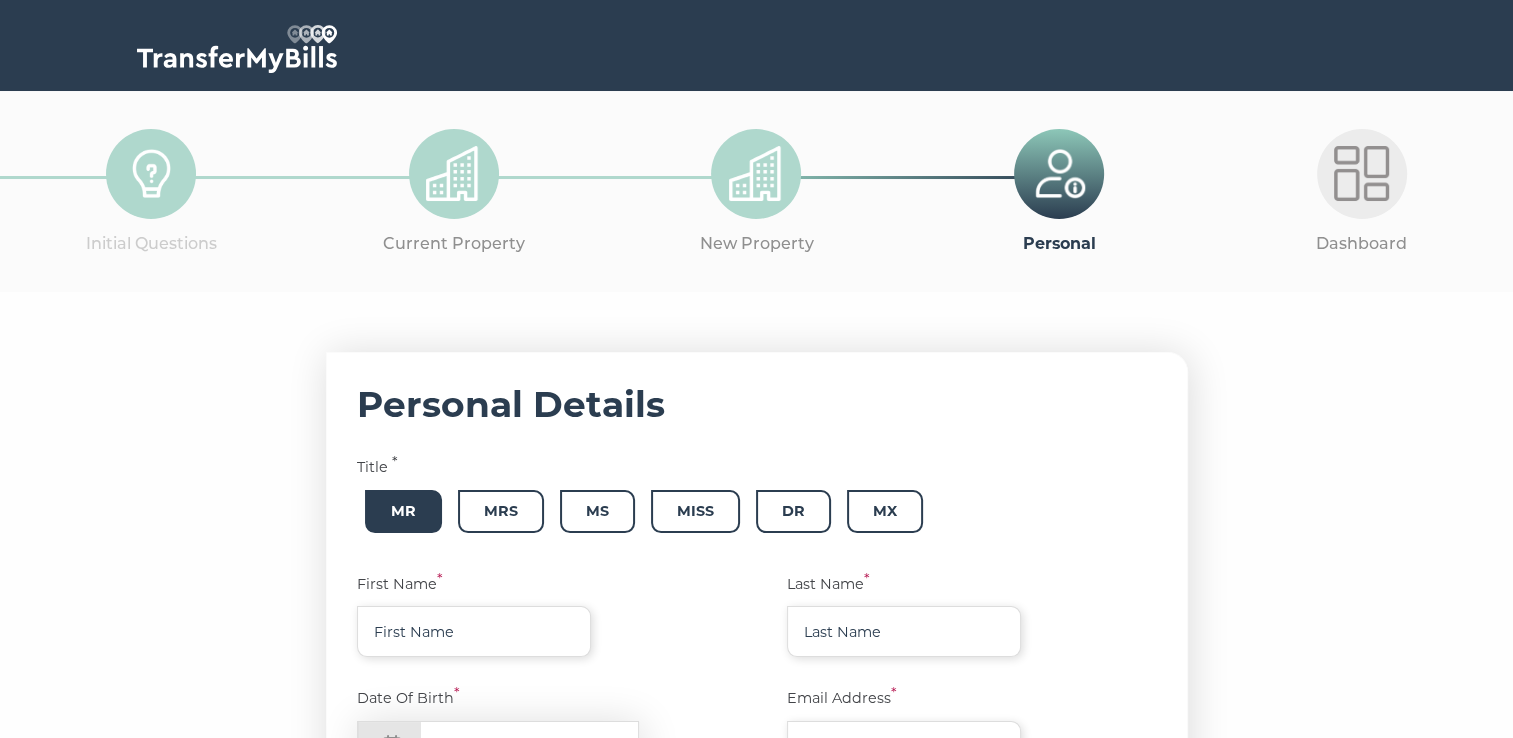 click on "Mr" at bounding box center (403, 511) 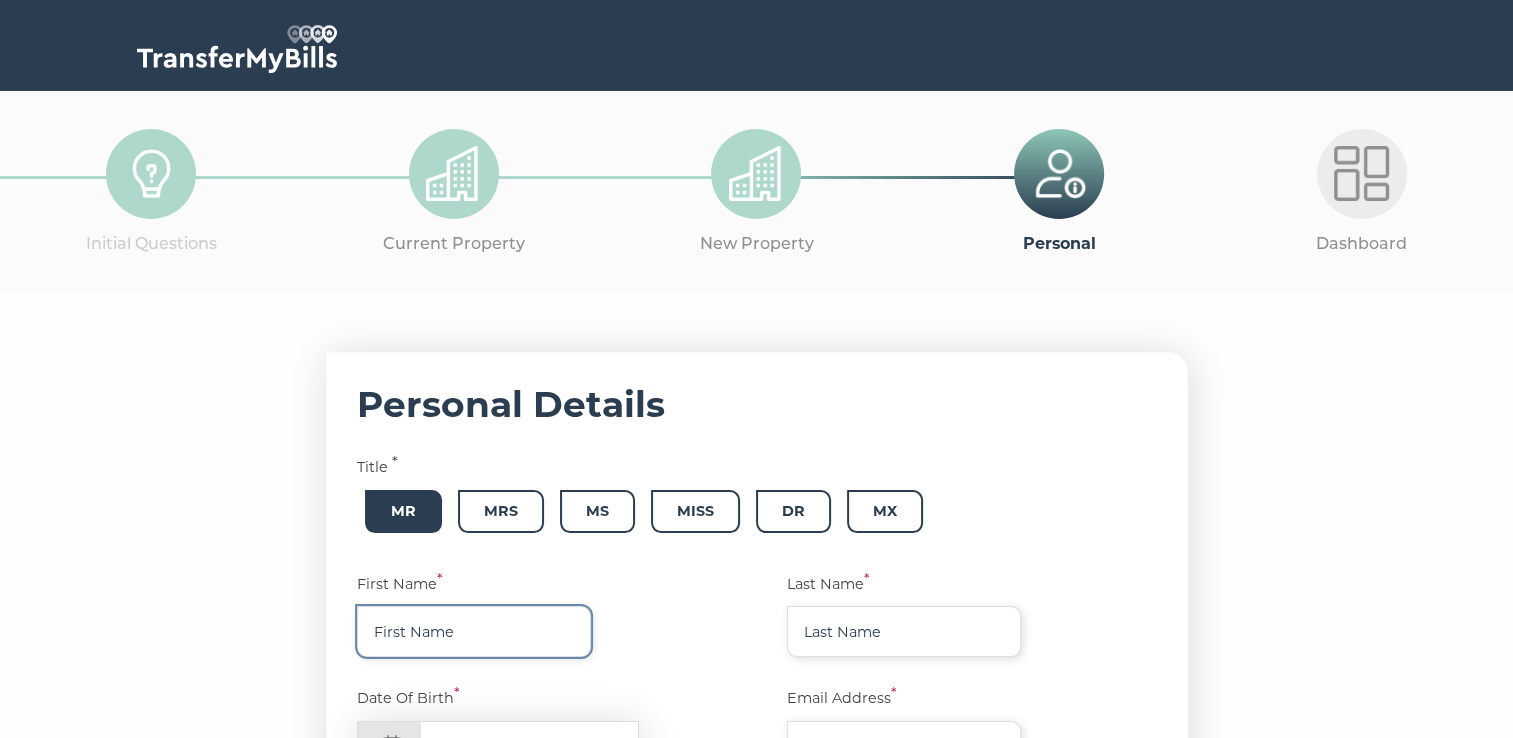 click at bounding box center (474, 631) 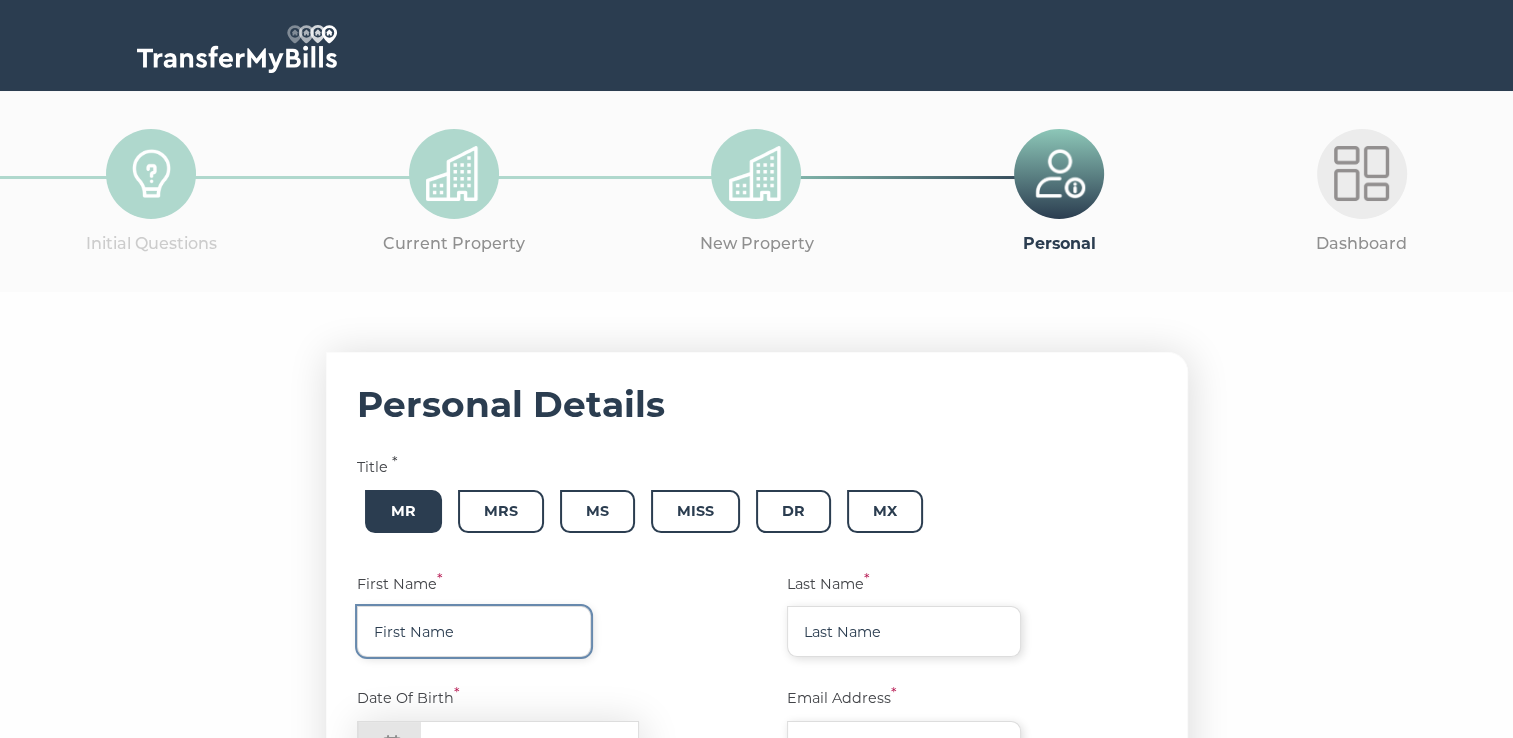 type on "Kieran" 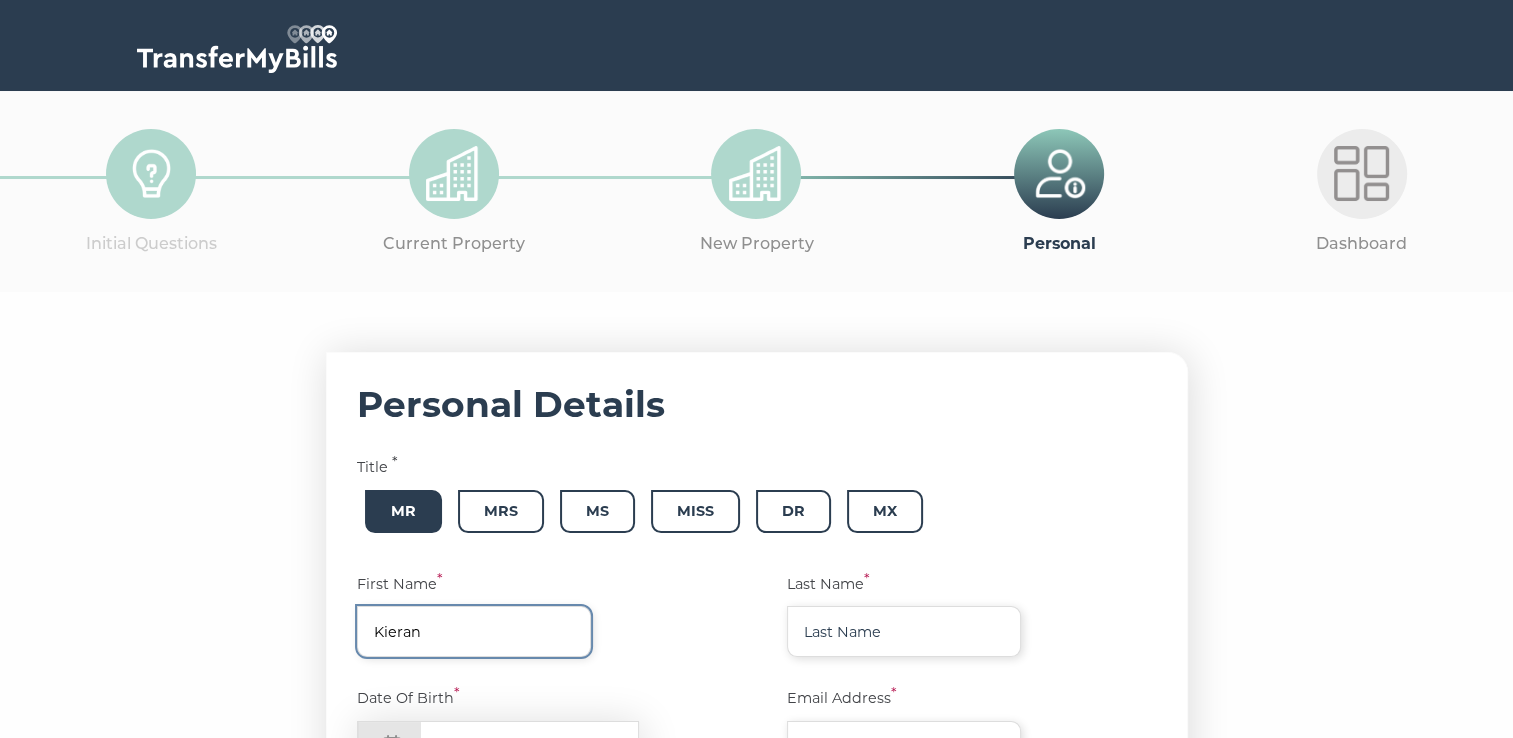 type on "Raynes" 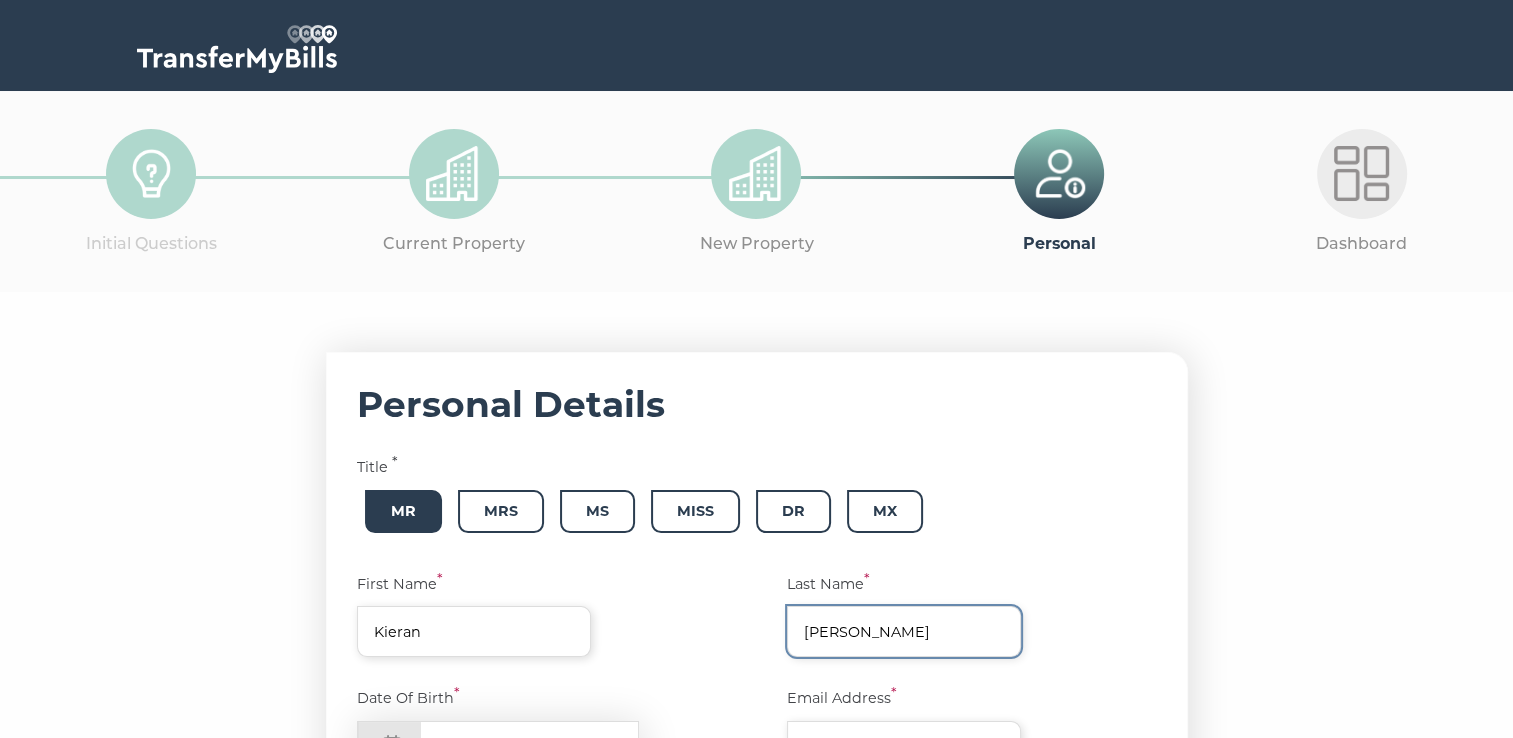type on "[EMAIL_ADDRESS][DOMAIN_NAME]" 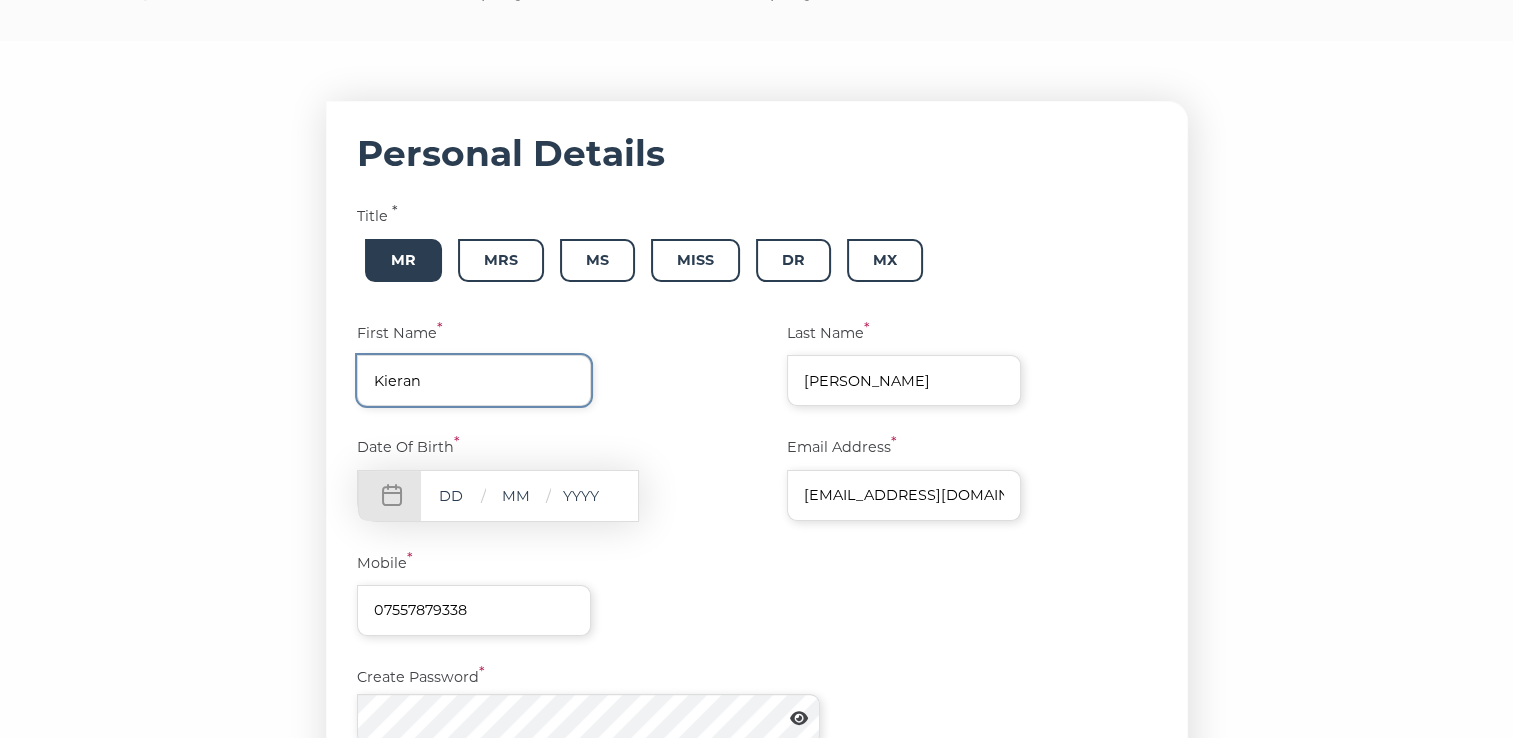 scroll, scrollTop: 258, scrollLeft: 0, axis: vertical 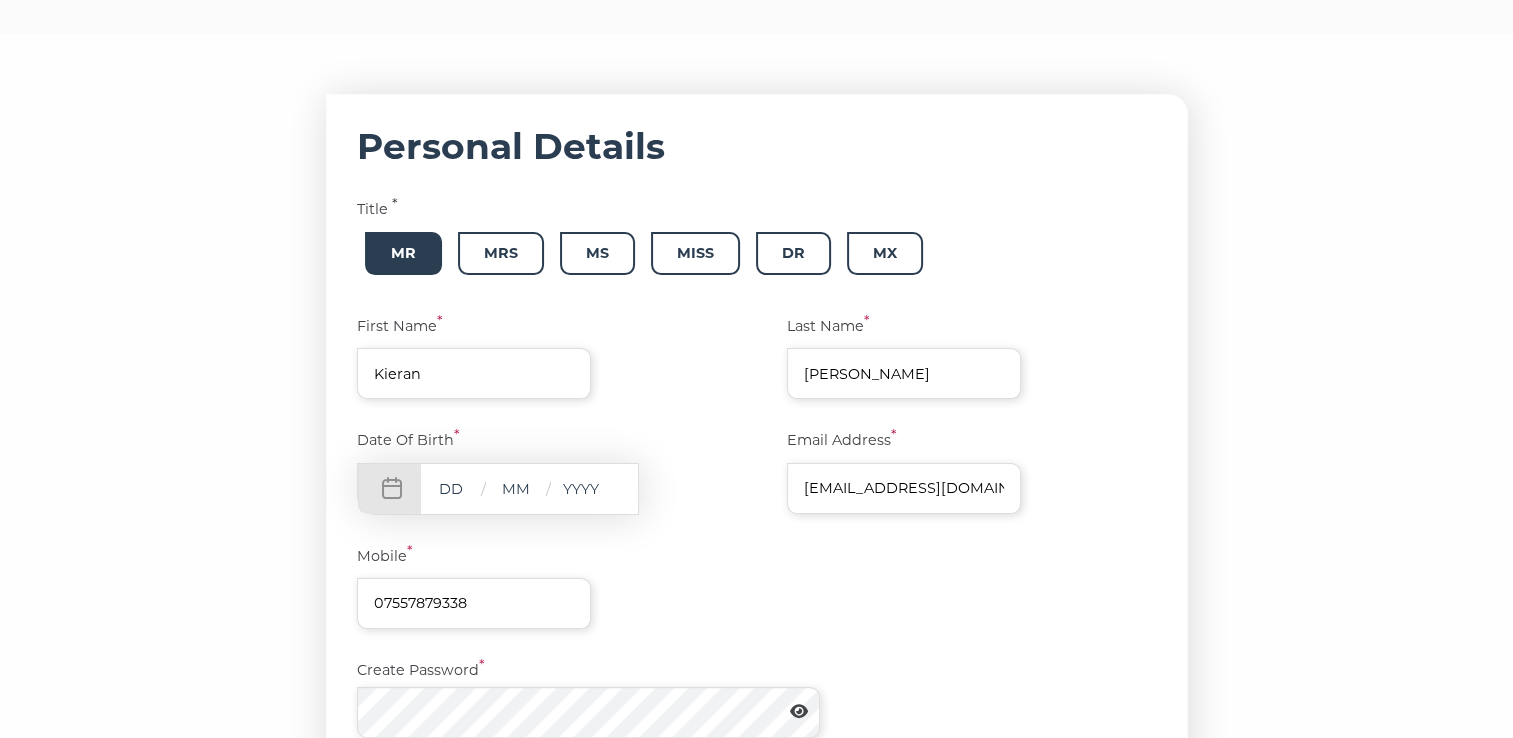 click at bounding box center (451, 488) 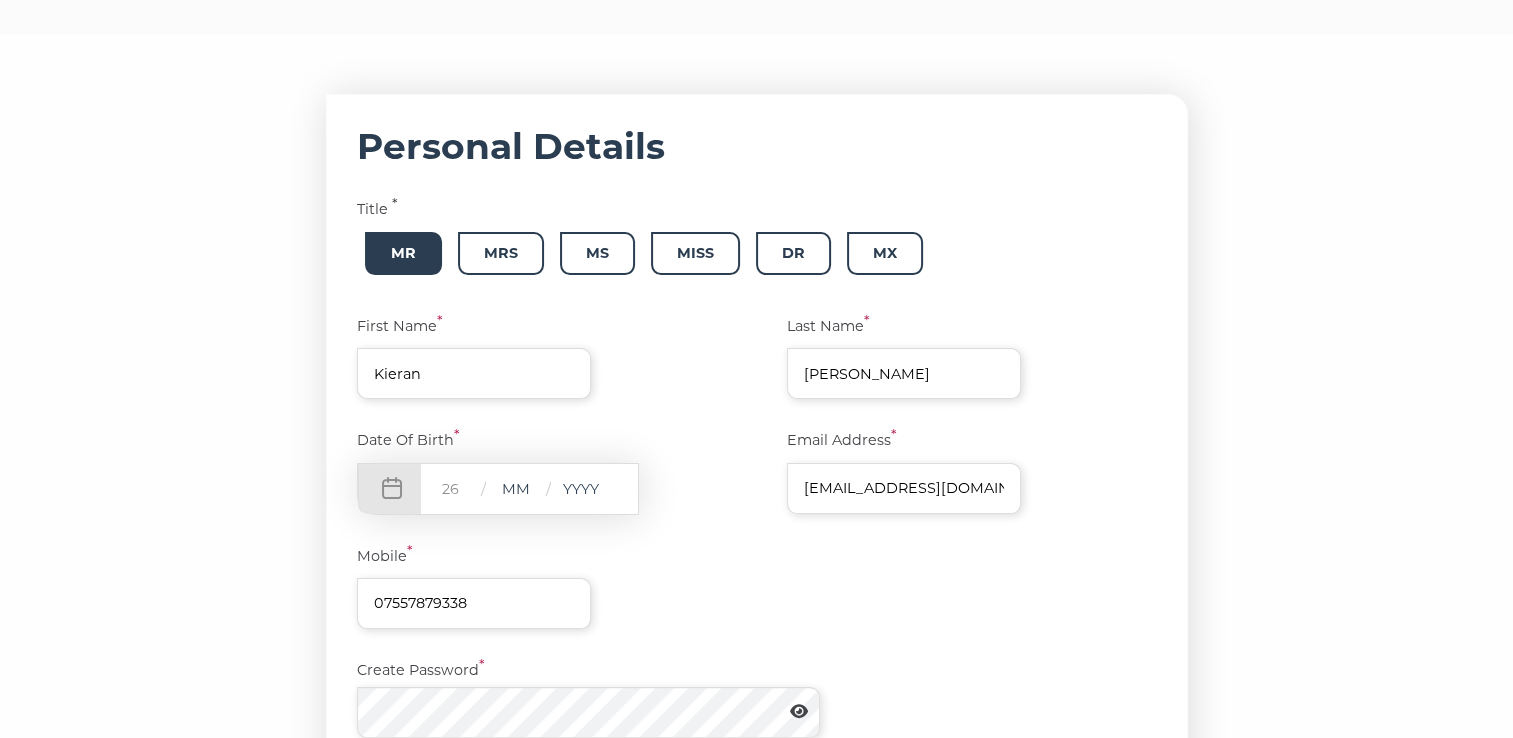 type on "26" 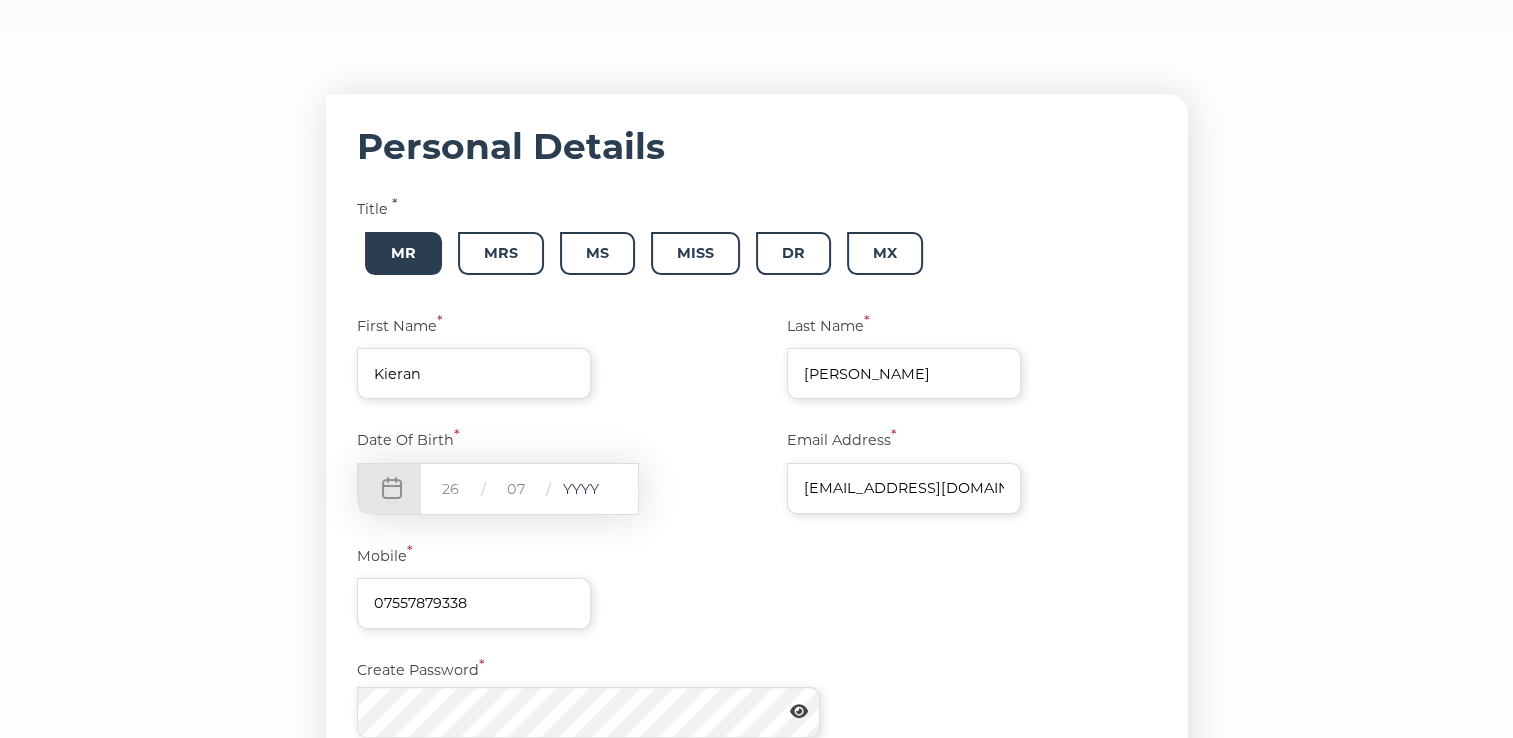 type on "07" 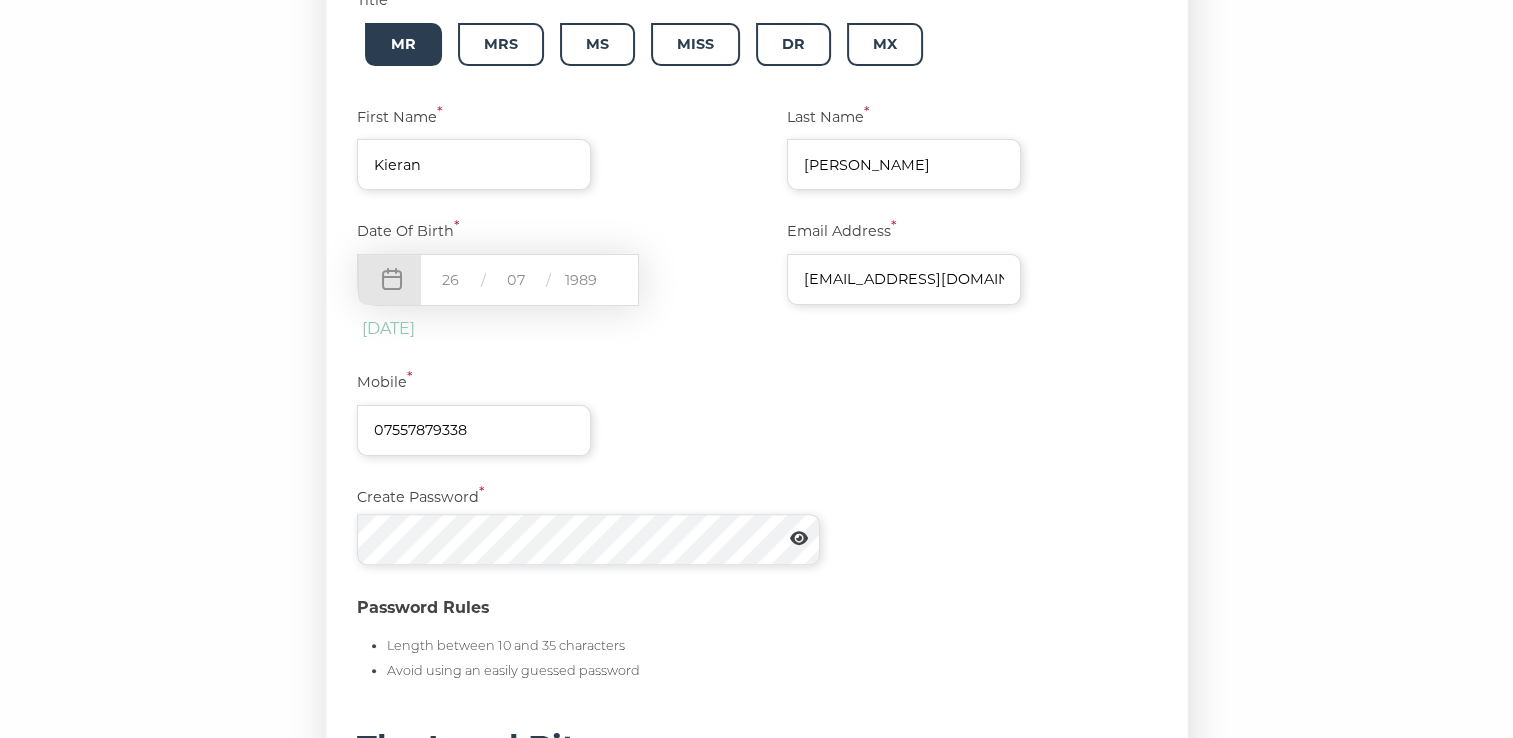 scroll, scrollTop: 480, scrollLeft: 0, axis: vertical 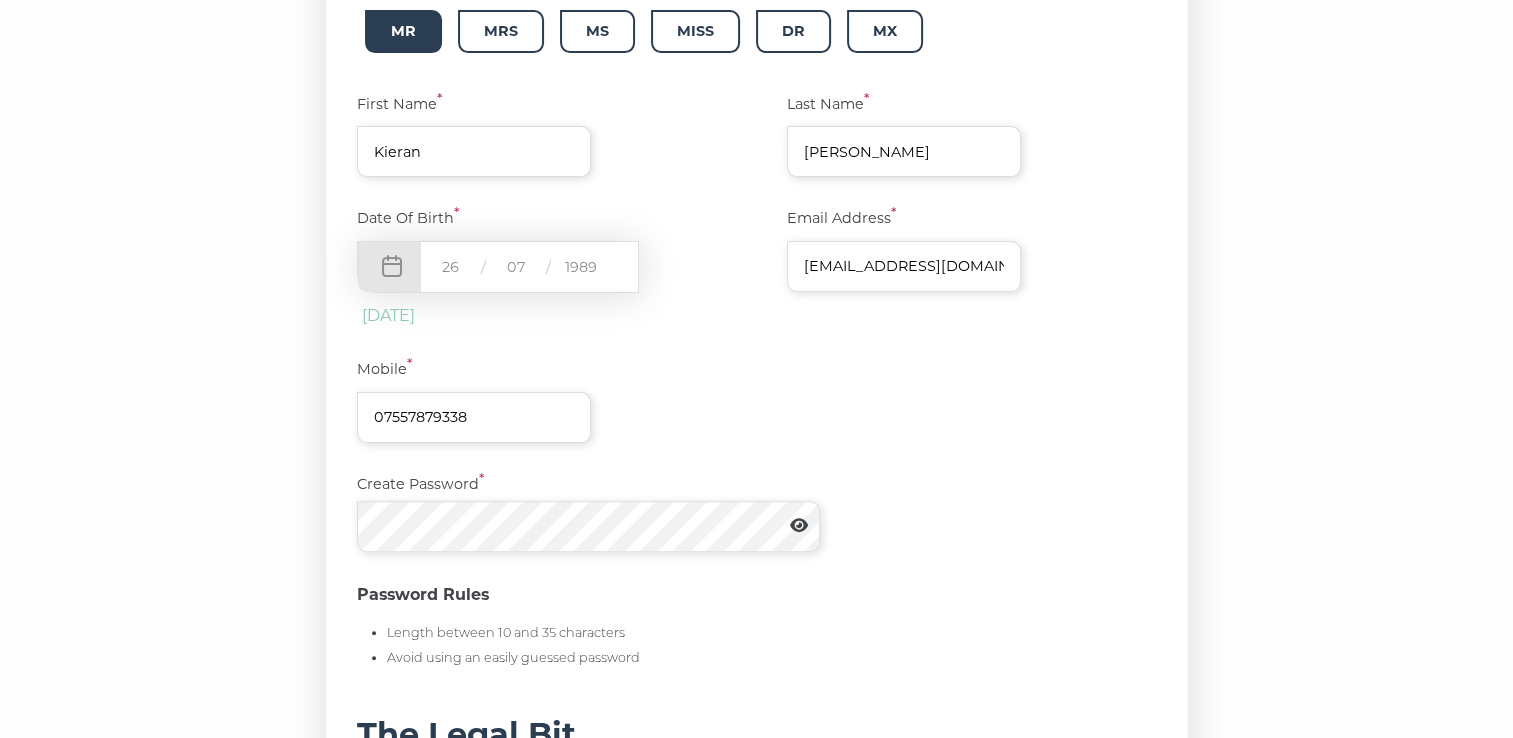 type on "1989" 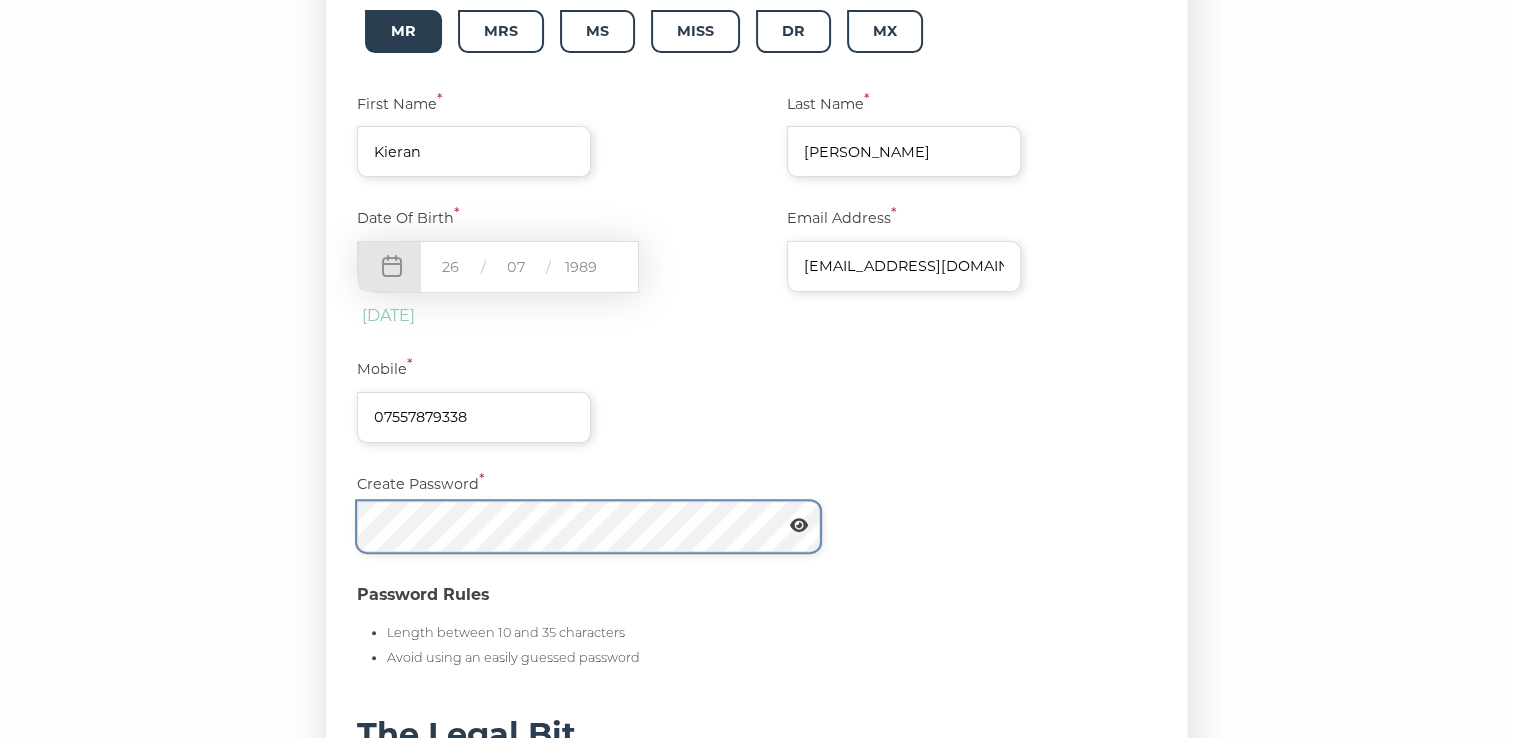 scroll, scrollTop: 847, scrollLeft: 0, axis: vertical 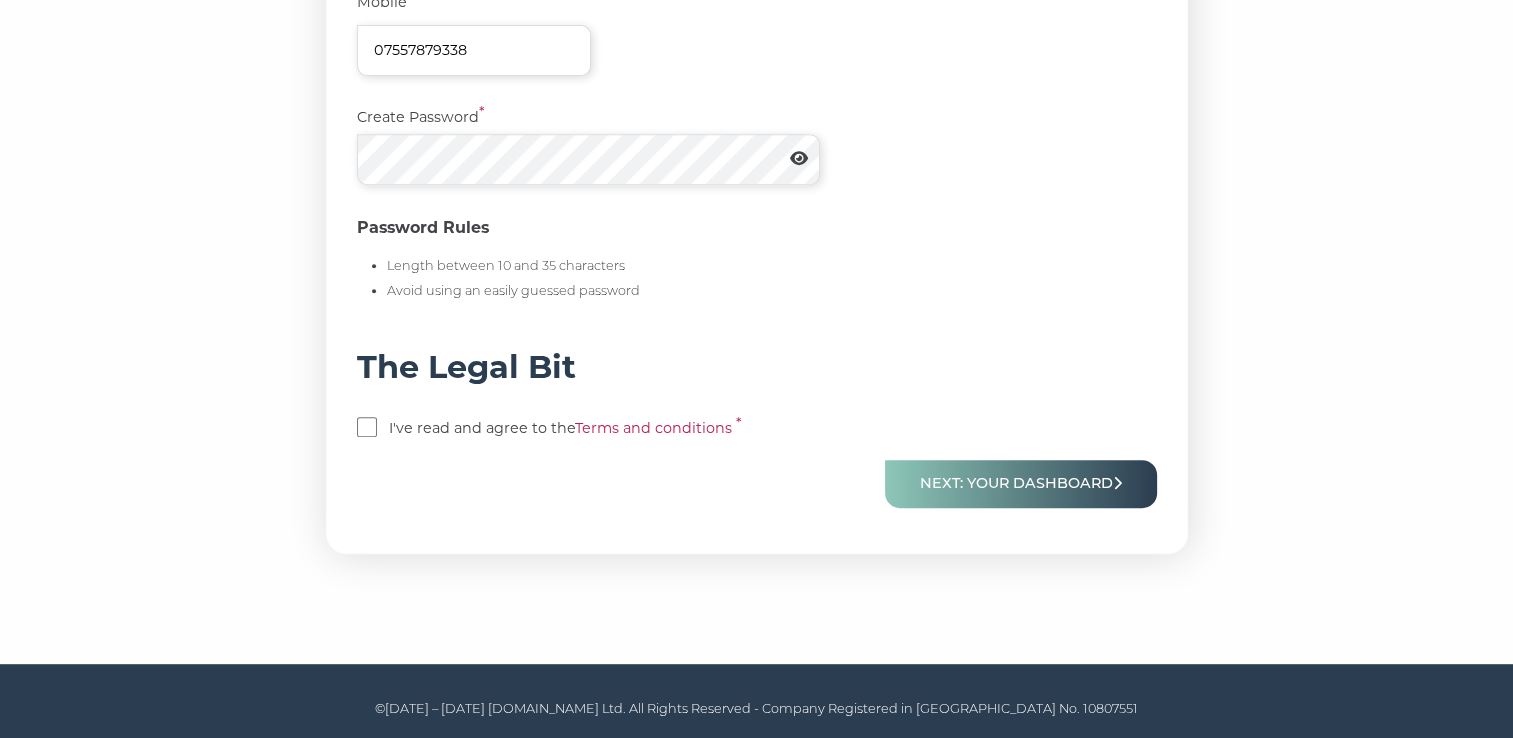 click on "I've read and agree to the  Terms and conditions   *" at bounding box center [757, 431] 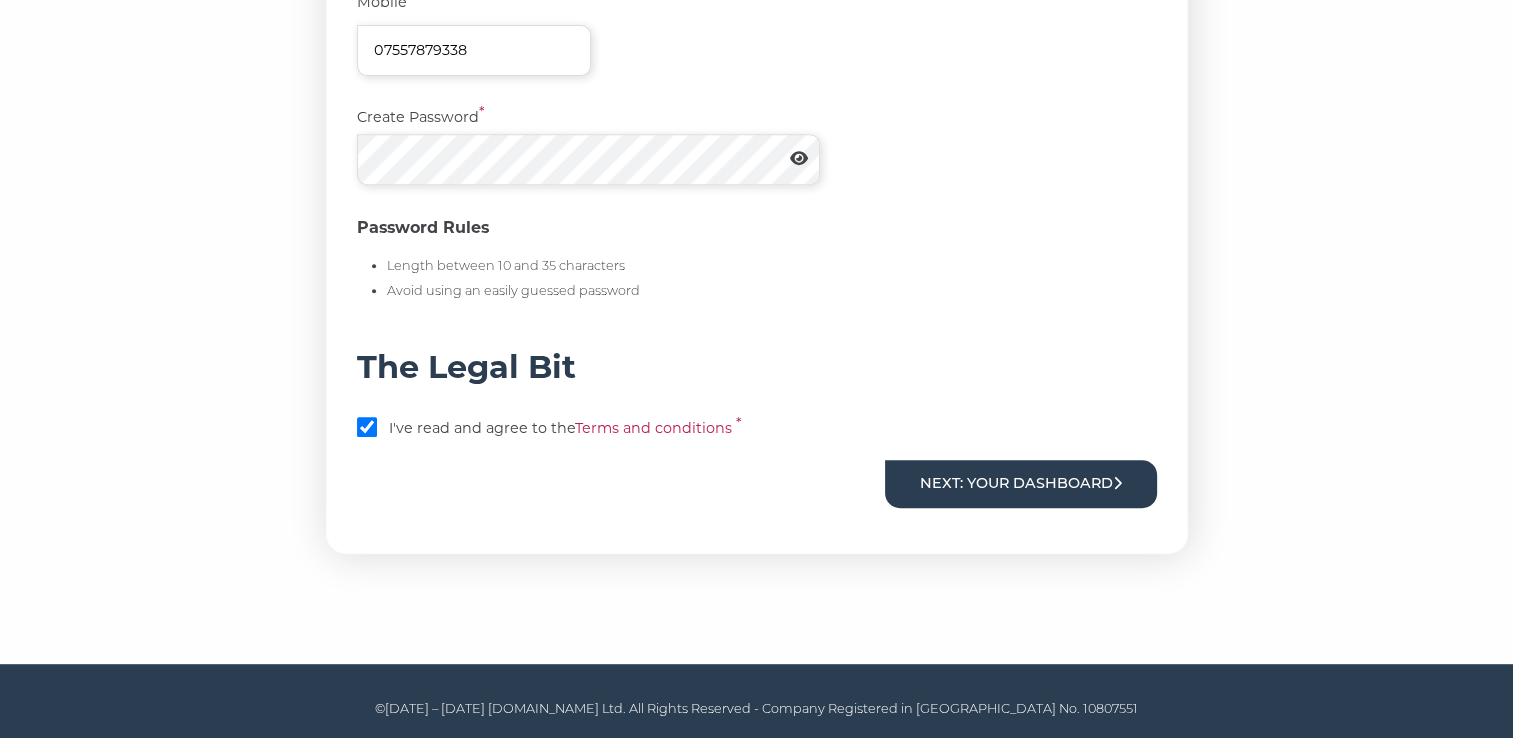 click on "Next: Your Dashboard" at bounding box center [1021, 483] 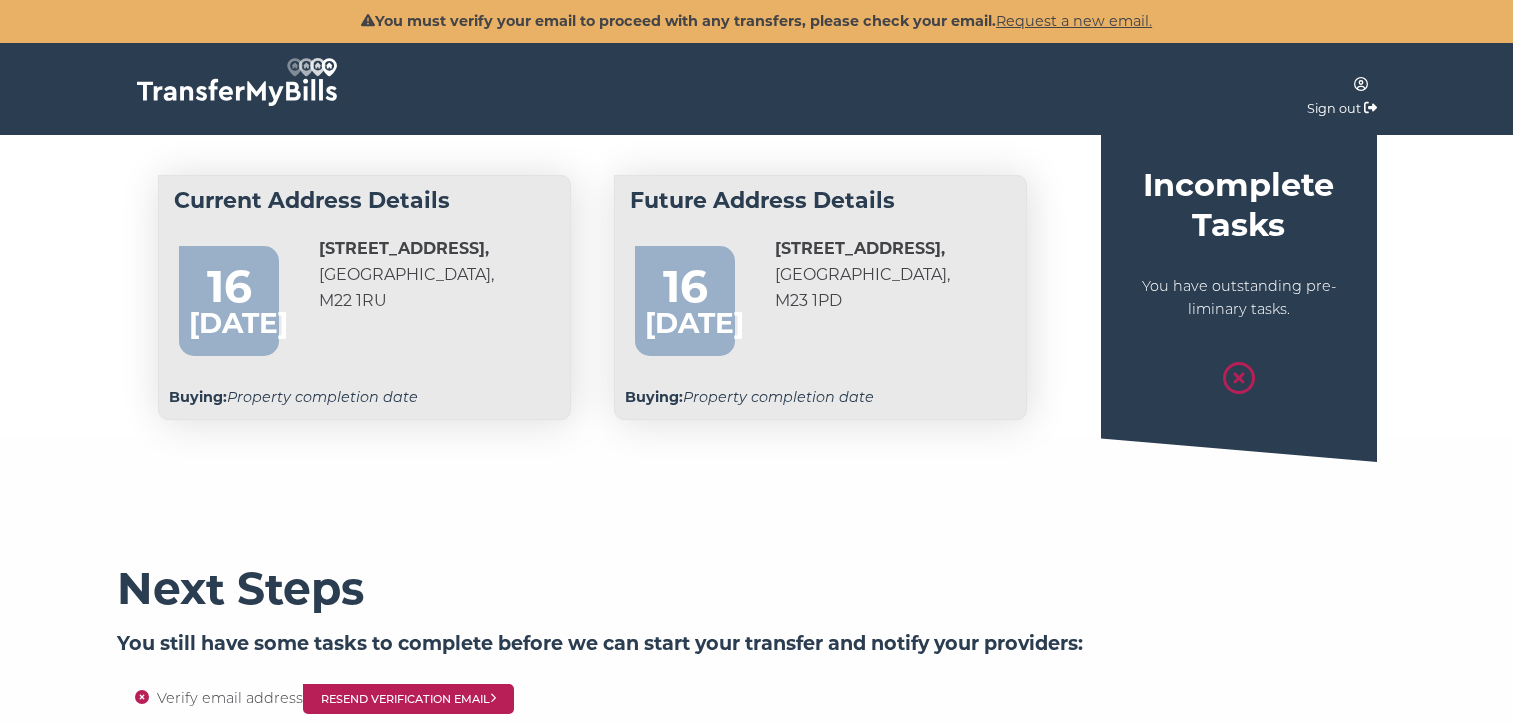 scroll, scrollTop: 0, scrollLeft: 0, axis: both 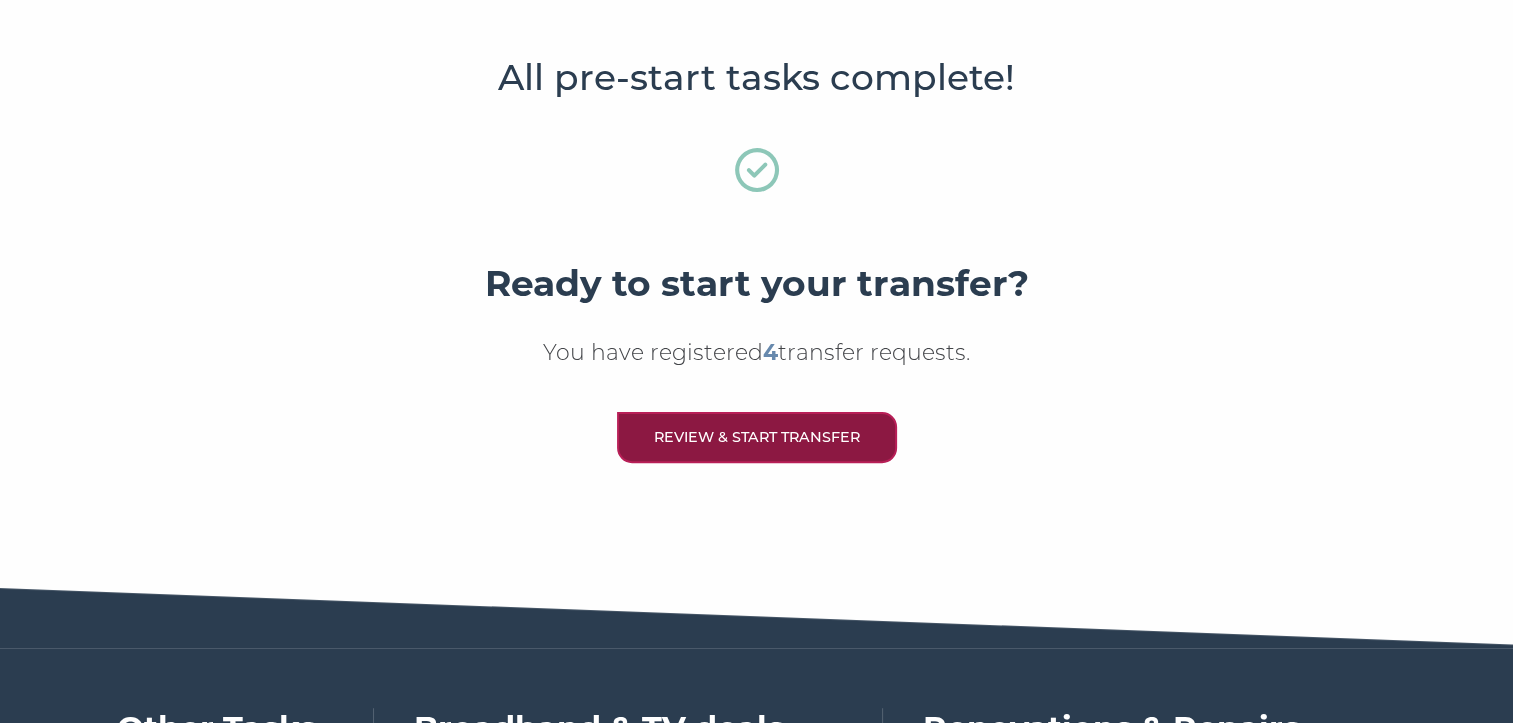 click on "Review & Start Transfer" at bounding box center [757, 437] 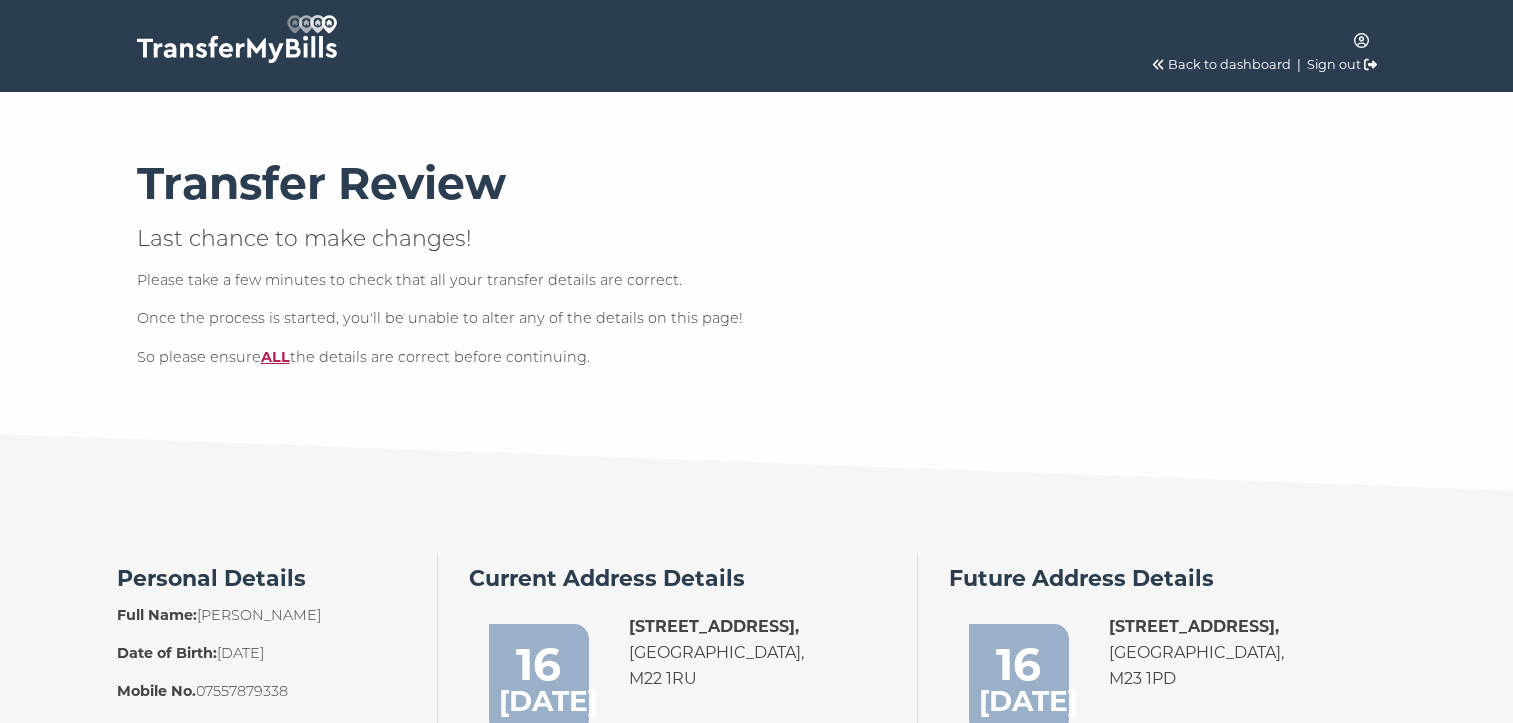 scroll, scrollTop: 0, scrollLeft: 0, axis: both 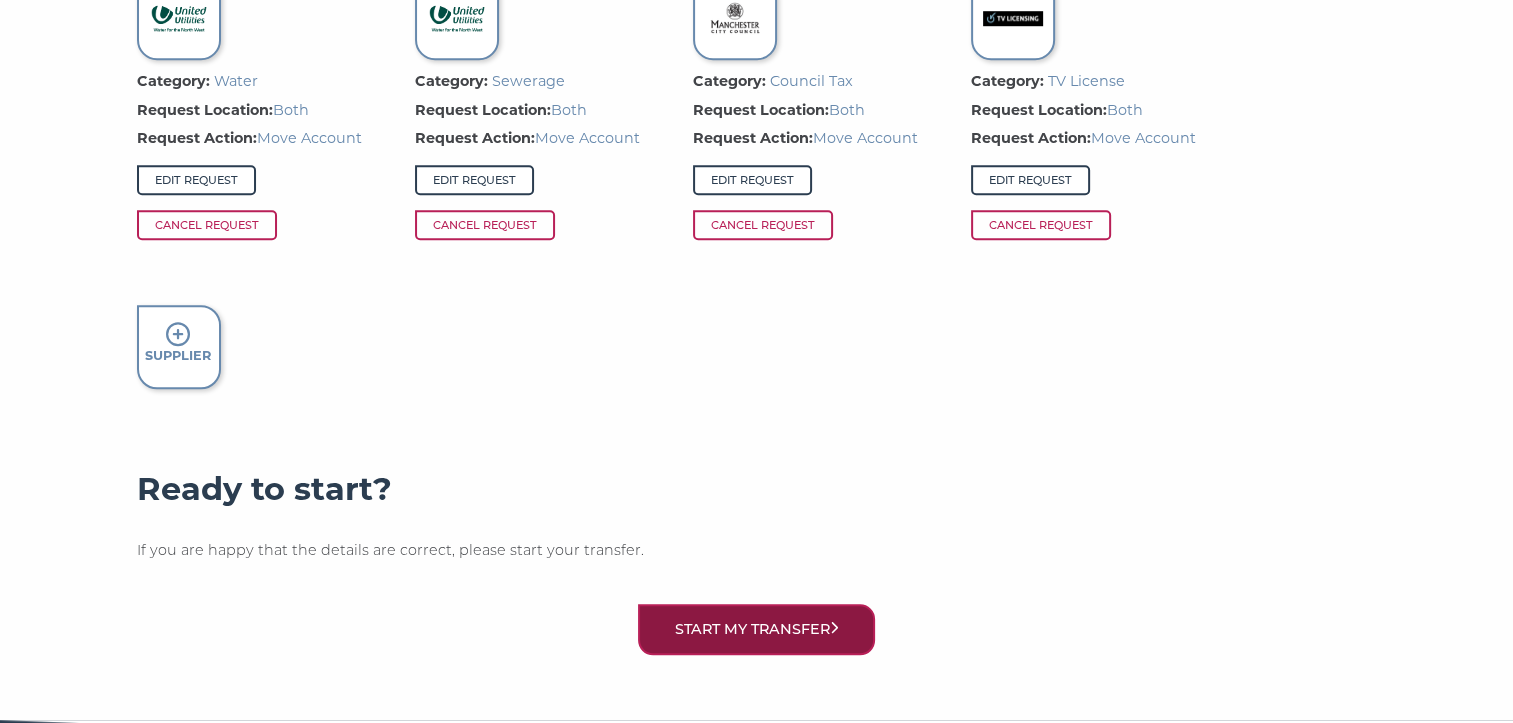 click on "Start my transfer" at bounding box center [757, 629] 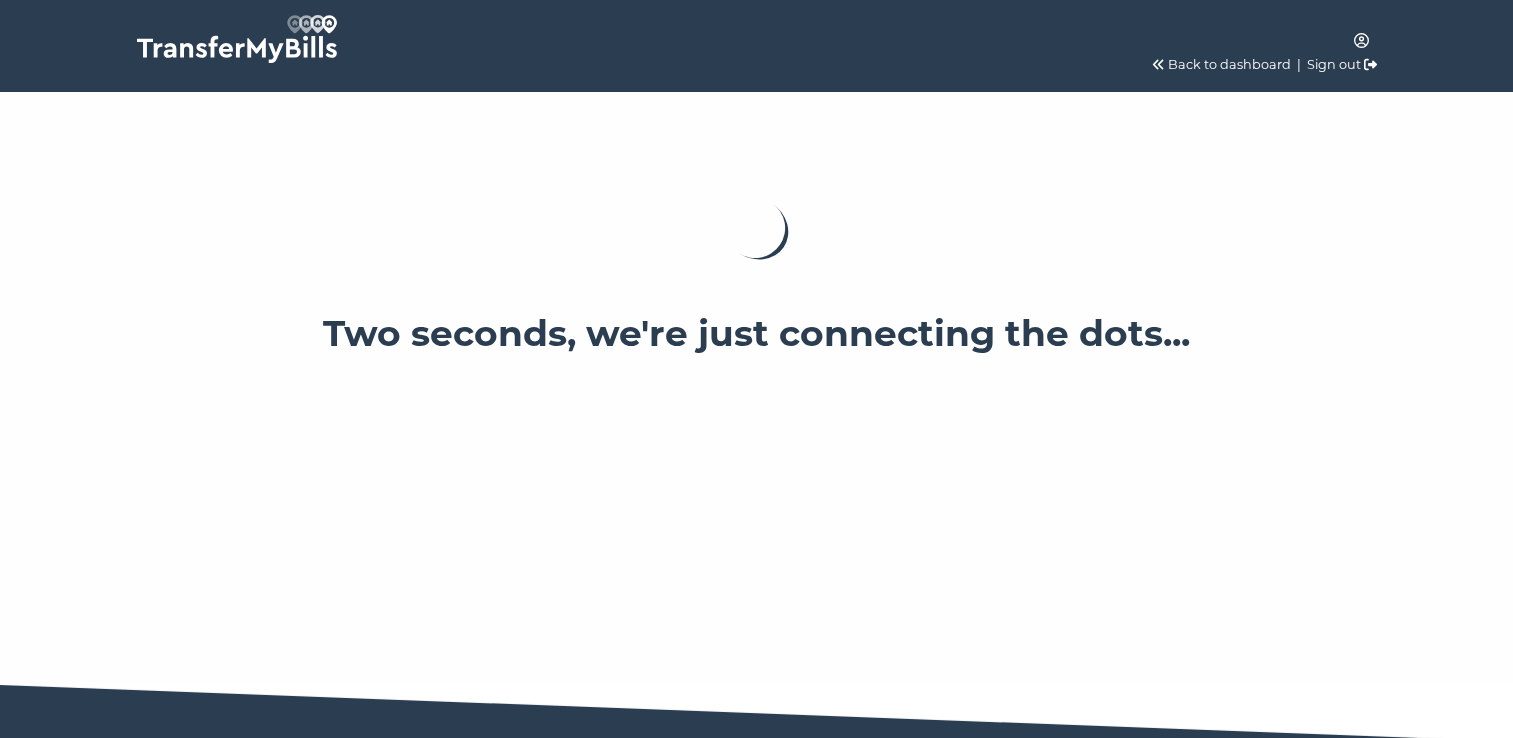 scroll, scrollTop: 0, scrollLeft: 0, axis: both 